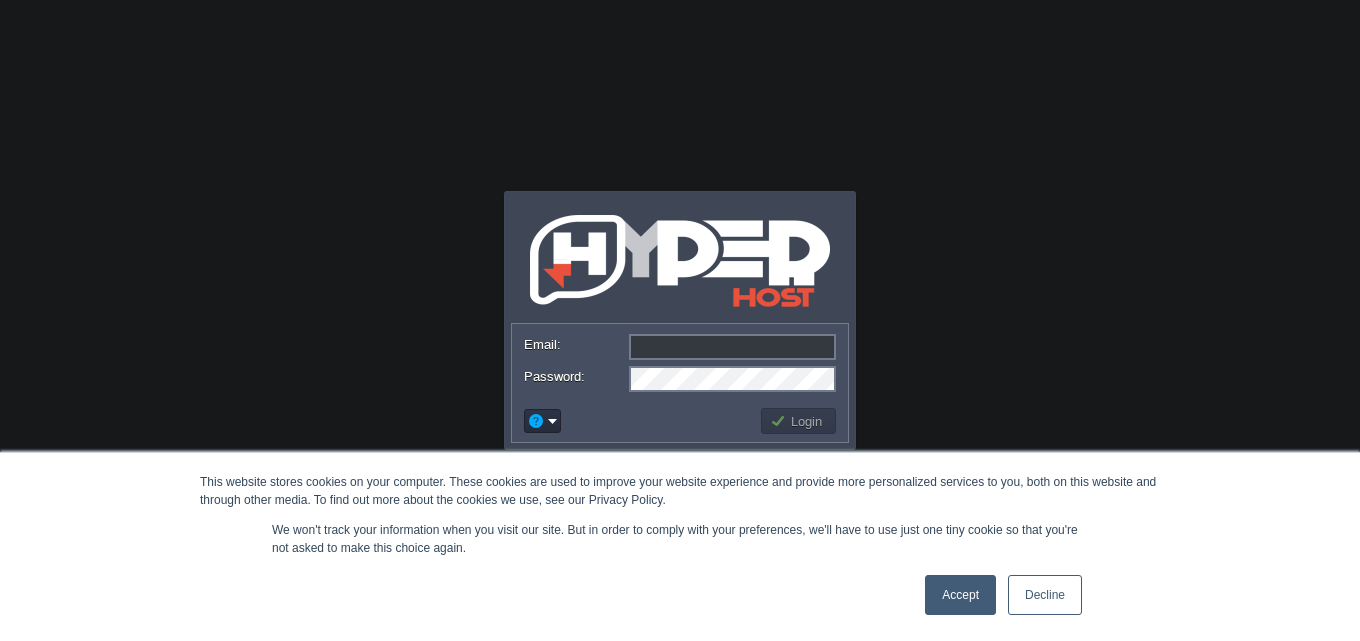 scroll, scrollTop: 0, scrollLeft: 0, axis: both 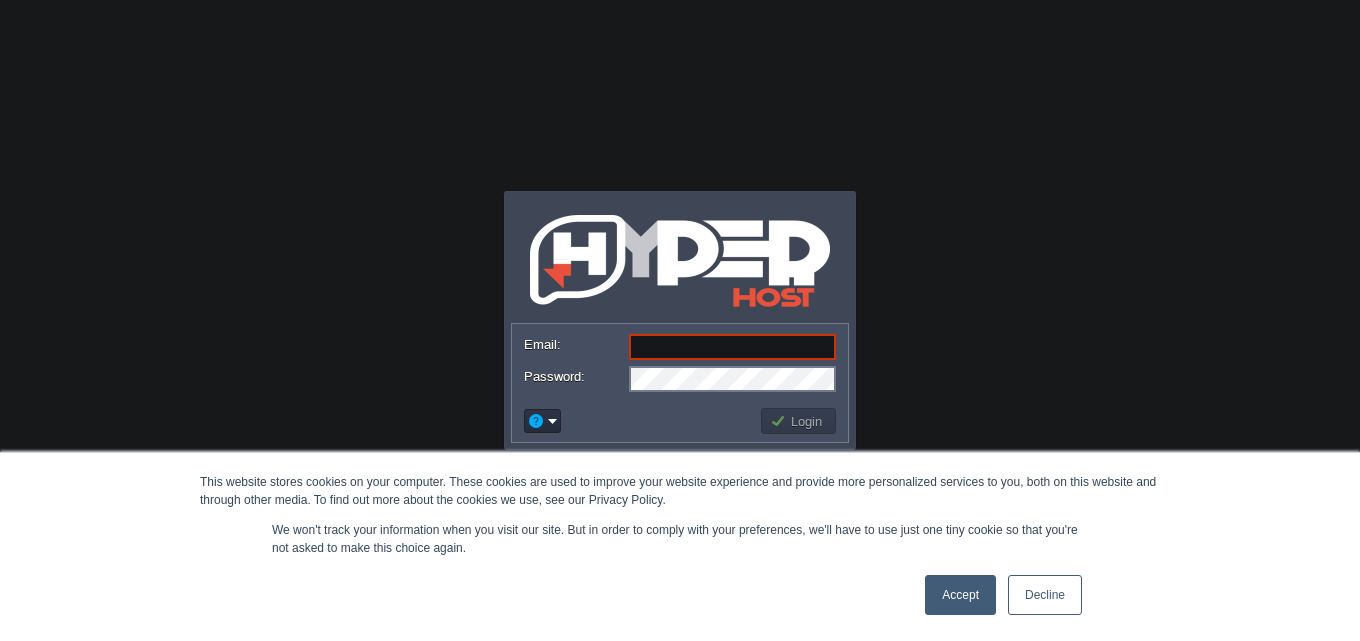 click on "Accept
Decline" at bounding box center (1003, 595) 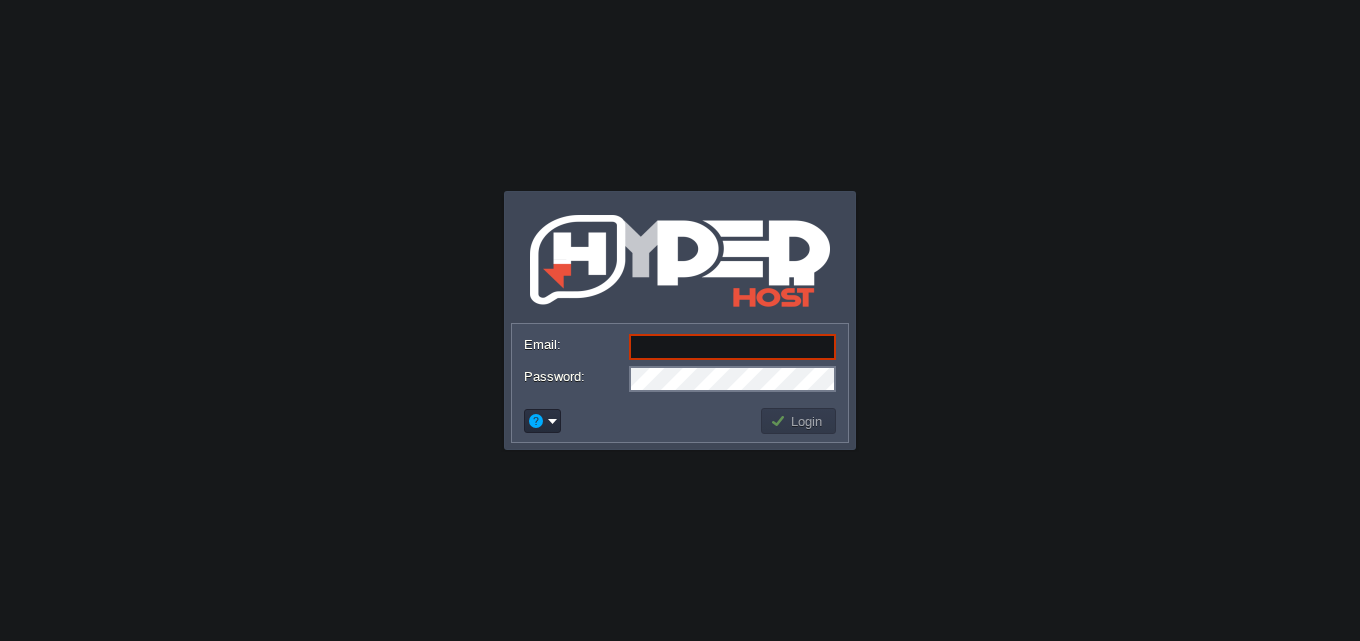 click at bounding box center [542, 421] 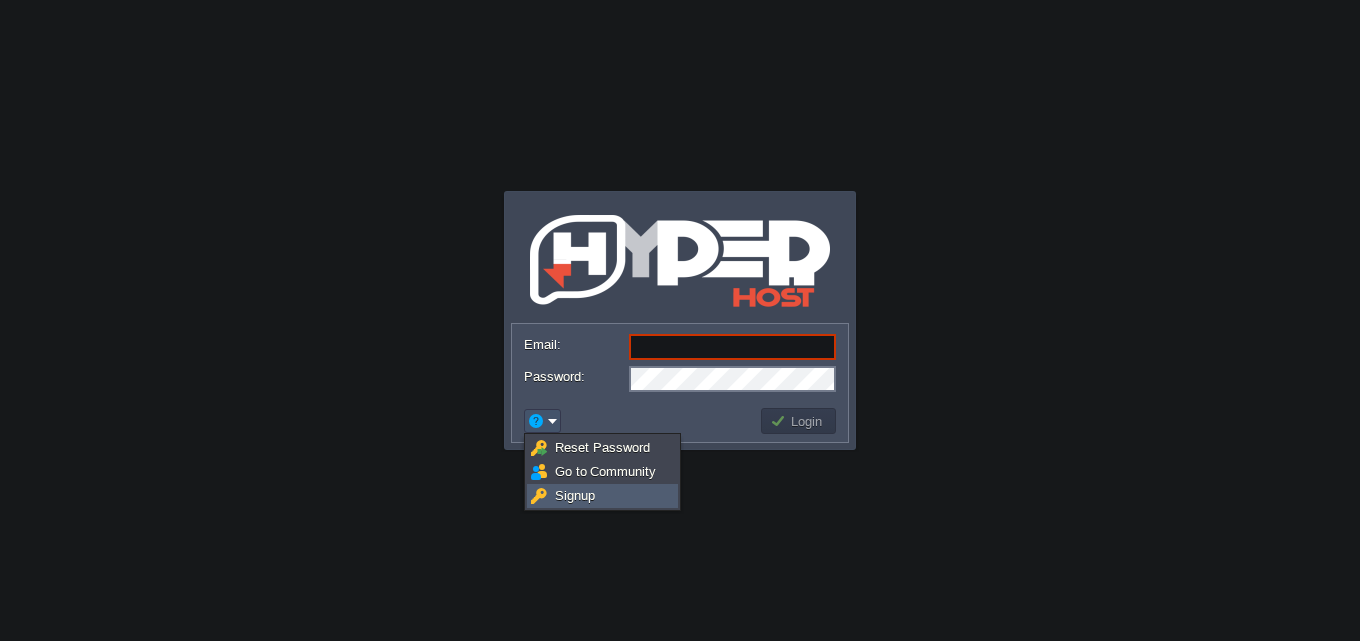 scroll, scrollTop: 0, scrollLeft: 0, axis: both 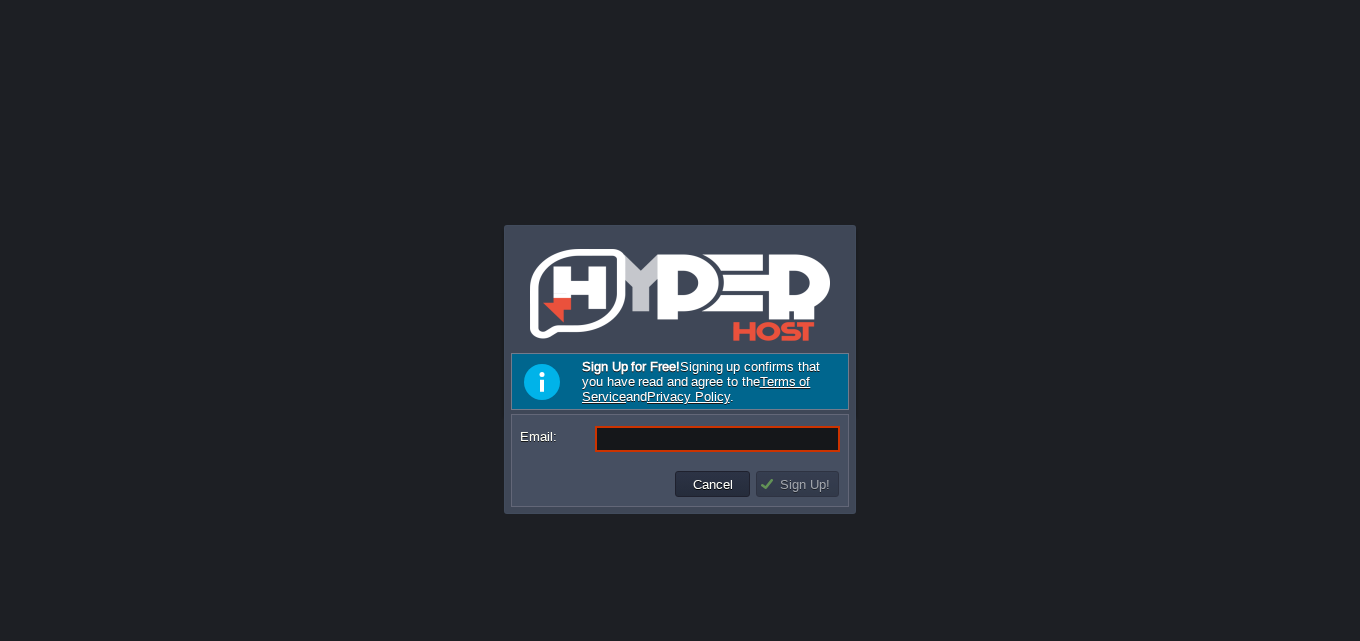 click on "Email:" at bounding box center [717, 439] 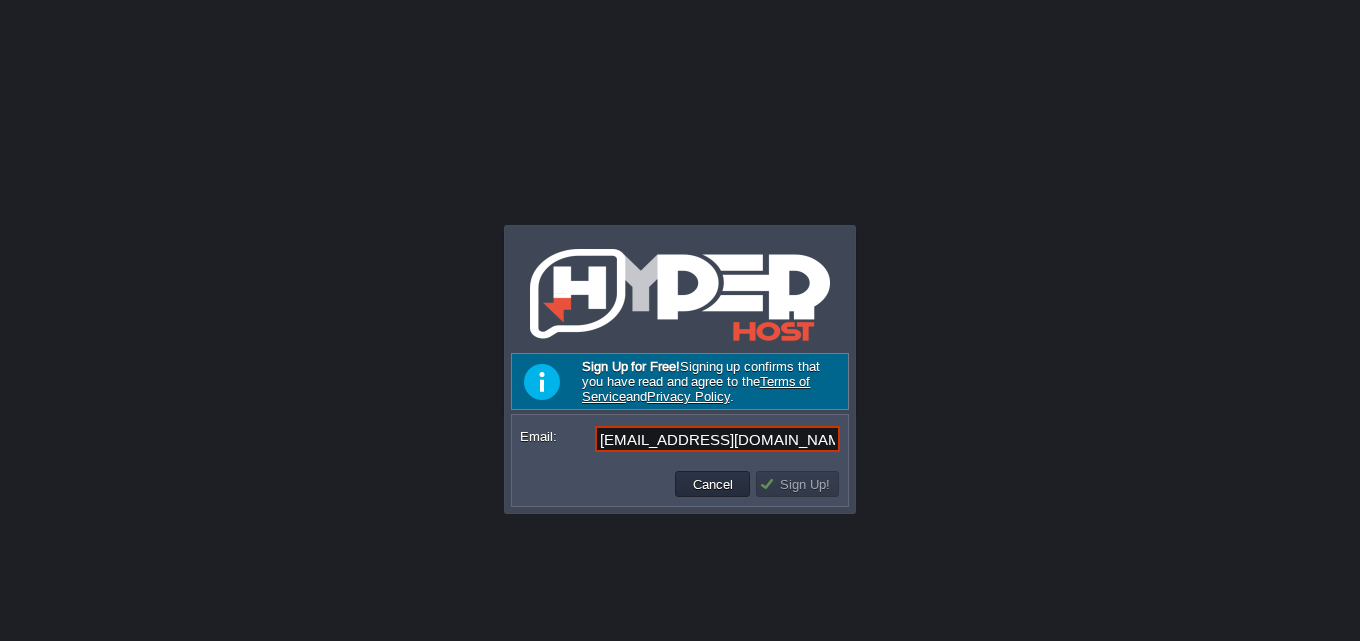 type on "[EMAIL_ADDRESS][DOMAIN_NAME]" 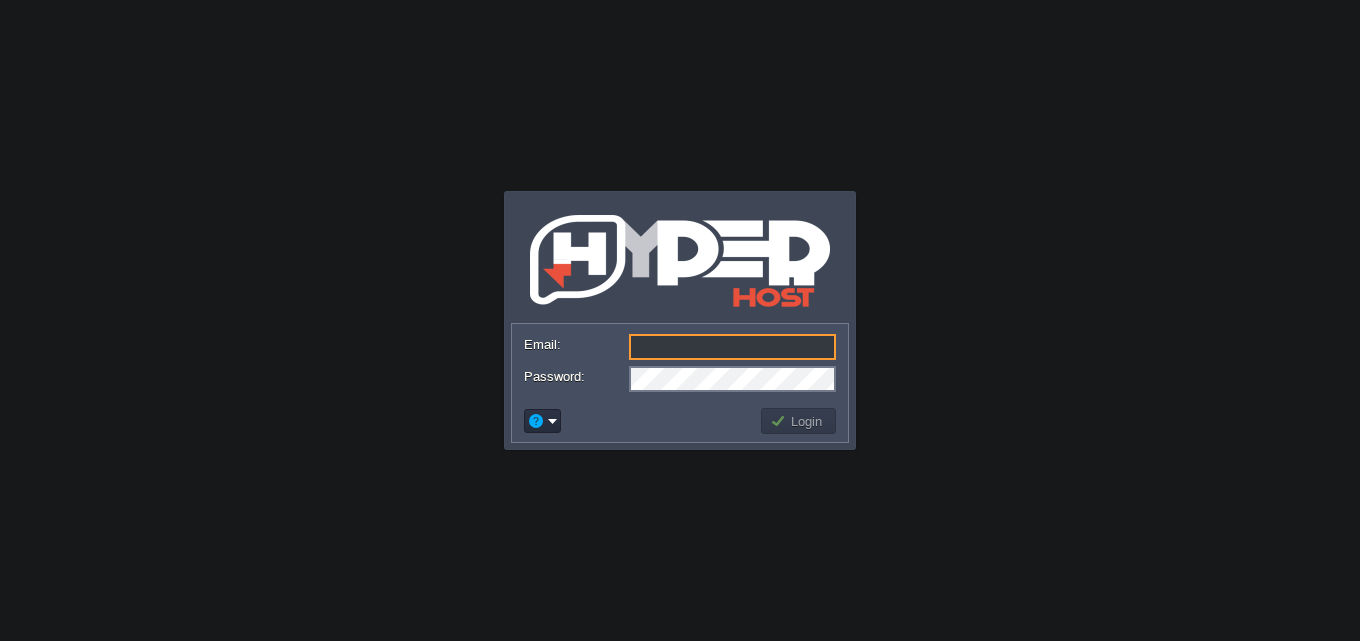 scroll, scrollTop: 0, scrollLeft: 0, axis: both 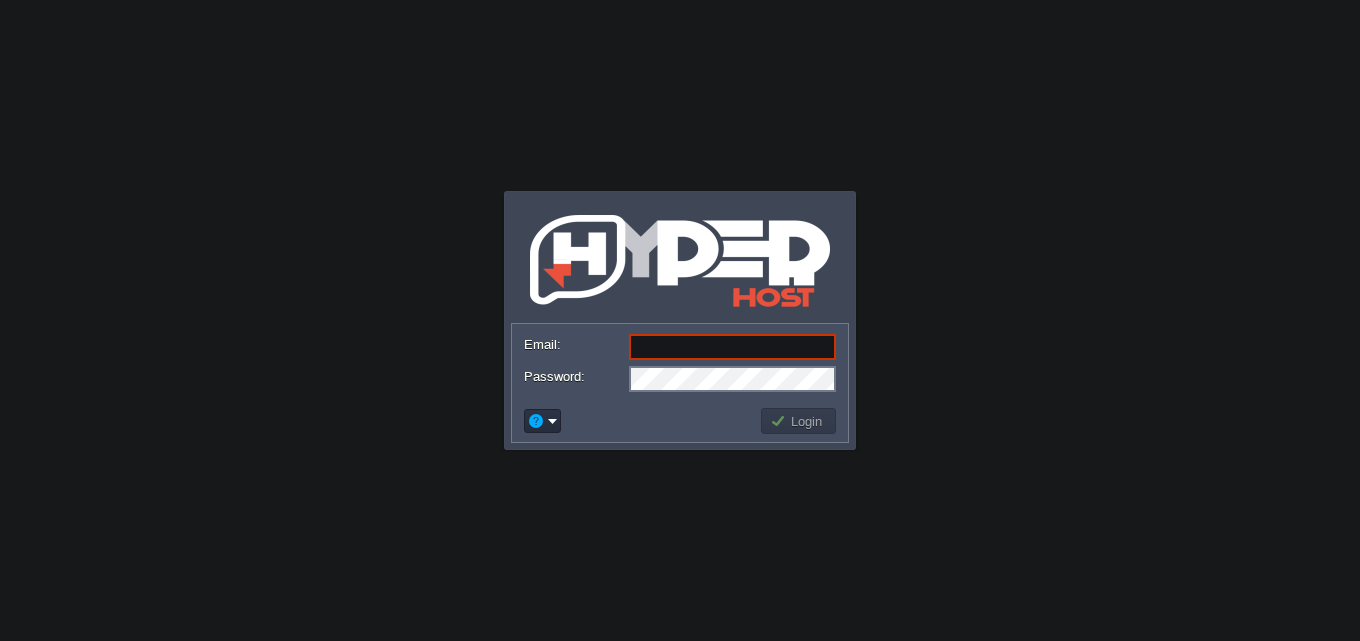 click at bounding box center [542, 421] 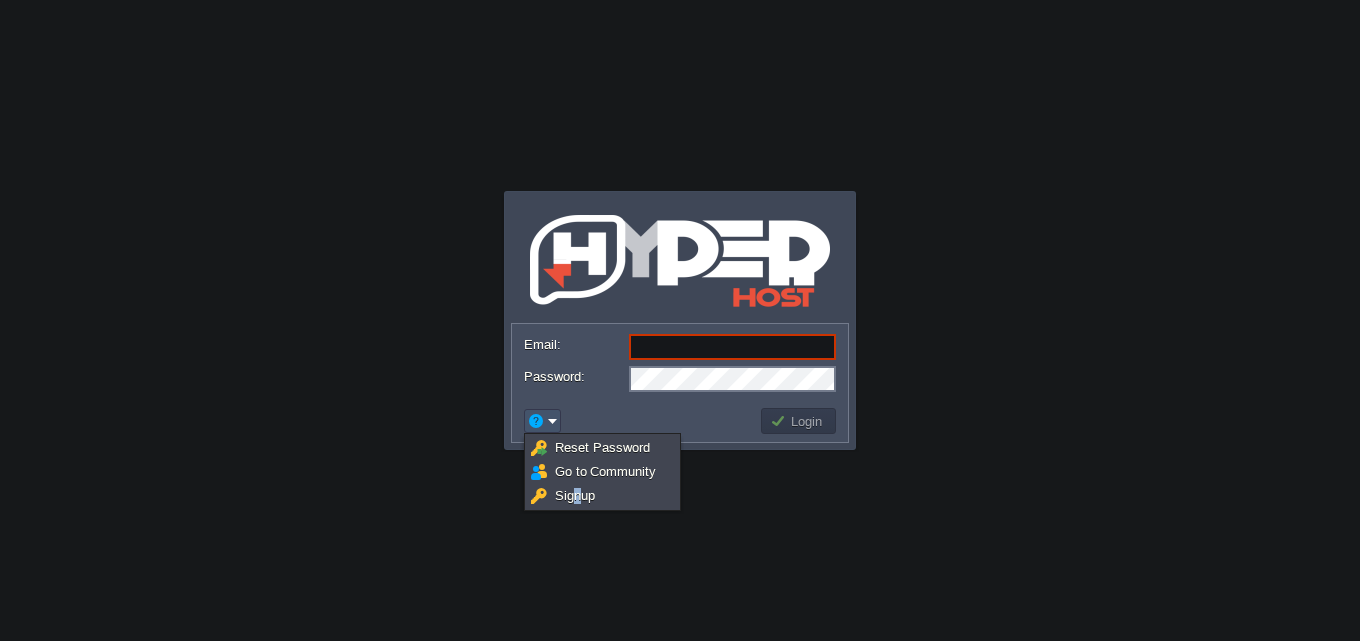 drag, startPoint x: 574, startPoint y: 508, endPoint x: 579, endPoint y: 498, distance: 11.18034 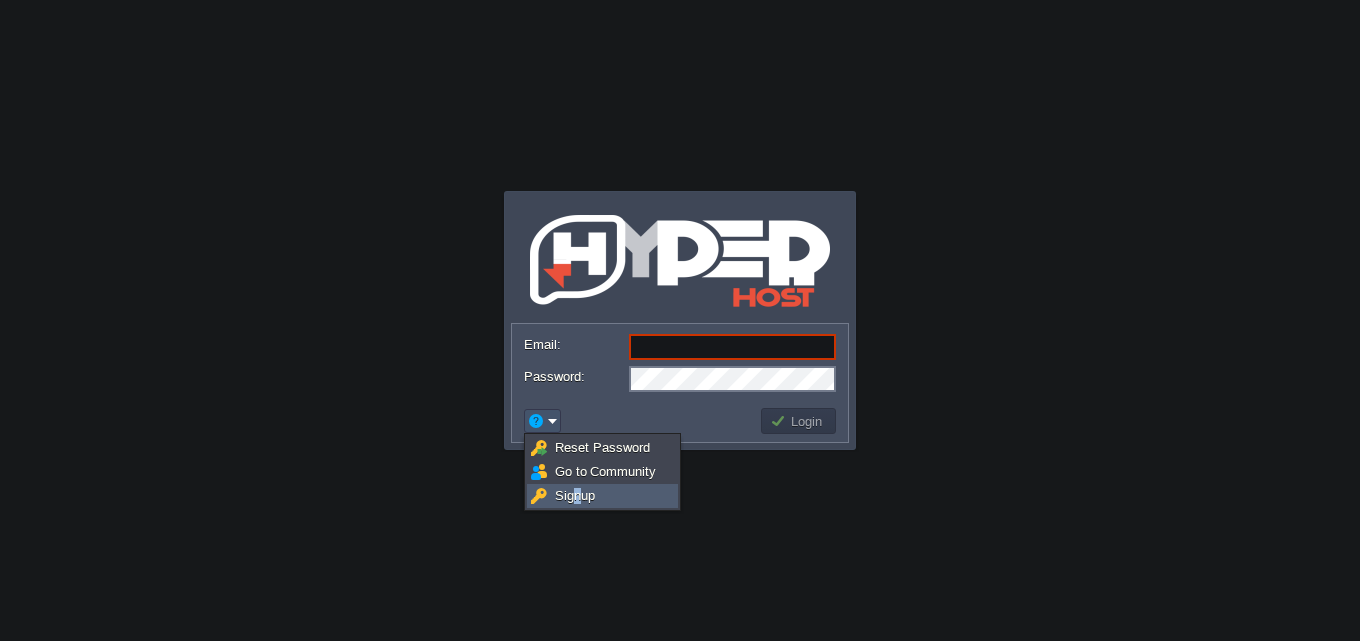click on "Signup" at bounding box center (575, 495) 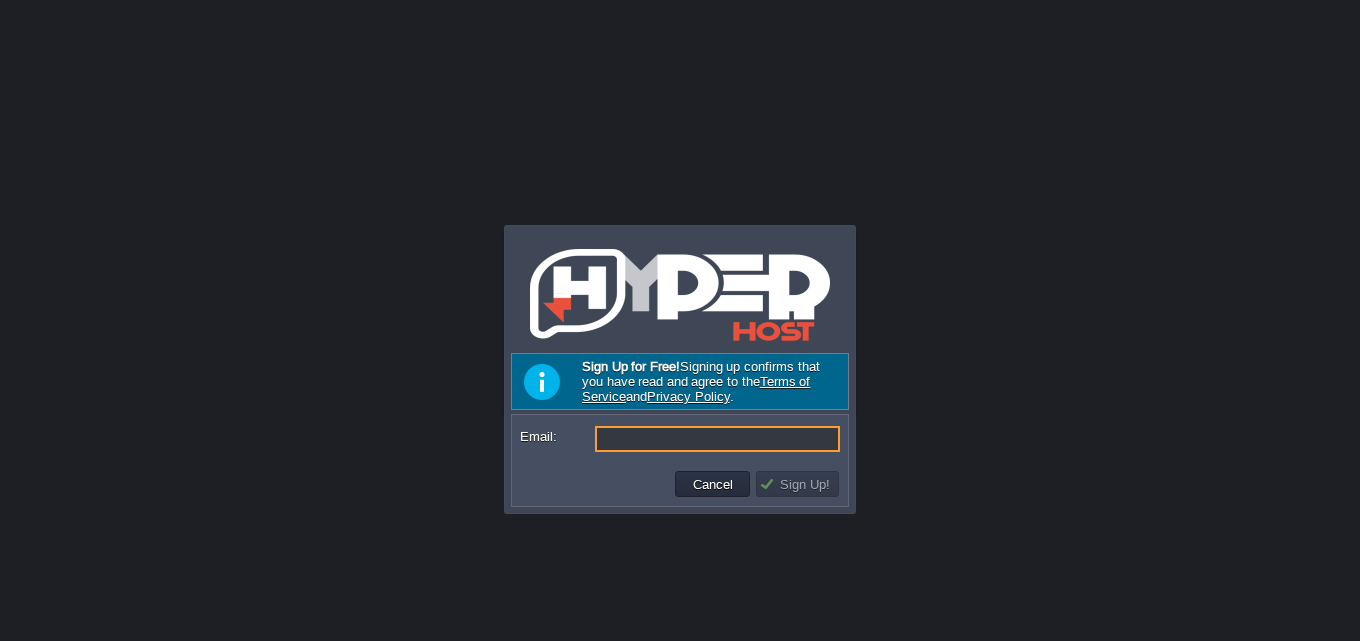 click on "Email: Cancel Sign Up!" at bounding box center (680, 460) 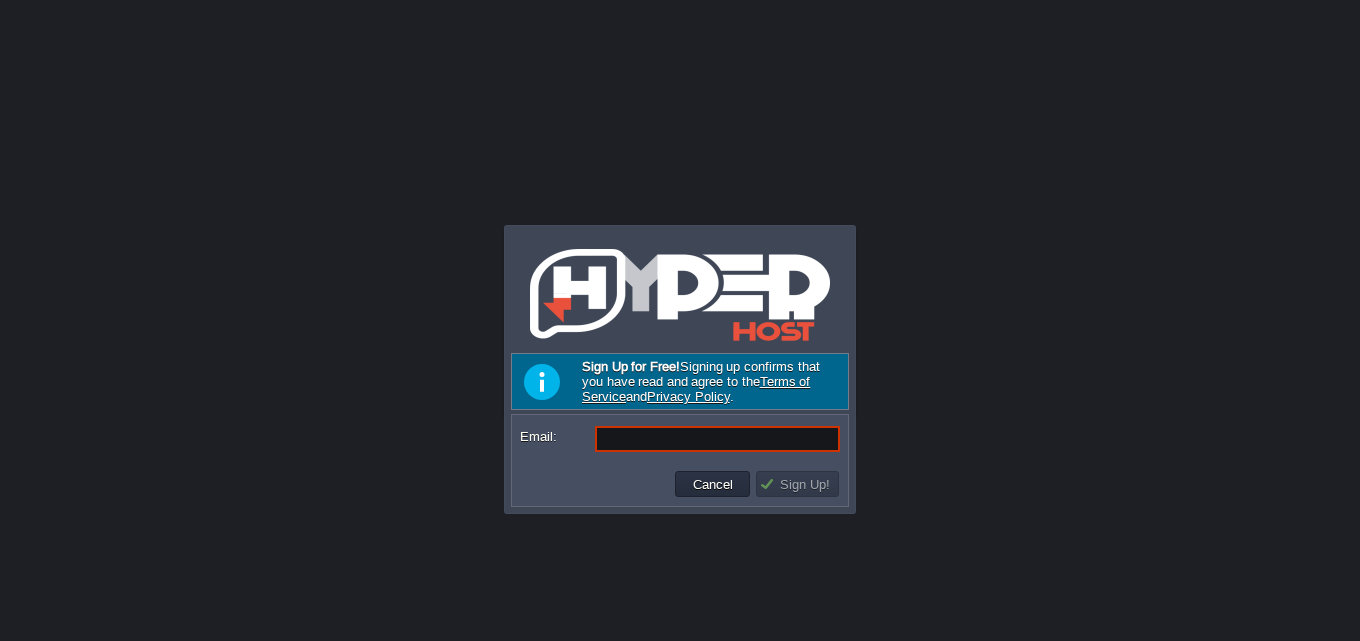 click on "Email:" at bounding box center [680, 439] 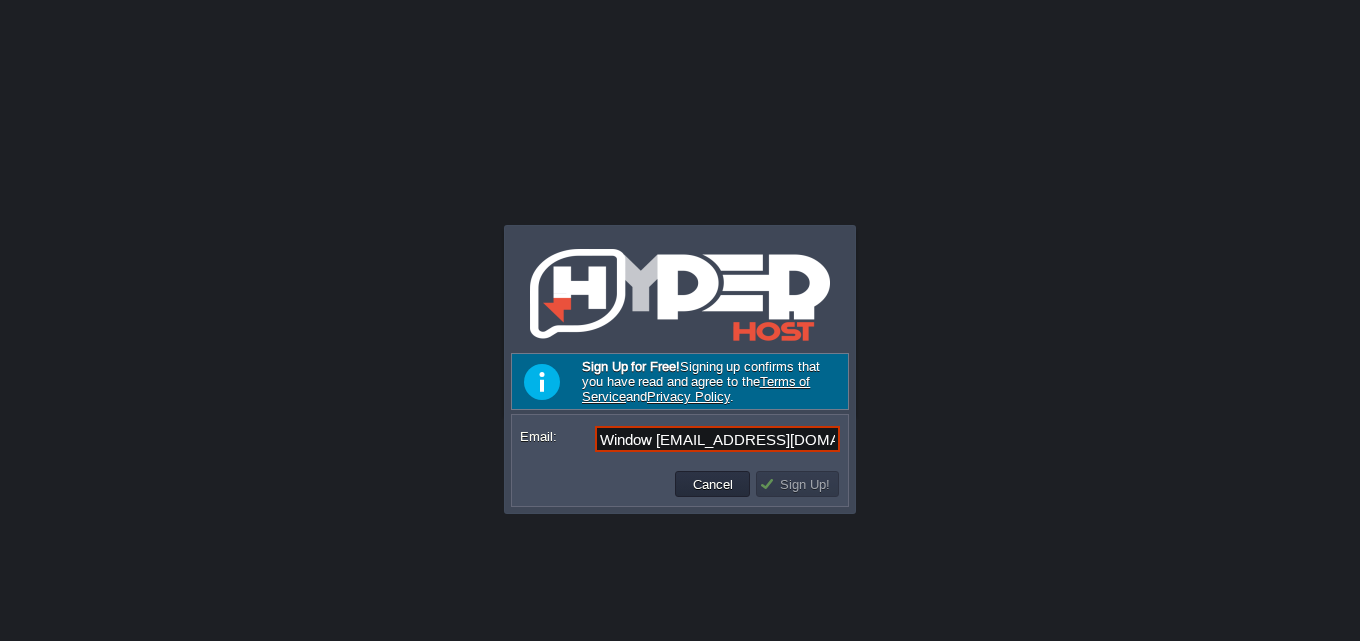 scroll, scrollTop: 0, scrollLeft: 84, axis: horizontal 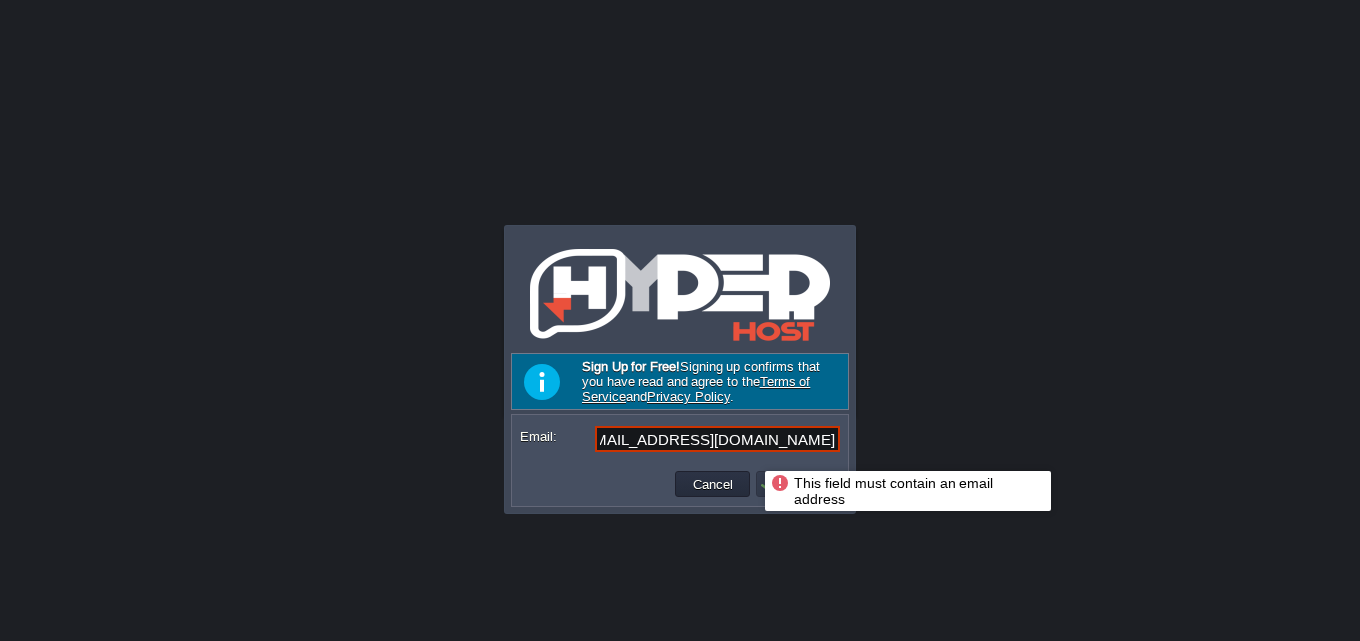 drag, startPoint x: 720, startPoint y: 438, endPoint x: 587, endPoint y: 443, distance: 133.09395 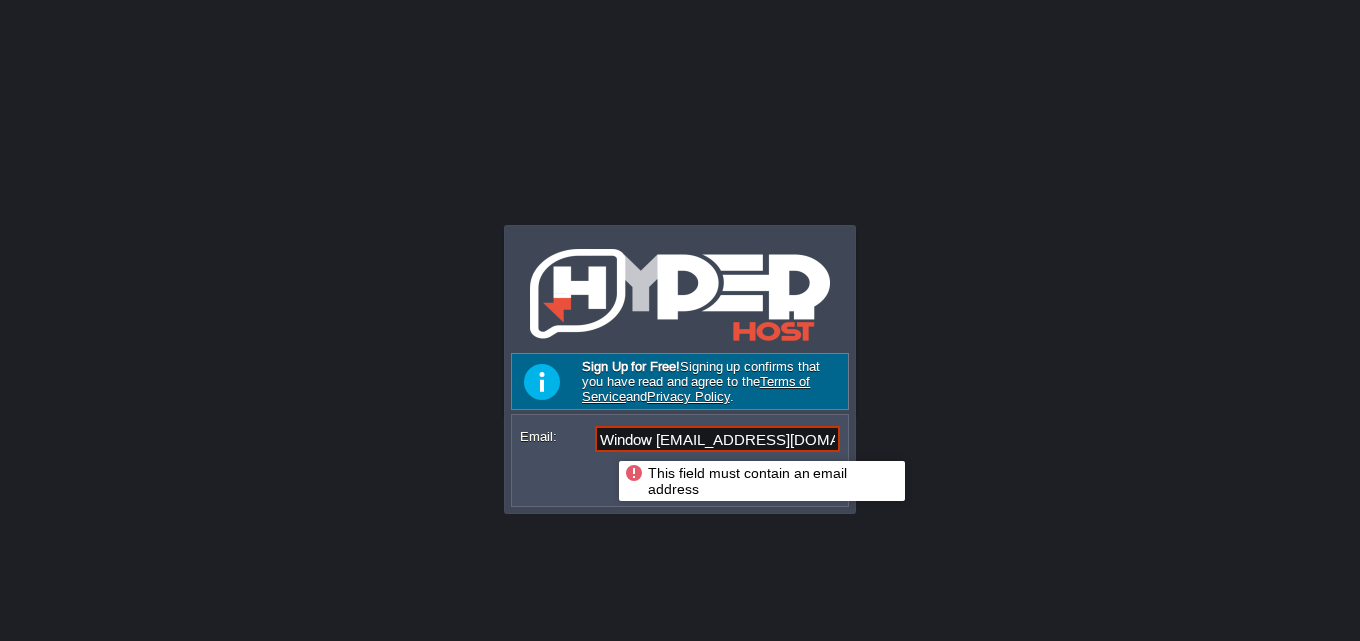 click on "Email: Window controlAboutinfo@segaraessentials.com" at bounding box center [680, 439] 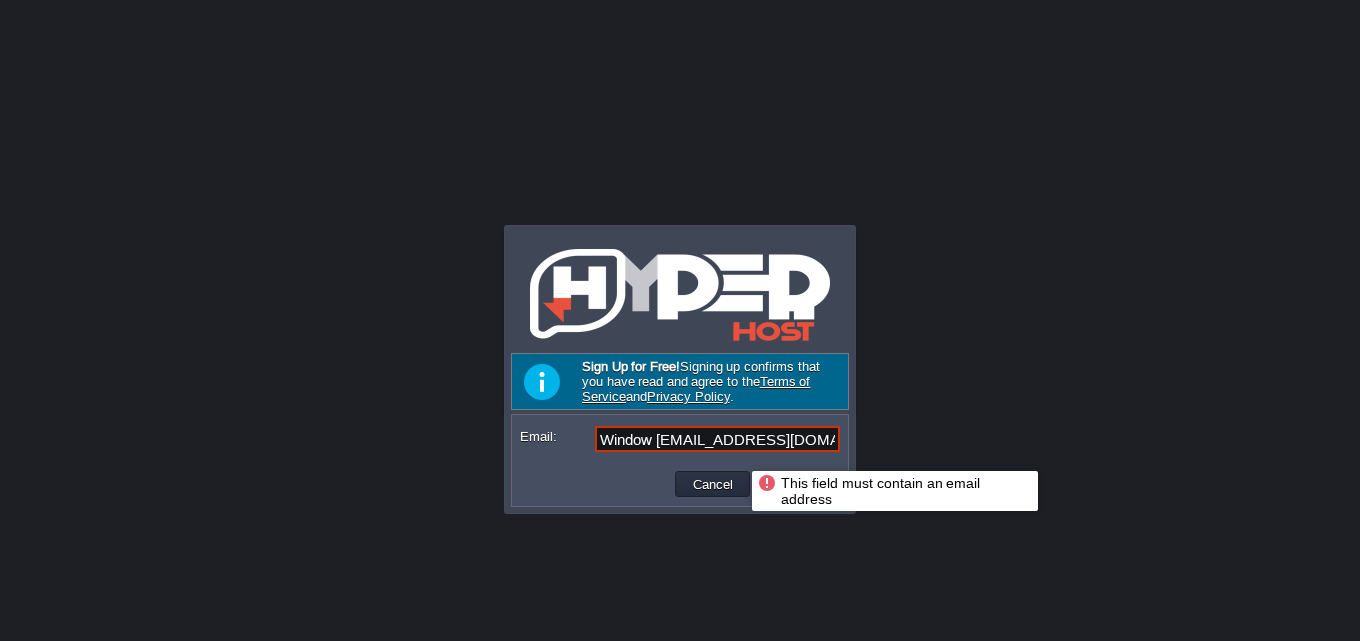 drag, startPoint x: 744, startPoint y: 443, endPoint x: 510, endPoint y: 448, distance: 234.0534 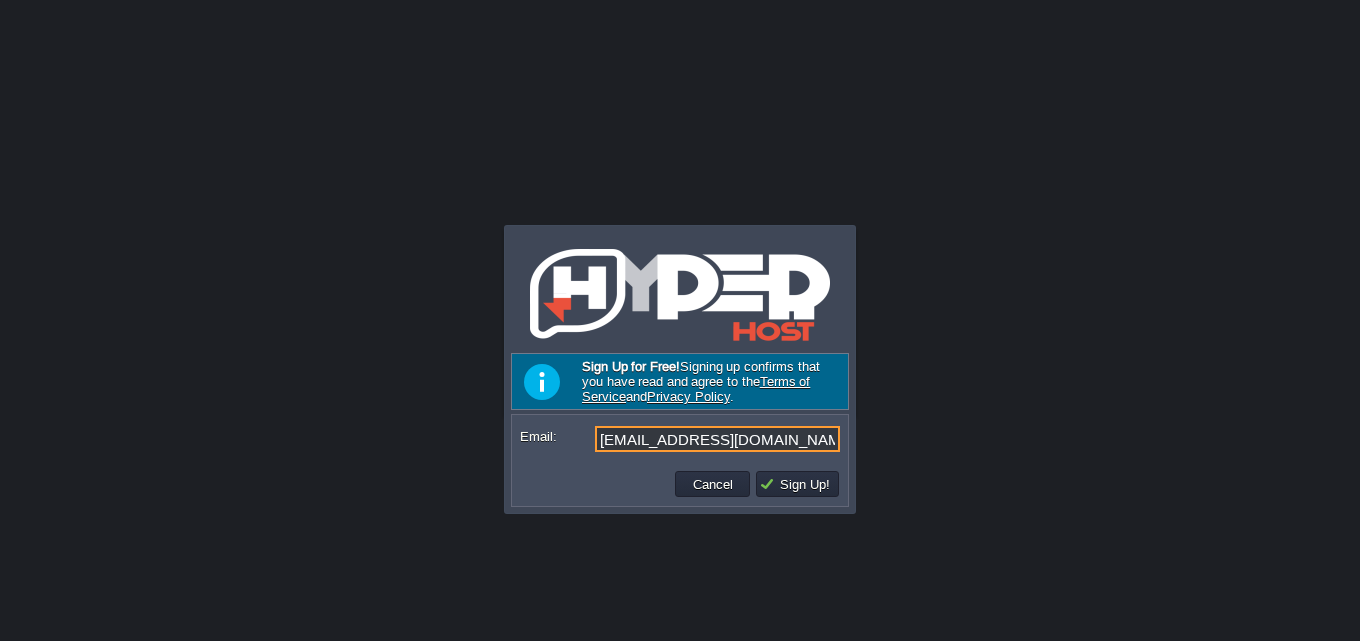 type on "[EMAIL_ADDRESS][DOMAIN_NAME]" 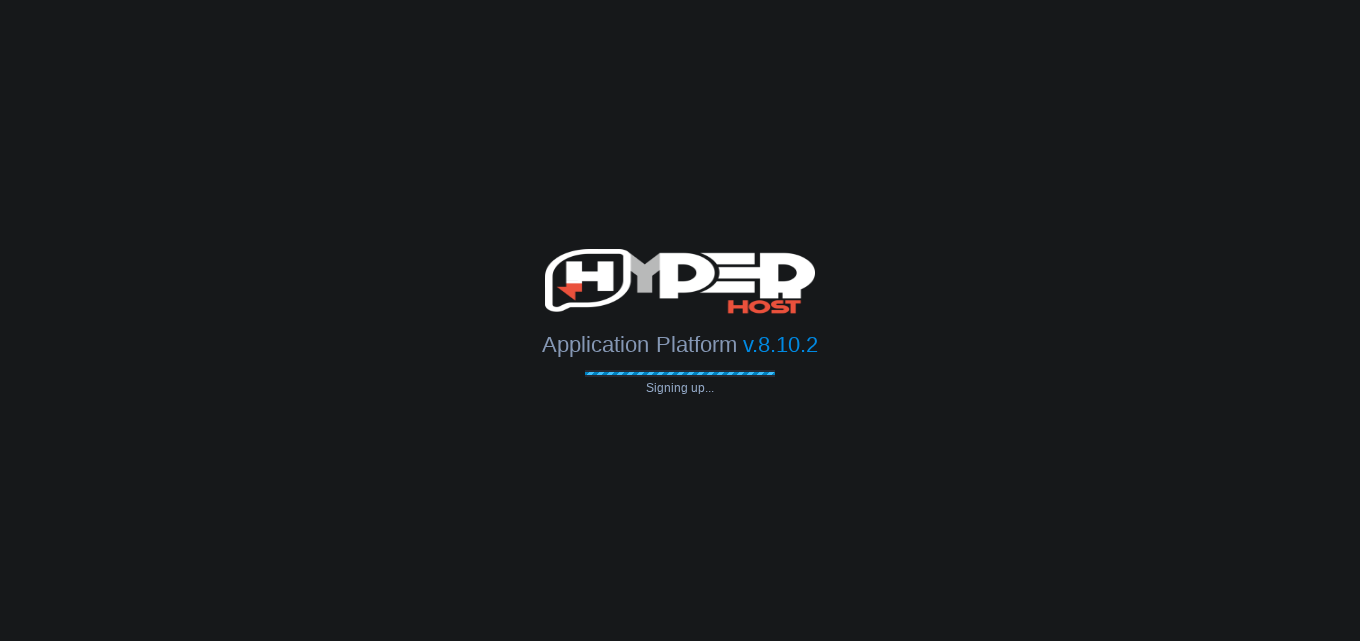 click on "Signing up..." at bounding box center (680, 388) 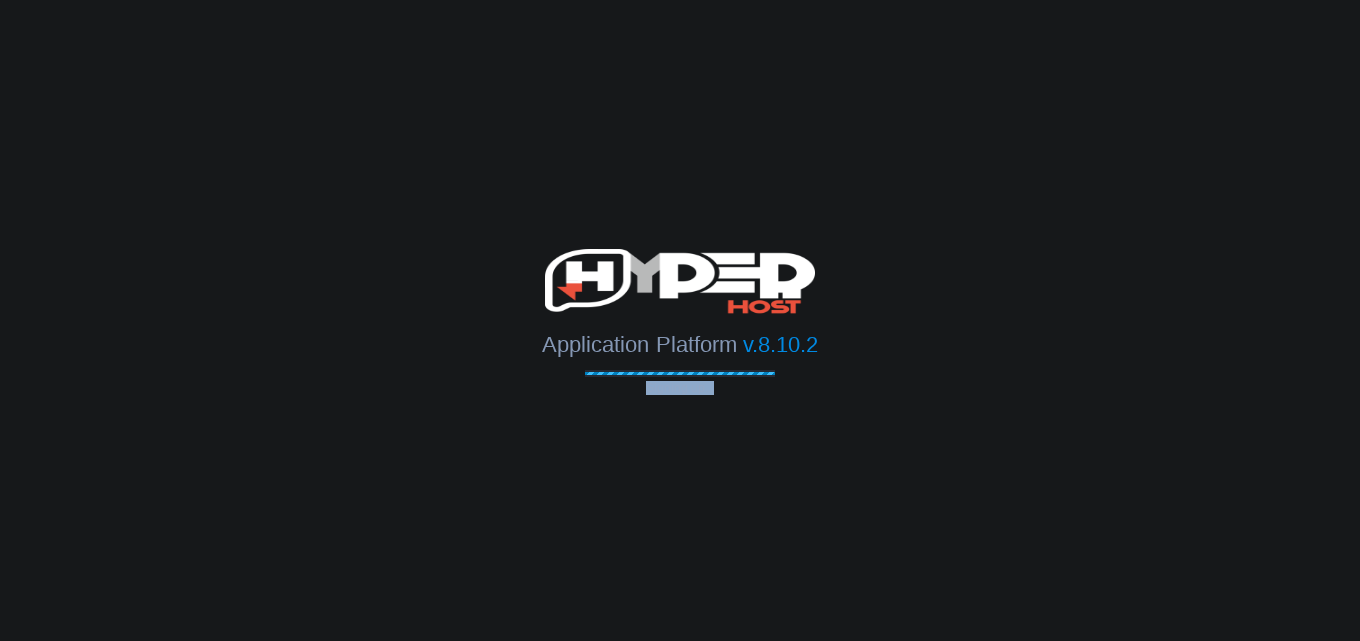 click on "Signing up..." at bounding box center [680, 388] 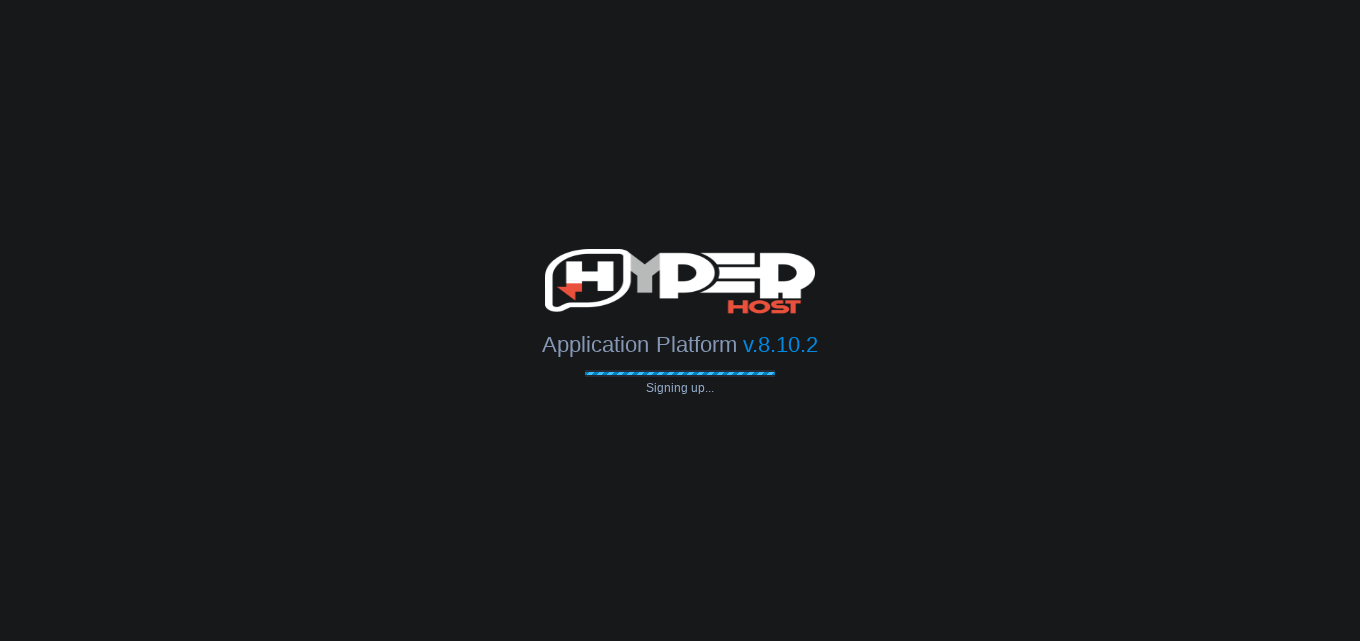 click on "Application Platform   v.8.10.2" at bounding box center [680, 337] 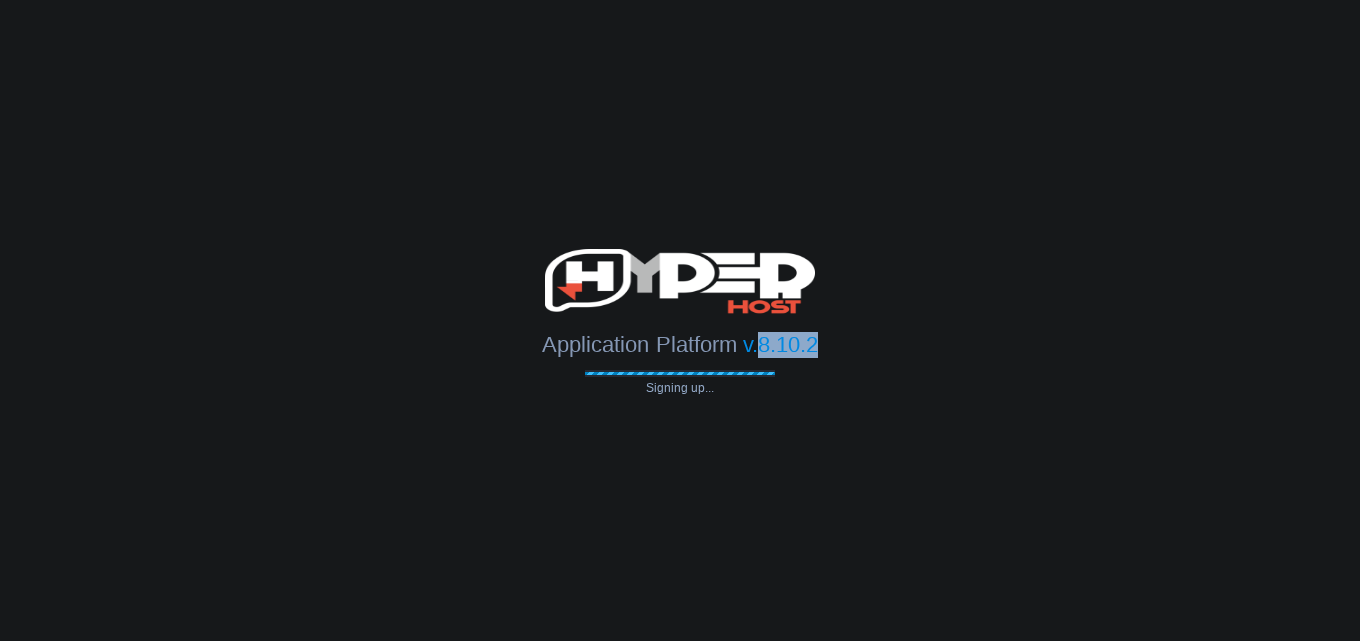 click on "Application Platform   v.8.10.2" at bounding box center (680, 337) 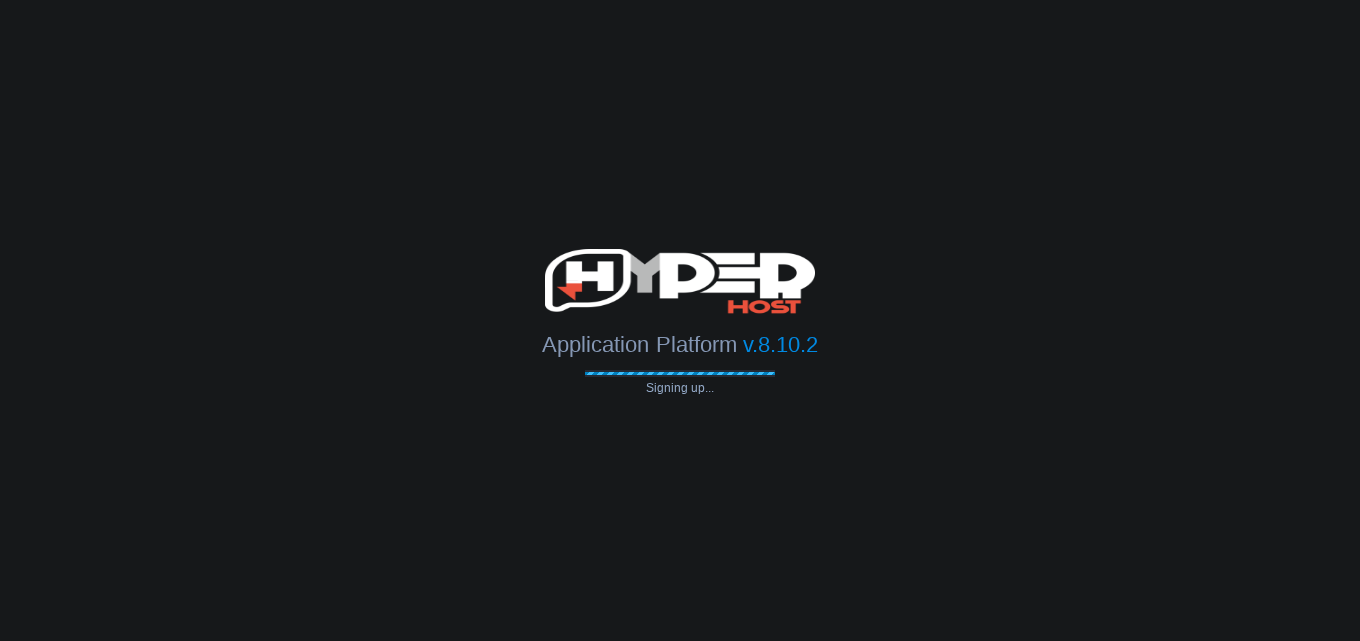 click on "Application Platform   v.8.10.2
Signing up...
This field must contain an email address
Email: Password:     Login   Reset Password Go to Community Signup Sign Up for Free!  Signing up confirms that you have read and agree to the  Terms of Service  and  Privacy Policy . Email: info@segaraessentials.com Cancel Sign Up!         OK Yes No Cancel" at bounding box center [680, 320] 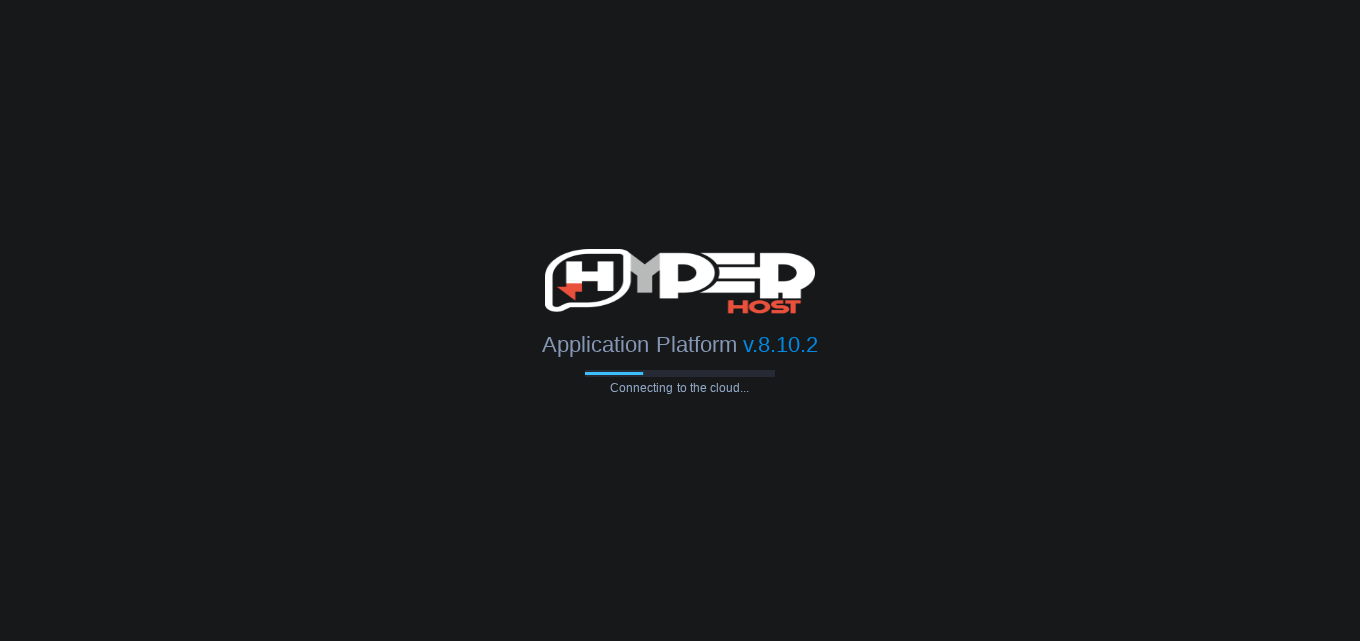 scroll, scrollTop: 0, scrollLeft: 0, axis: both 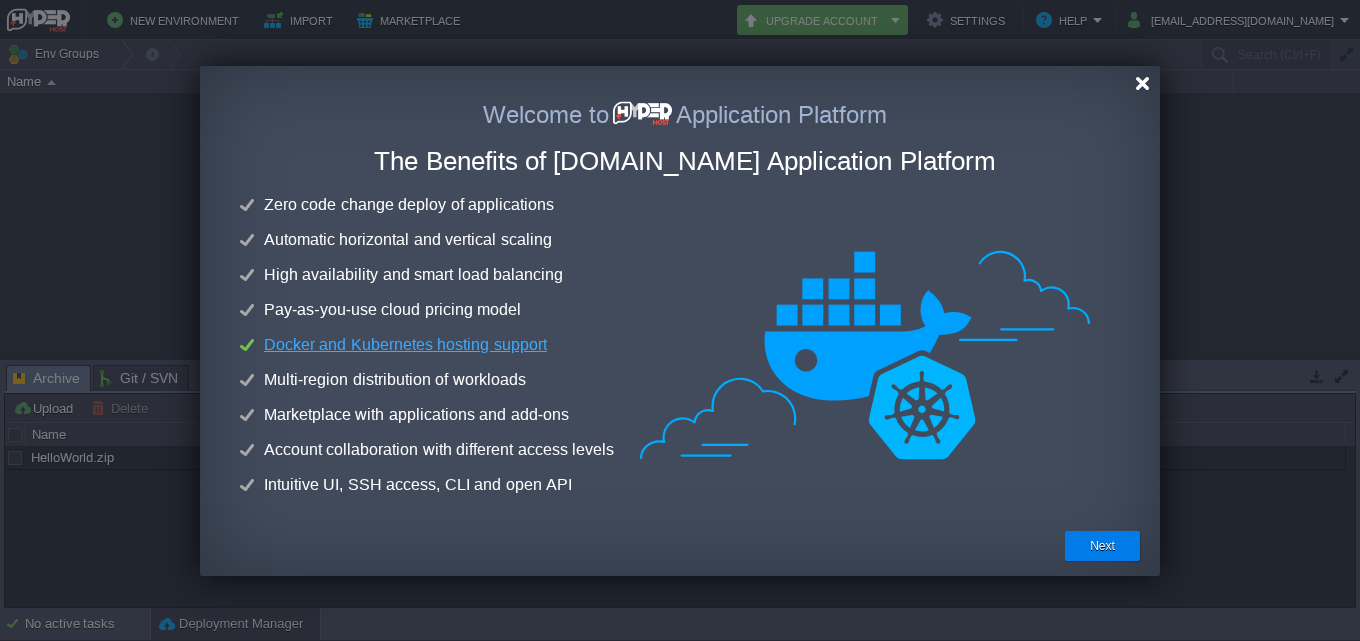 click at bounding box center (1142, 83) 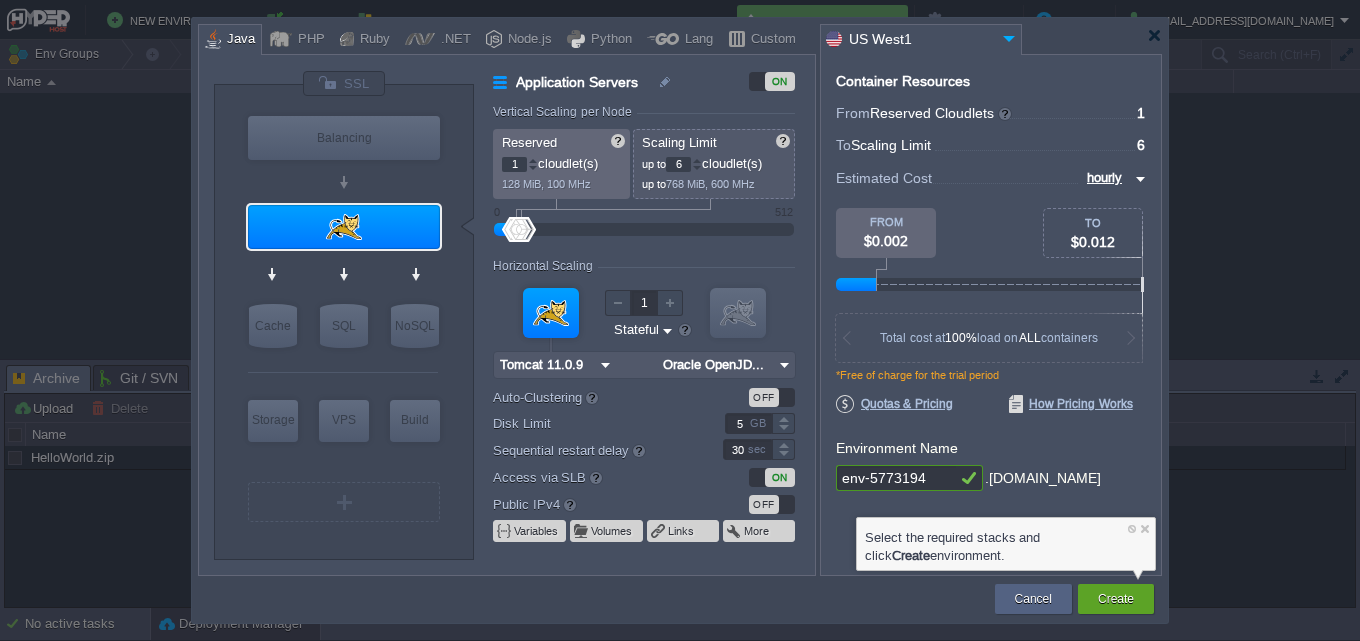 click at bounding box center [680, 36] 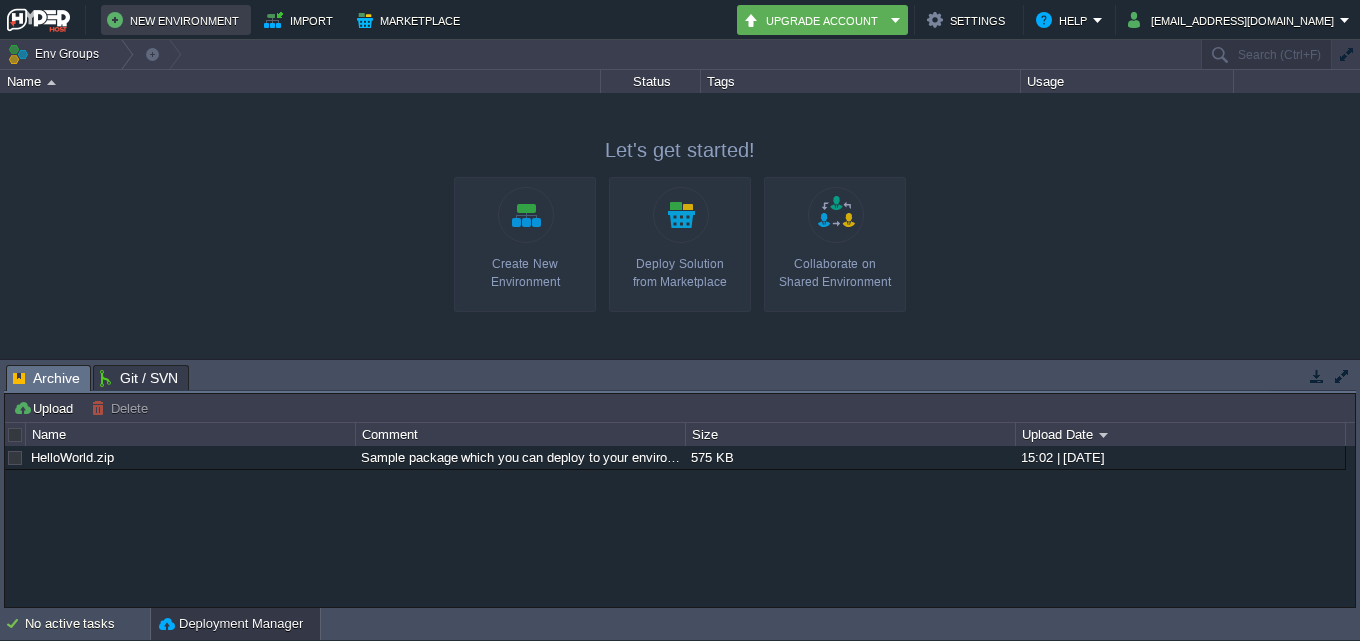 click on "New Environment" at bounding box center [176, 20] 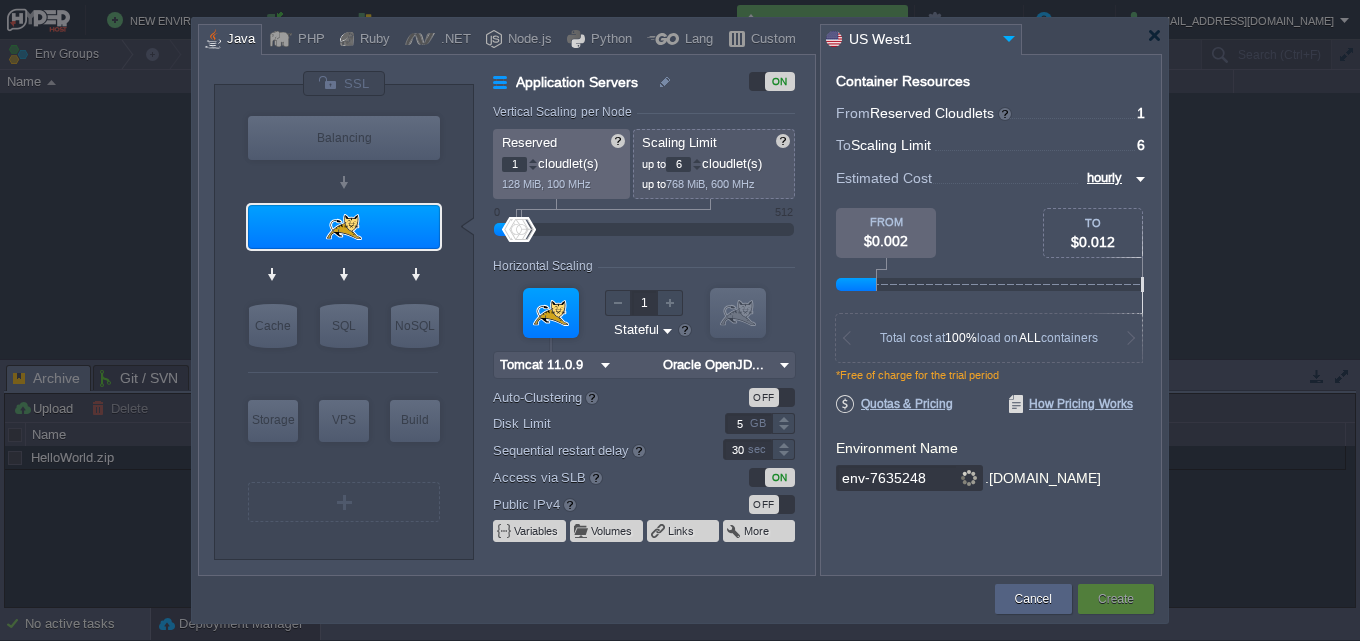 click on "US West1" at bounding box center [909, 39] 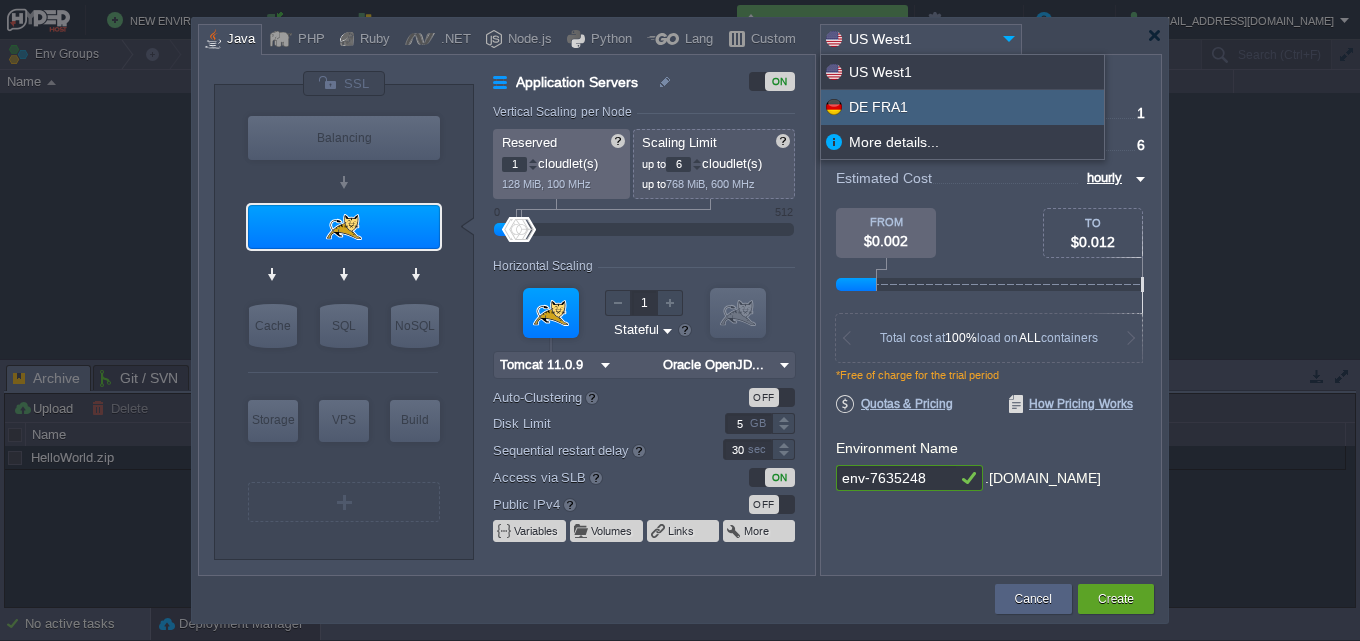 click on "DE FRA1" at bounding box center [962, 107] 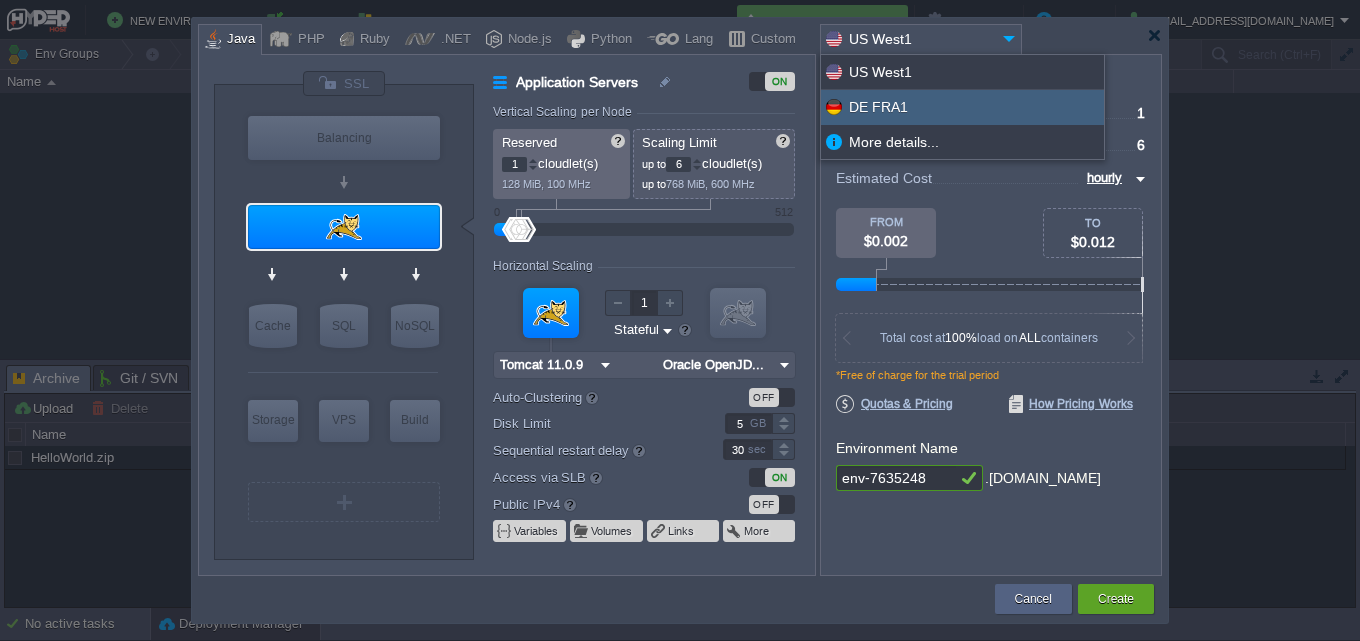 type on "Oracle OpenJD..." 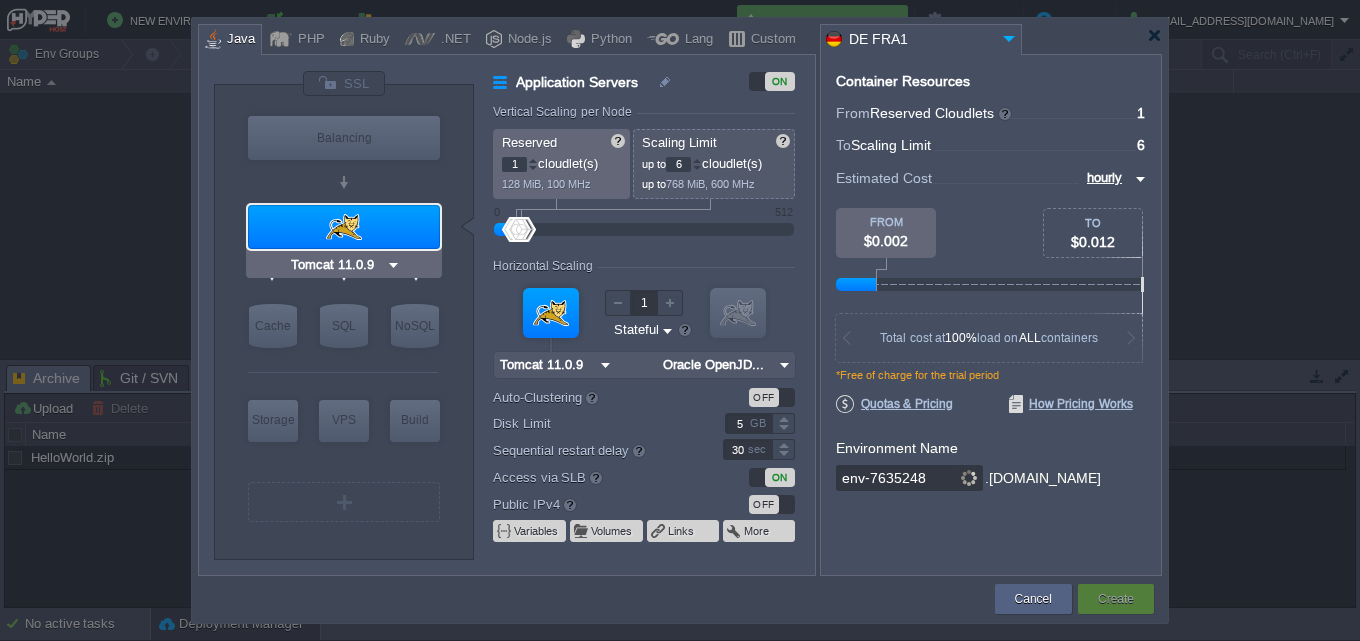 click at bounding box center (344, 227) 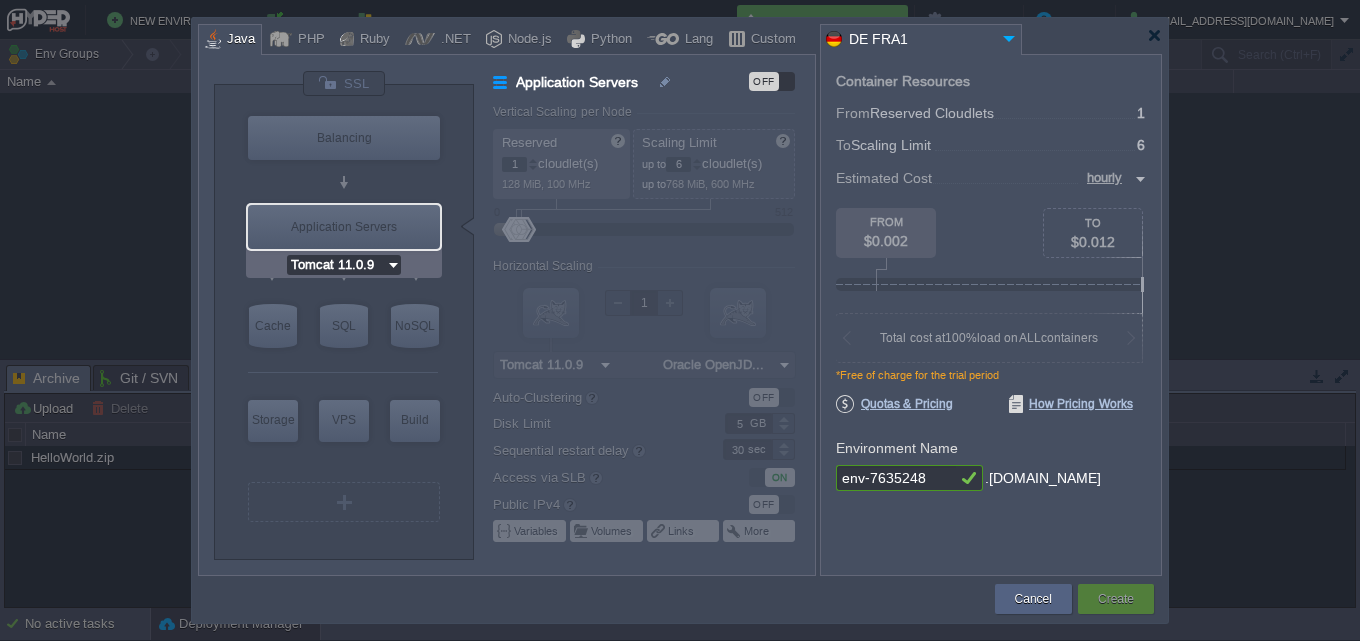 click on "Tomcat 11.0.9" at bounding box center (336, 265) 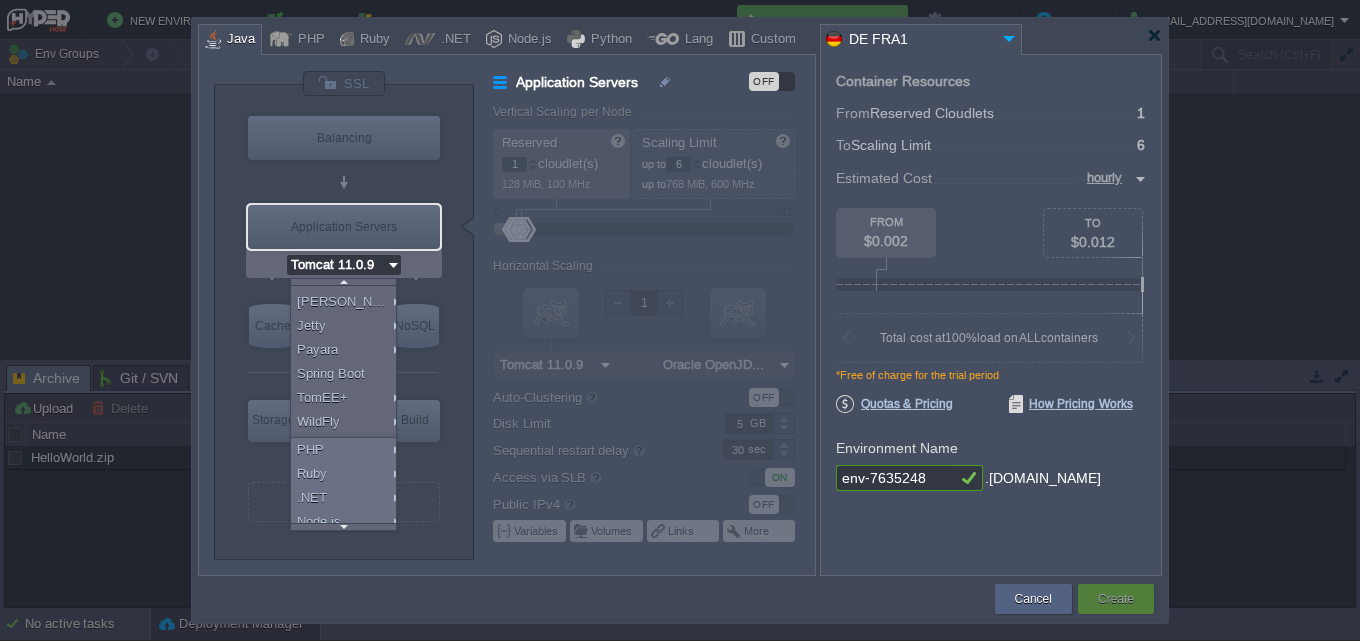scroll, scrollTop: 138, scrollLeft: 0, axis: vertical 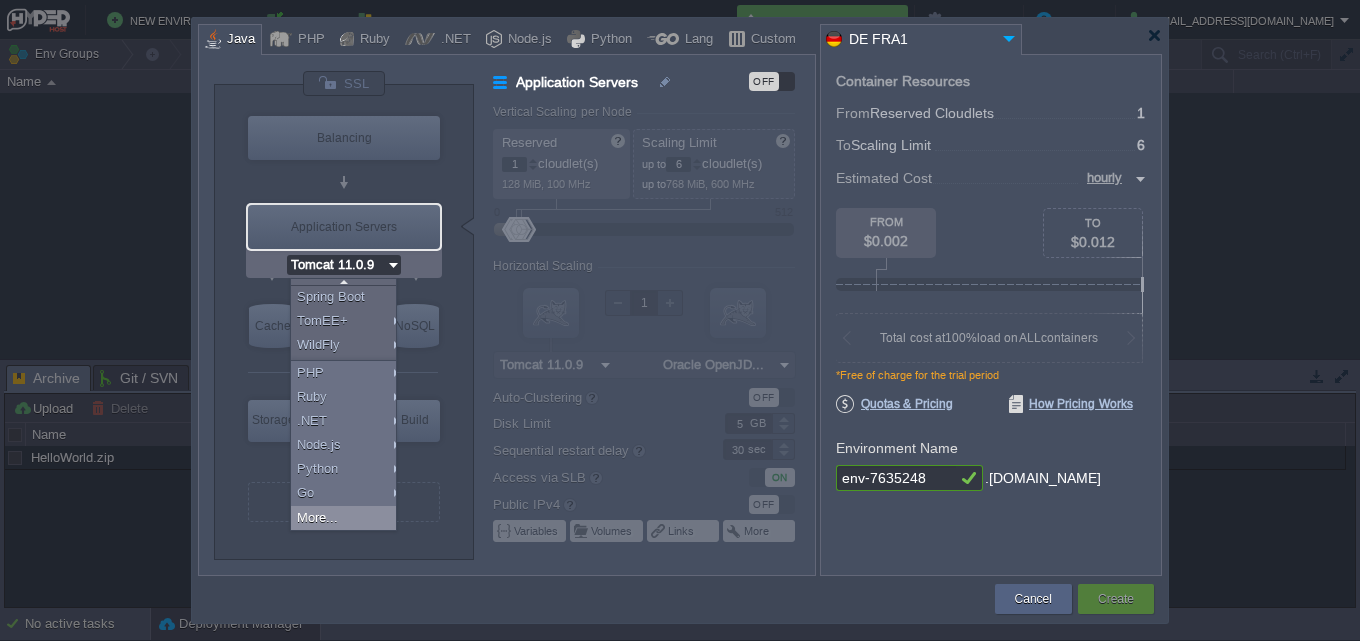 click on "More..." at bounding box center (347, 518) 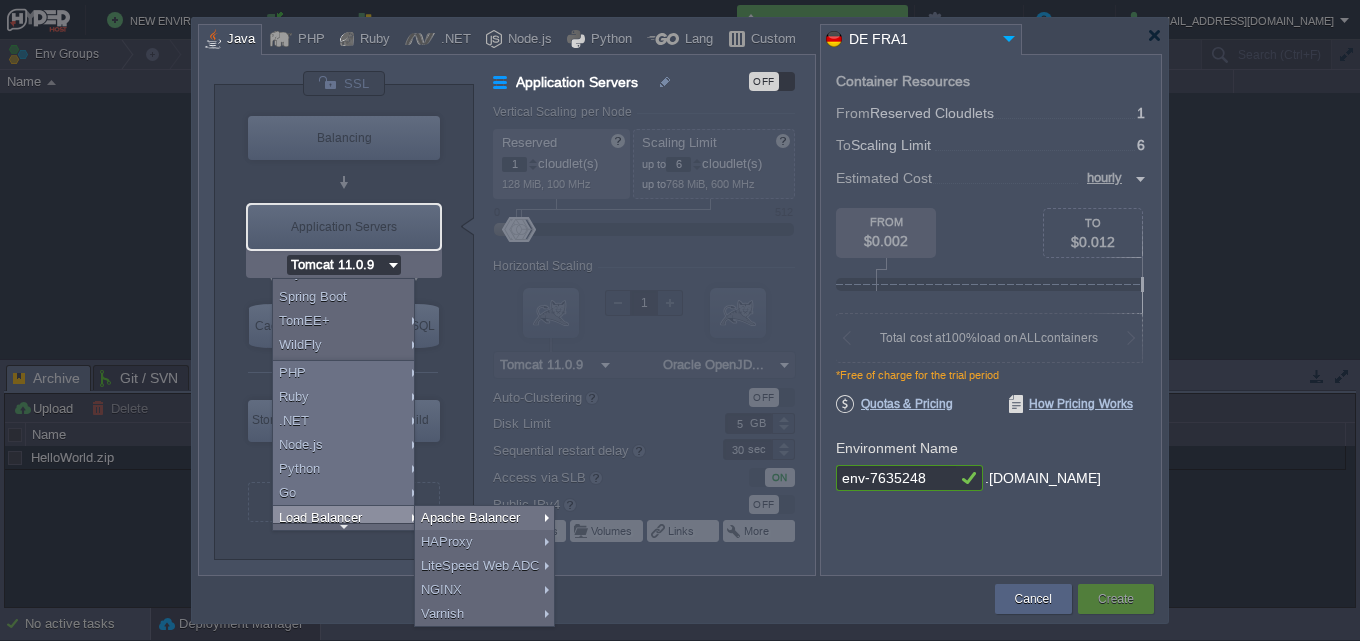 scroll, scrollTop: 0, scrollLeft: 0, axis: both 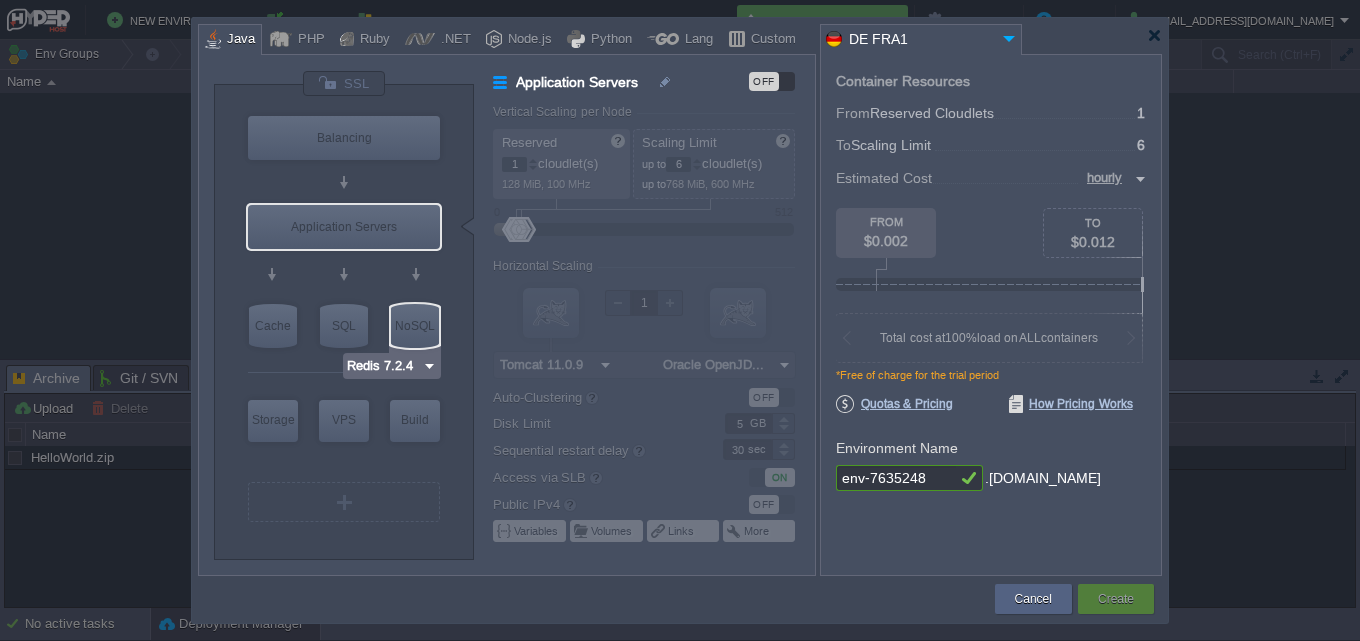 type on "Tomcat 11.0.9" 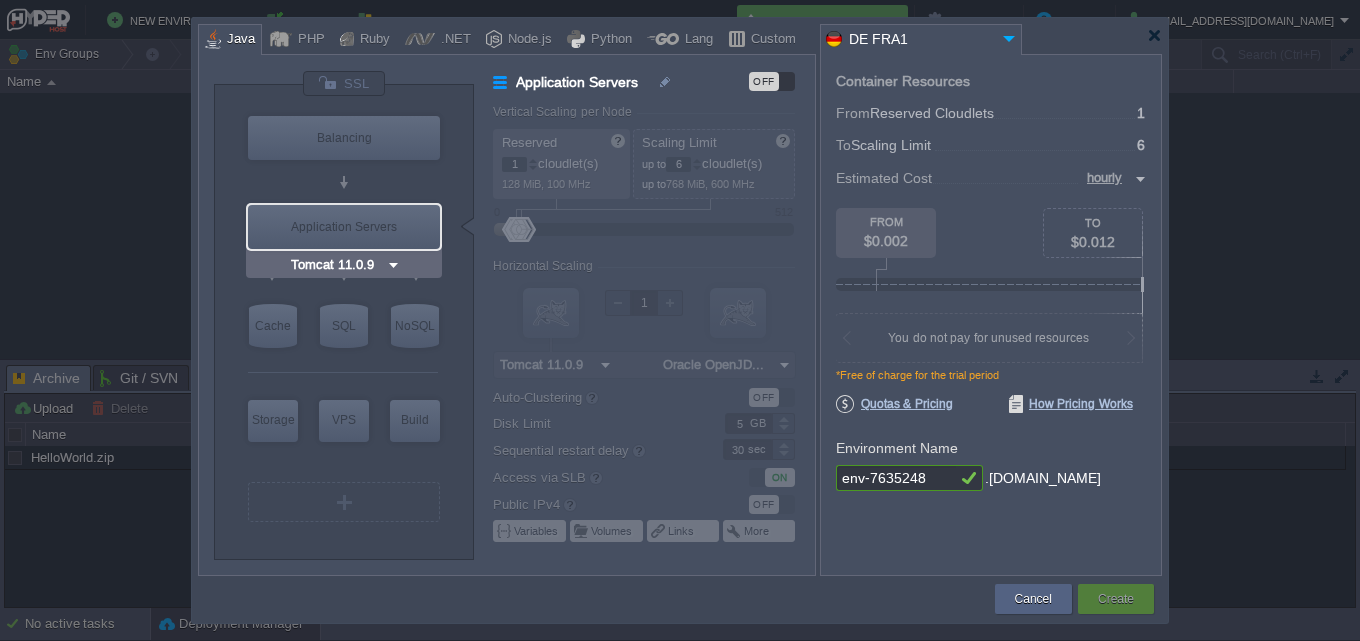 click on "Tomcat 11.0.9" at bounding box center (336, 265) 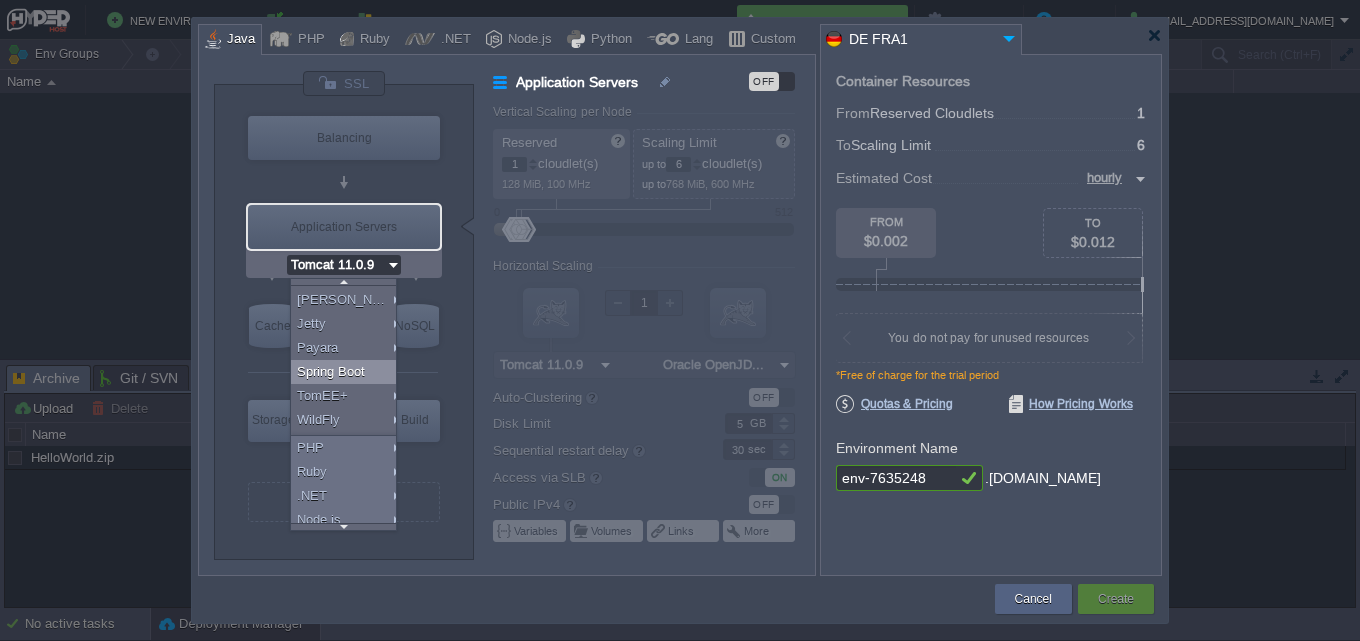 scroll, scrollTop: 138, scrollLeft: 0, axis: vertical 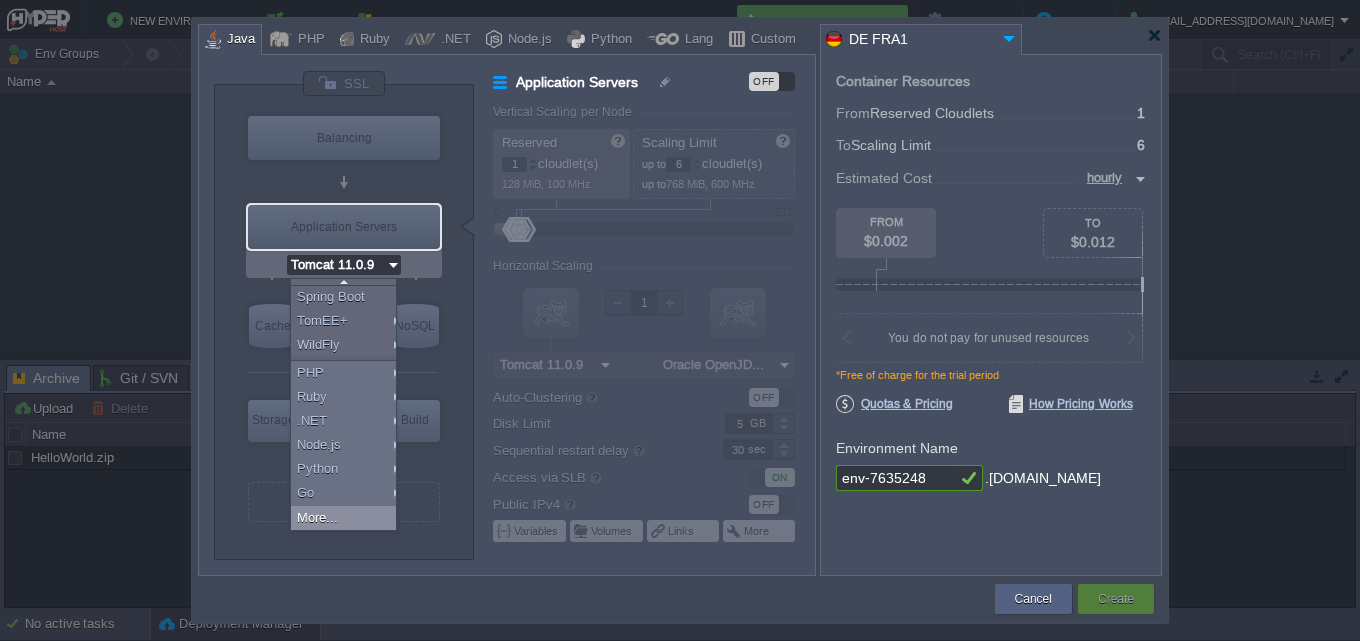 click on "More..." at bounding box center [347, 518] 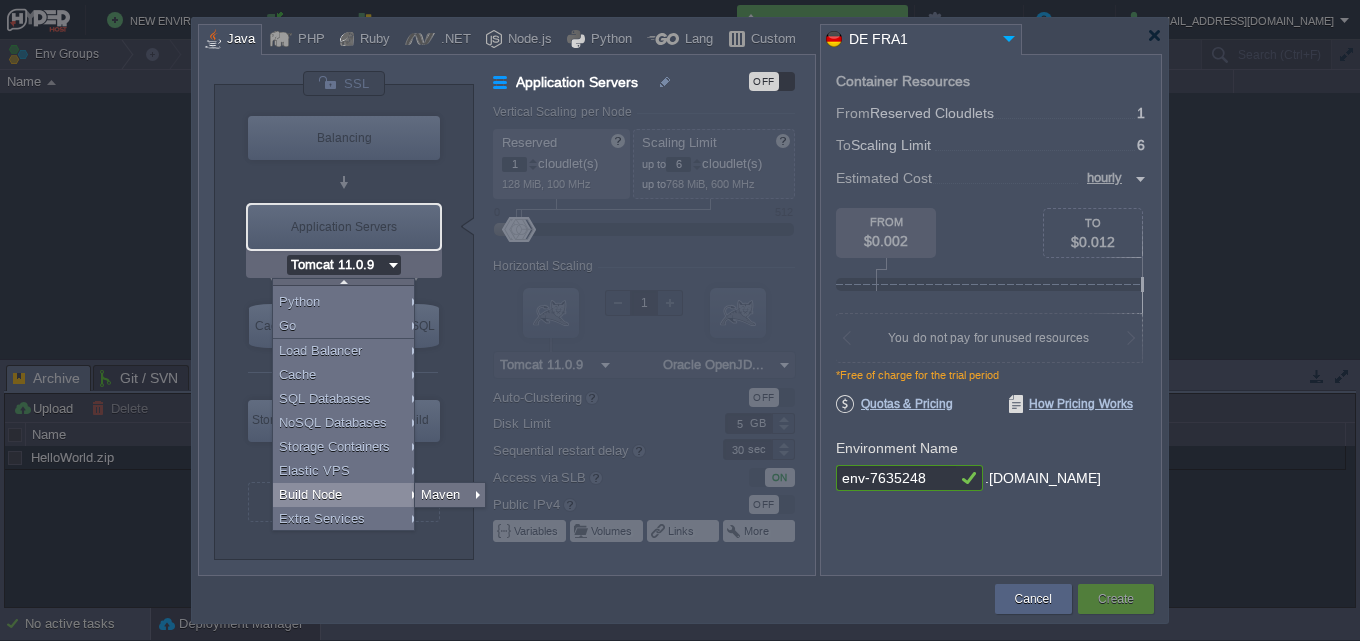 scroll, scrollTop: 306, scrollLeft: 0, axis: vertical 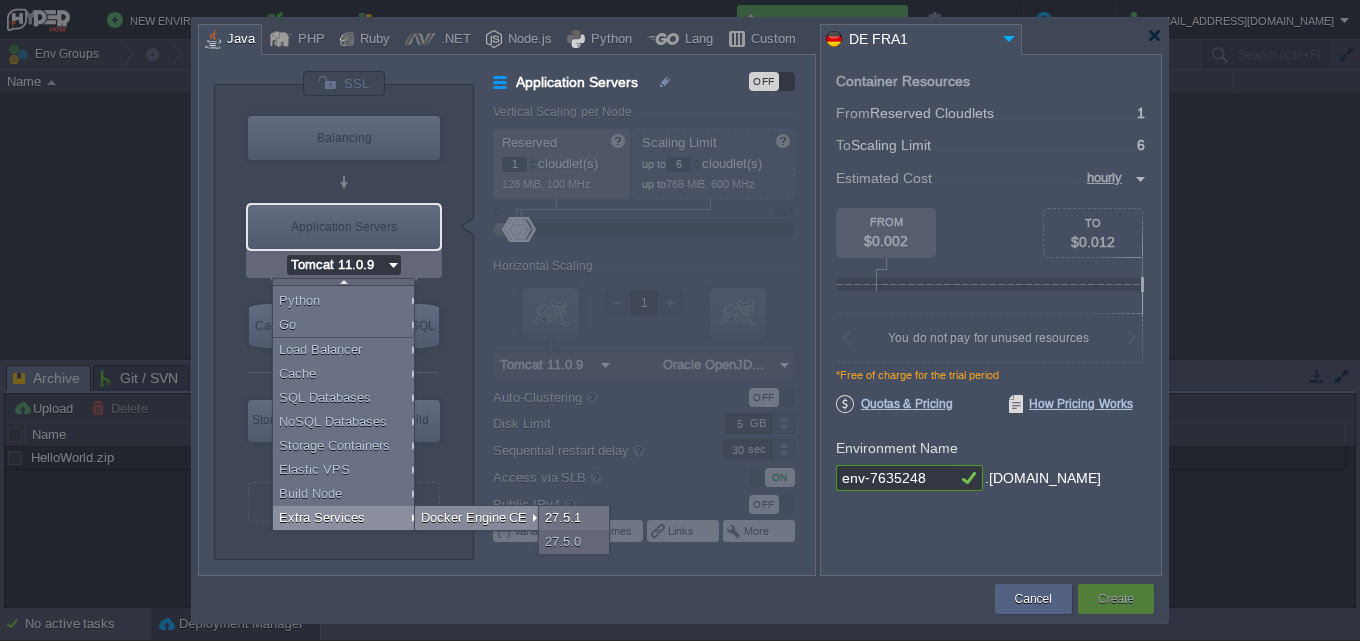 click on "Docker Engine CE" at bounding box center (478, 518) 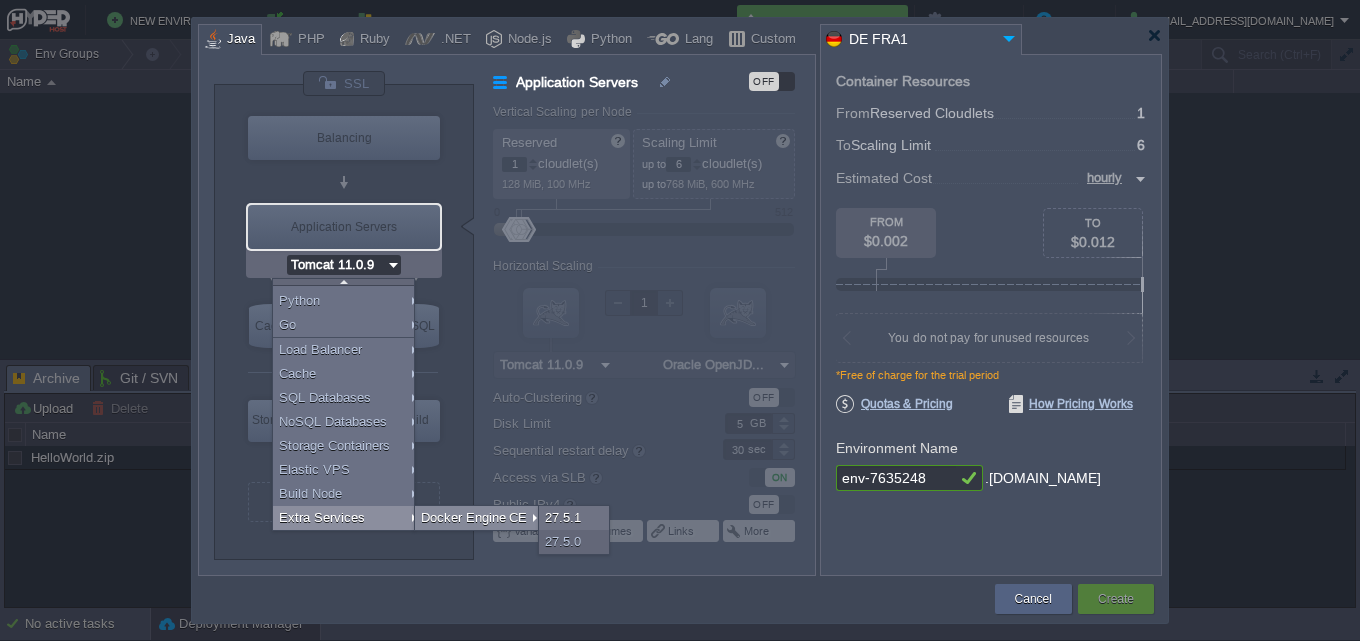type on "Extra Services" 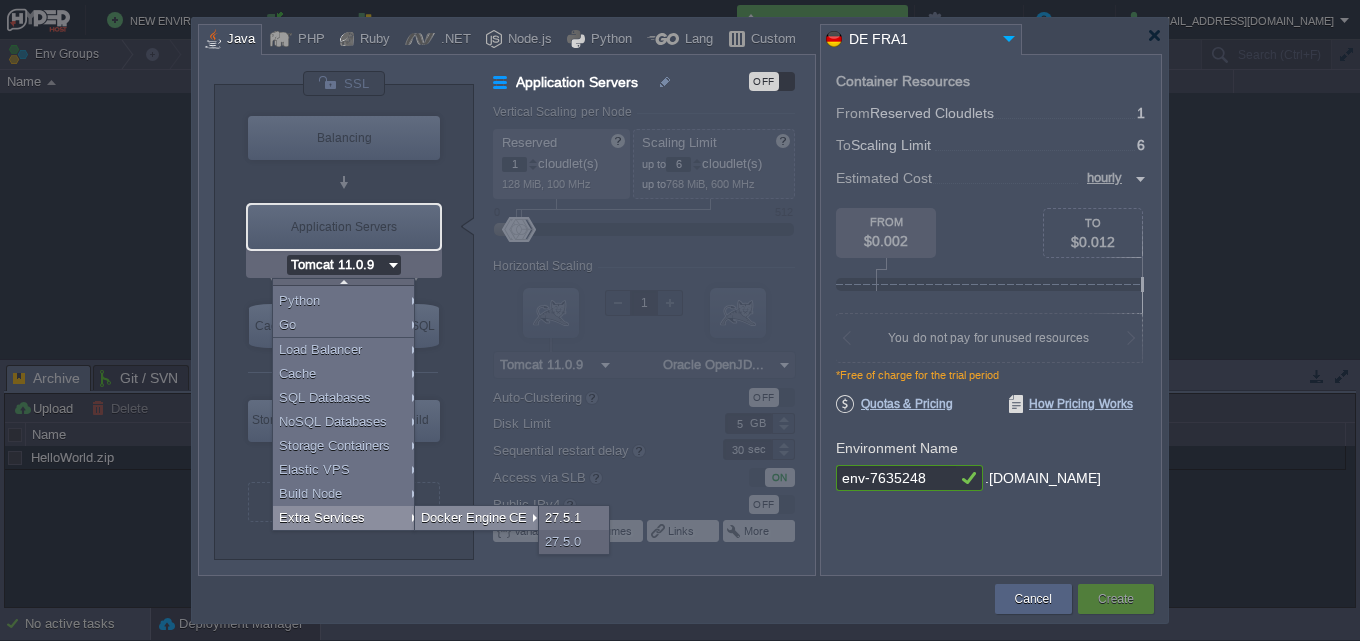 type on "Stateless" 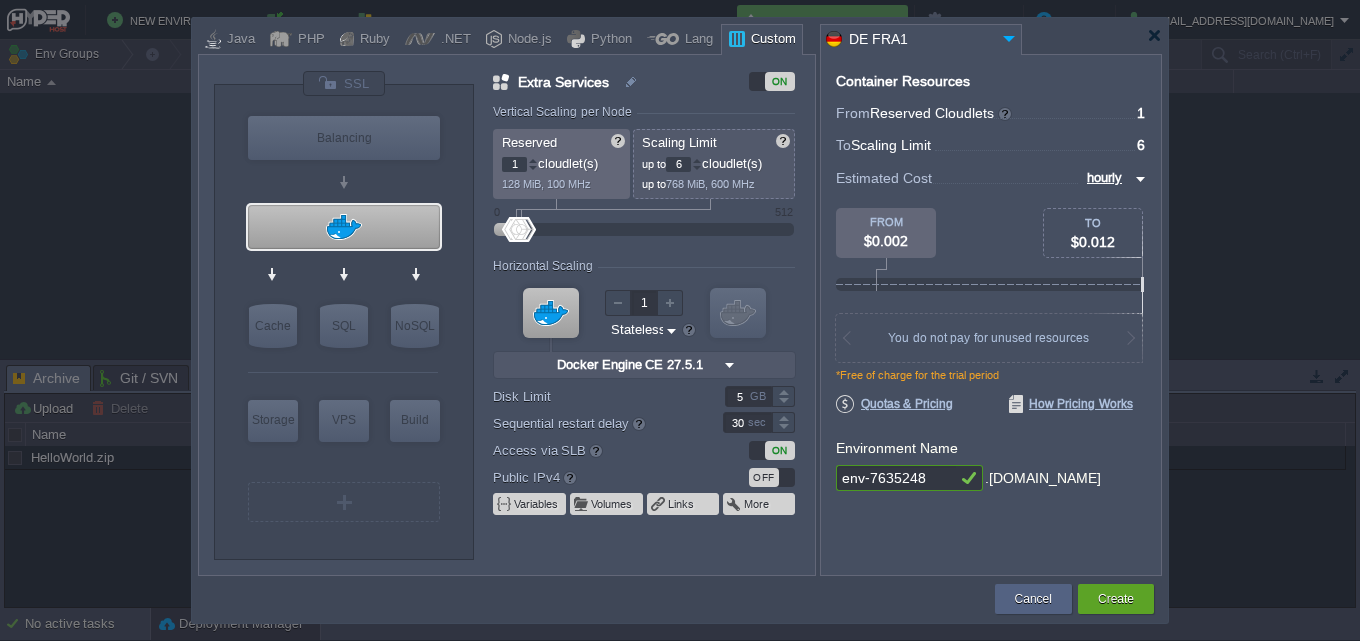 scroll, scrollTop: 0, scrollLeft: 0, axis: both 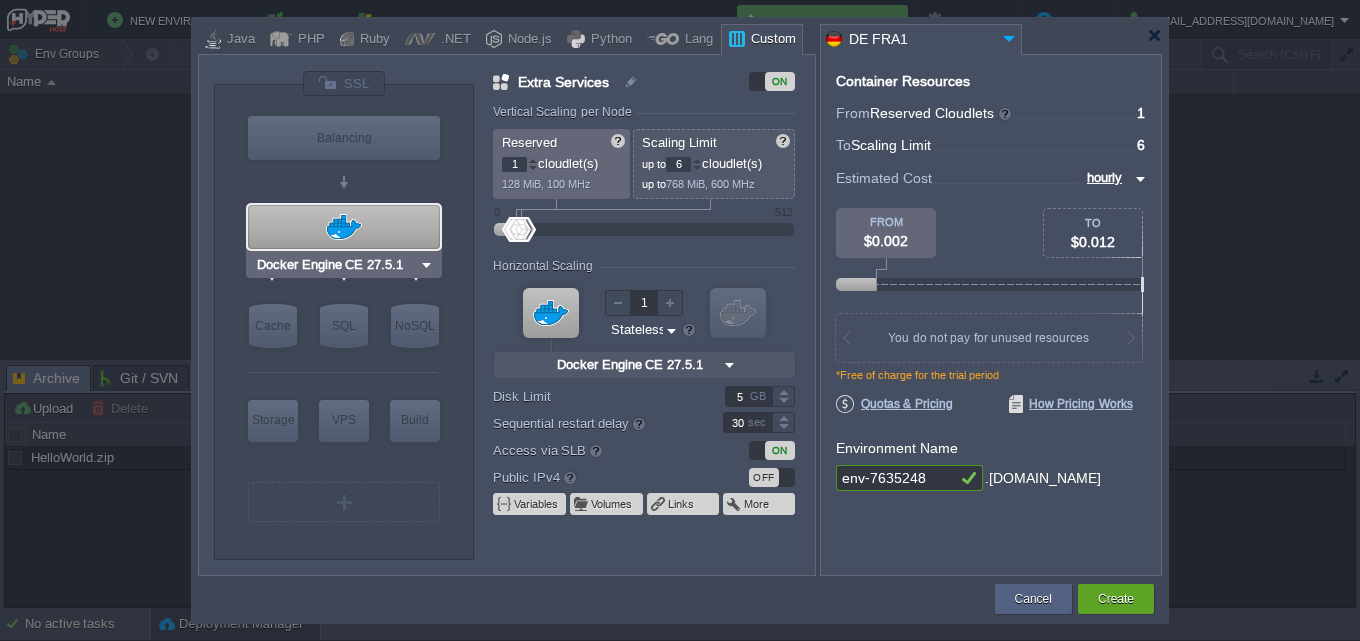 type on "NGINX 1.28.0" 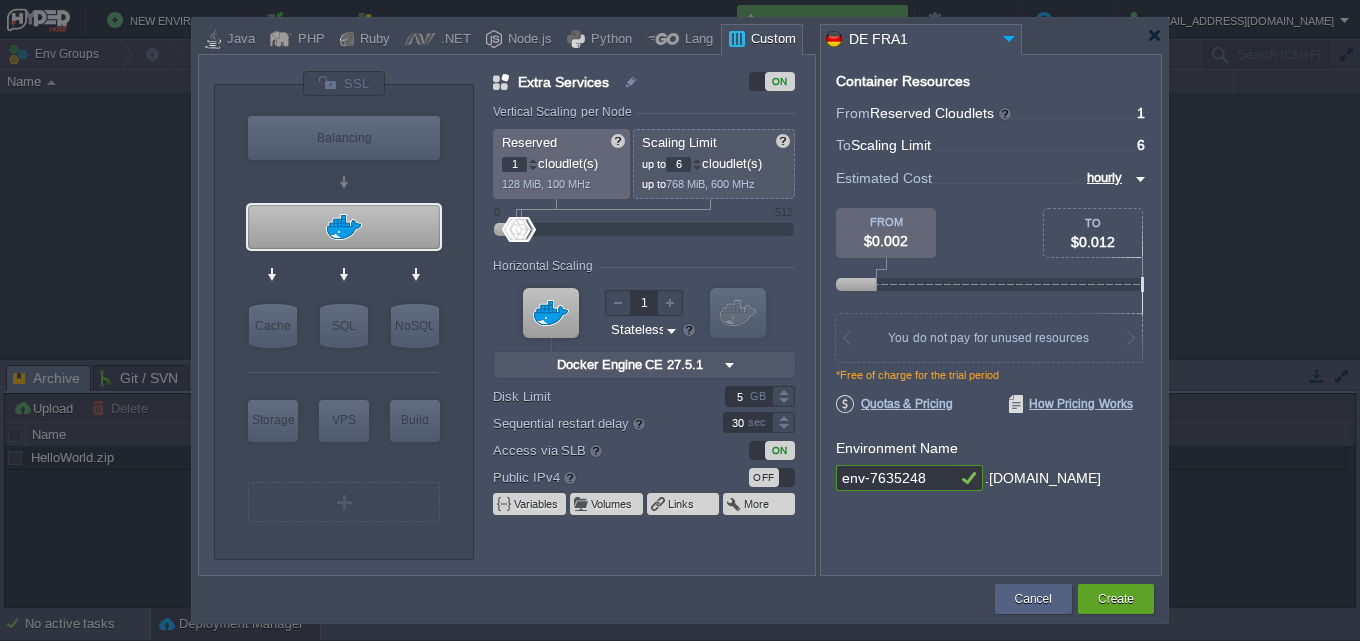drag, startPoint x: 510, startPoint y: 163, endPoint x: 592, endPoint y: 258, distance: 125.49502 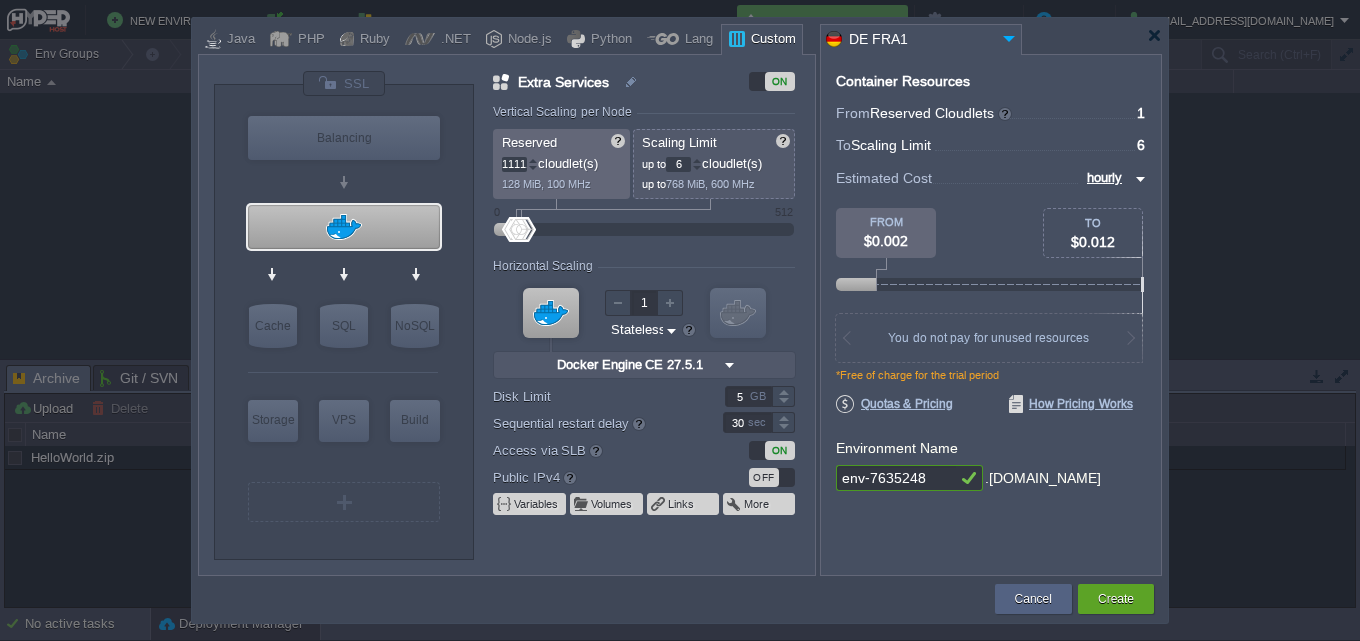 type on "11111111" 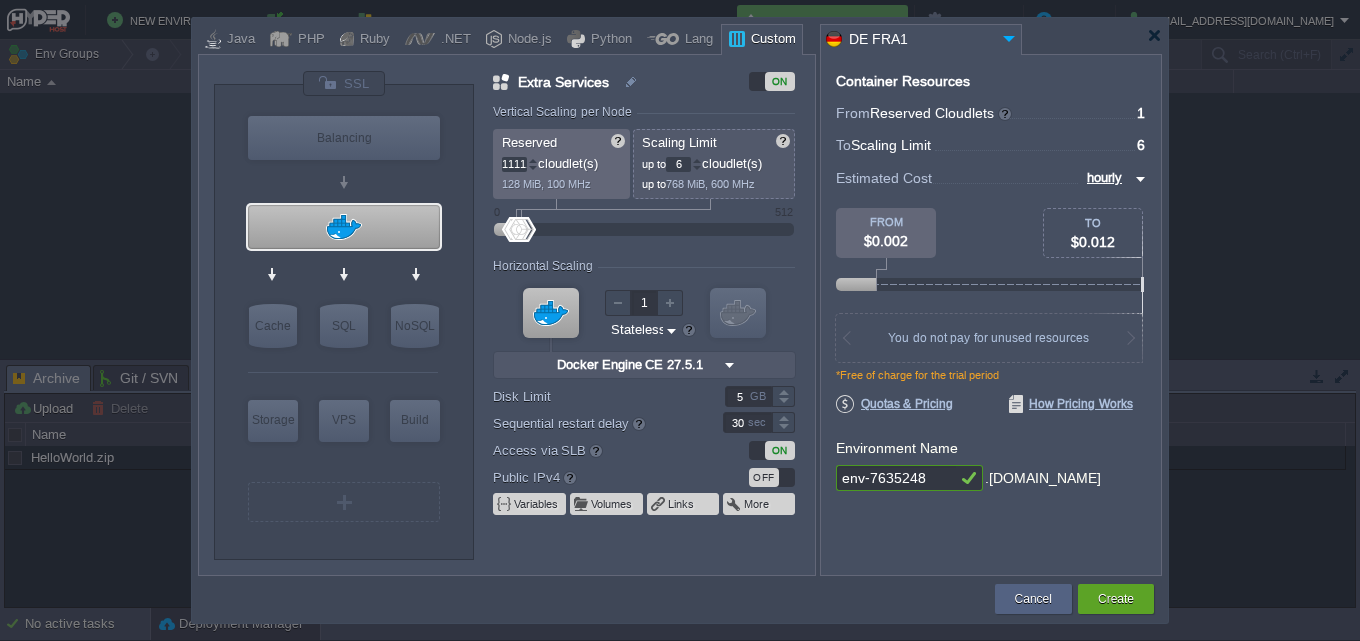 click on "GB" at bounding box center [760, 396] 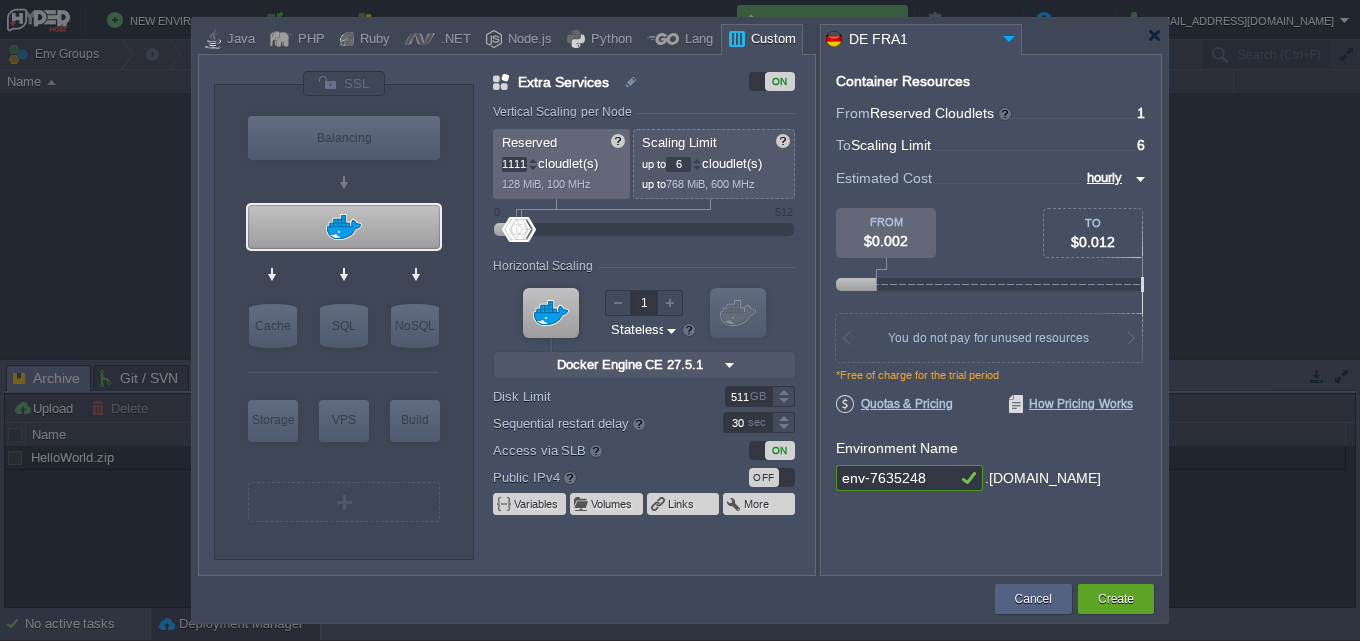 type on "5111" 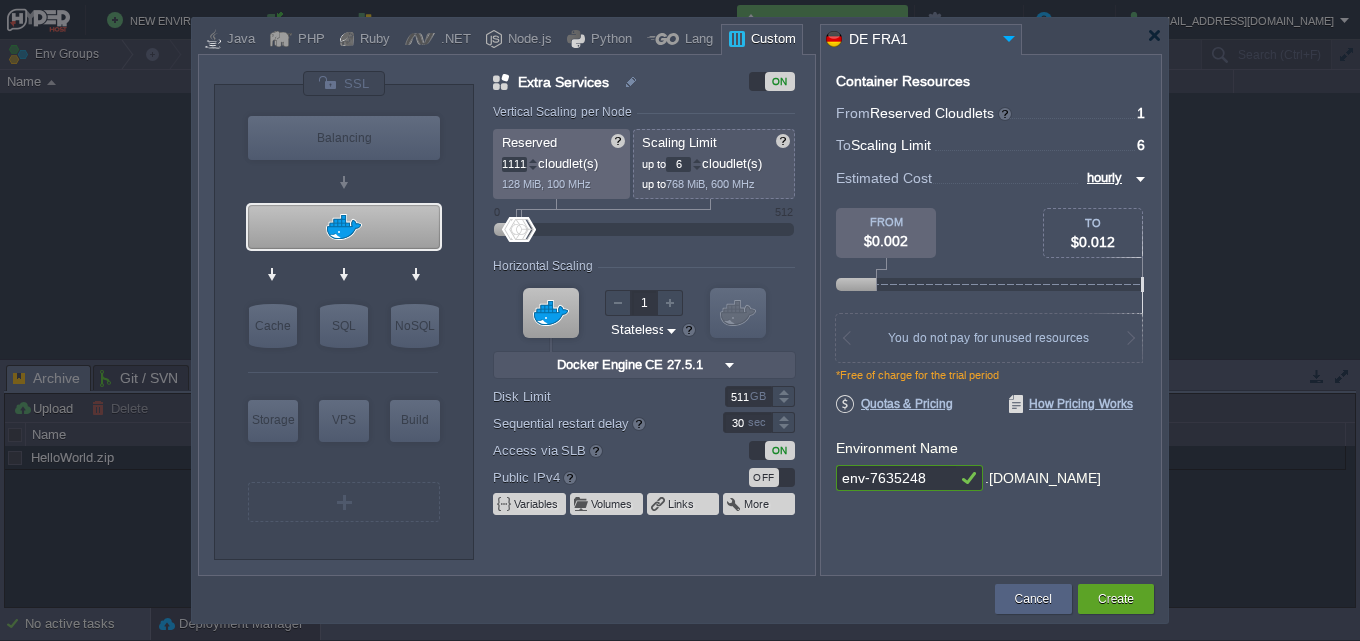 type on "12" 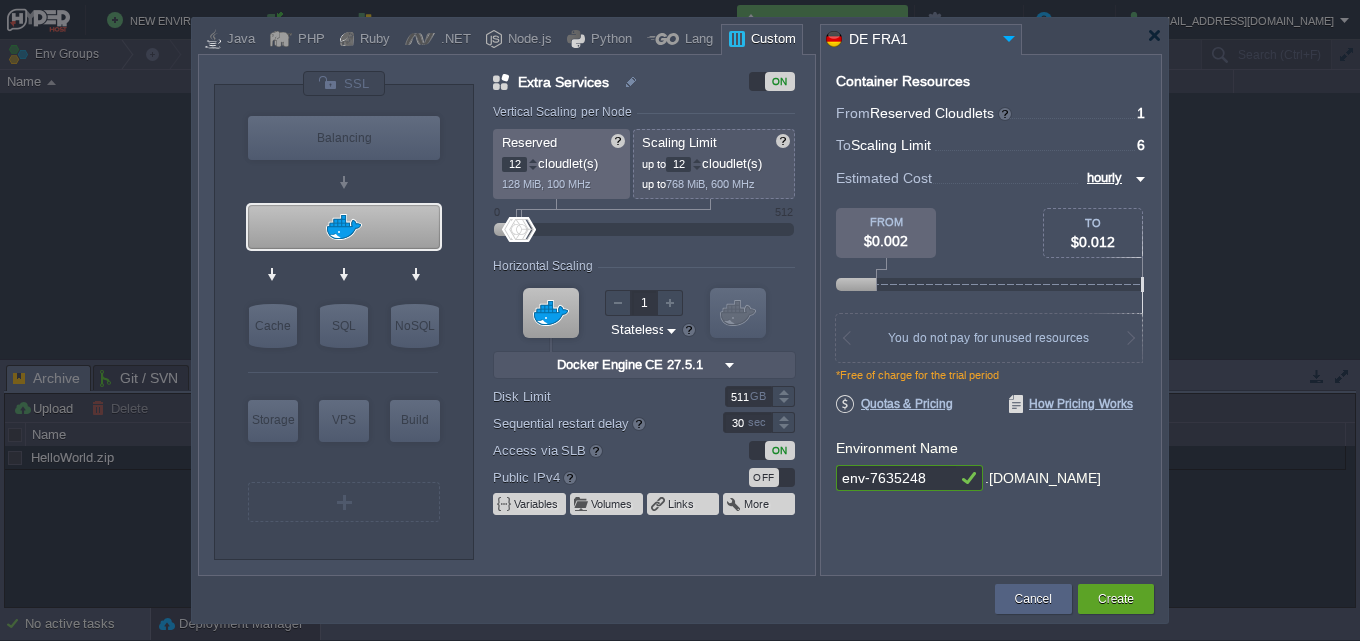 scroll, scrollTop: 0, scrollLeft: 0, axis: both 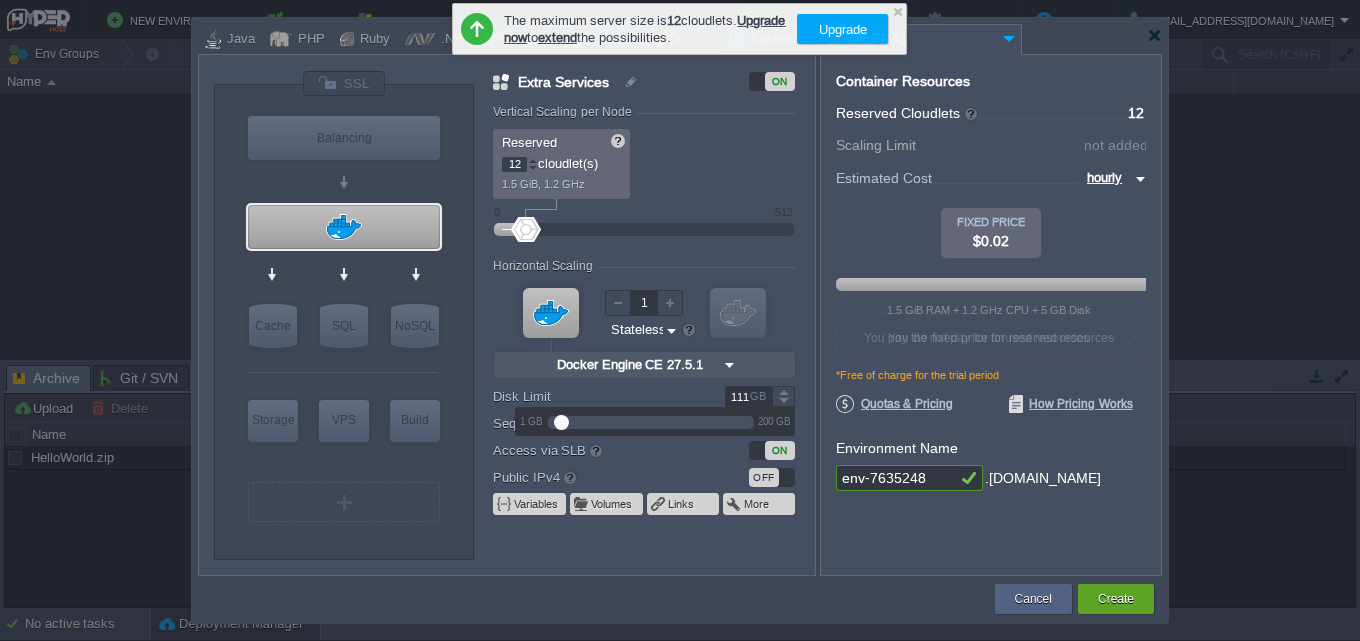 type on "10" 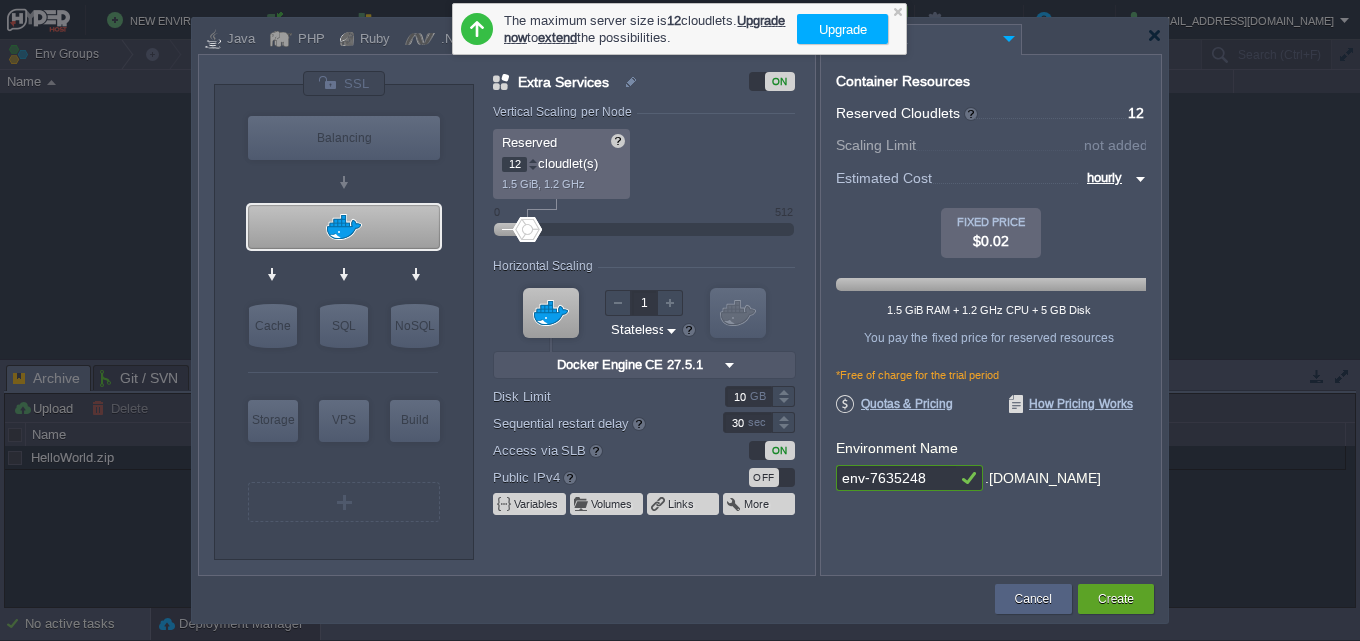 click on "Container Resources From  Reserved Cloudlets   ... = 12 not added To  Scaling Limit ... = 12 not added   VM Resources ... = 0 GiB, 0 vCPU not added Estimated Cost hourly TO $0.02 FIXED PRICE $0.02 1.5 GiB RAM + 1.2 GHz CPU + 5 GB Disk You pay the fixed price for reserved resources Total cost at  100%  load on  ALL  containers You do not pay for unused resources *Free of charge for the trial period Disk Limit per Node 10 GB Traffic Limit per Node 50 GB Quotas & Pricing How Pricing Works Environment Name env-7635248 .[DOMAIN_NAME]" at bounding box center [991, 315] 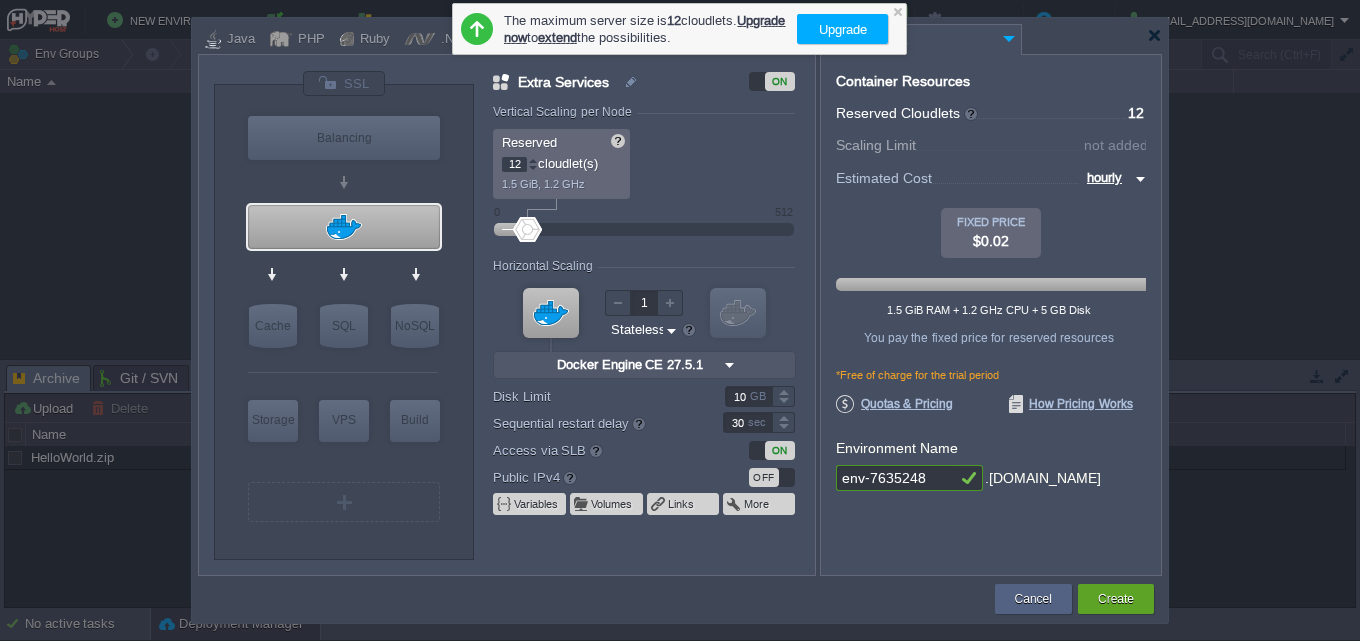 scroll, scrollTop: 0, scrollLeft: 0, axis: both 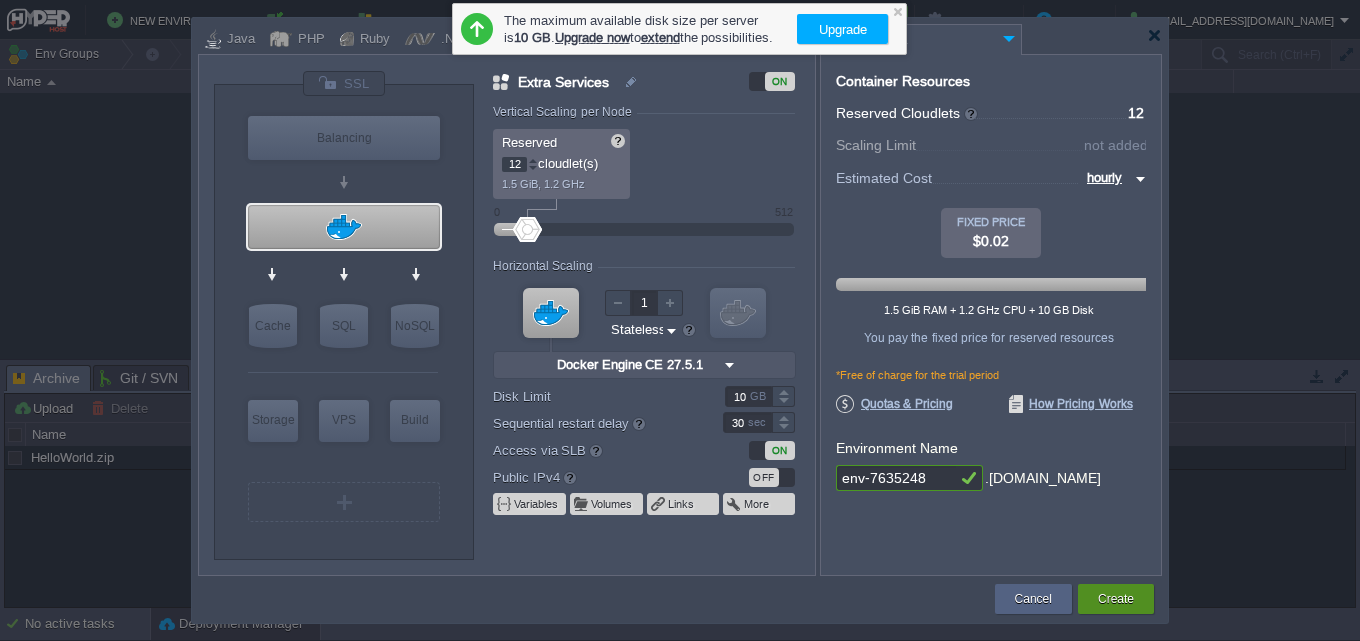 click on "Create" at bounding box center [1116, 599] 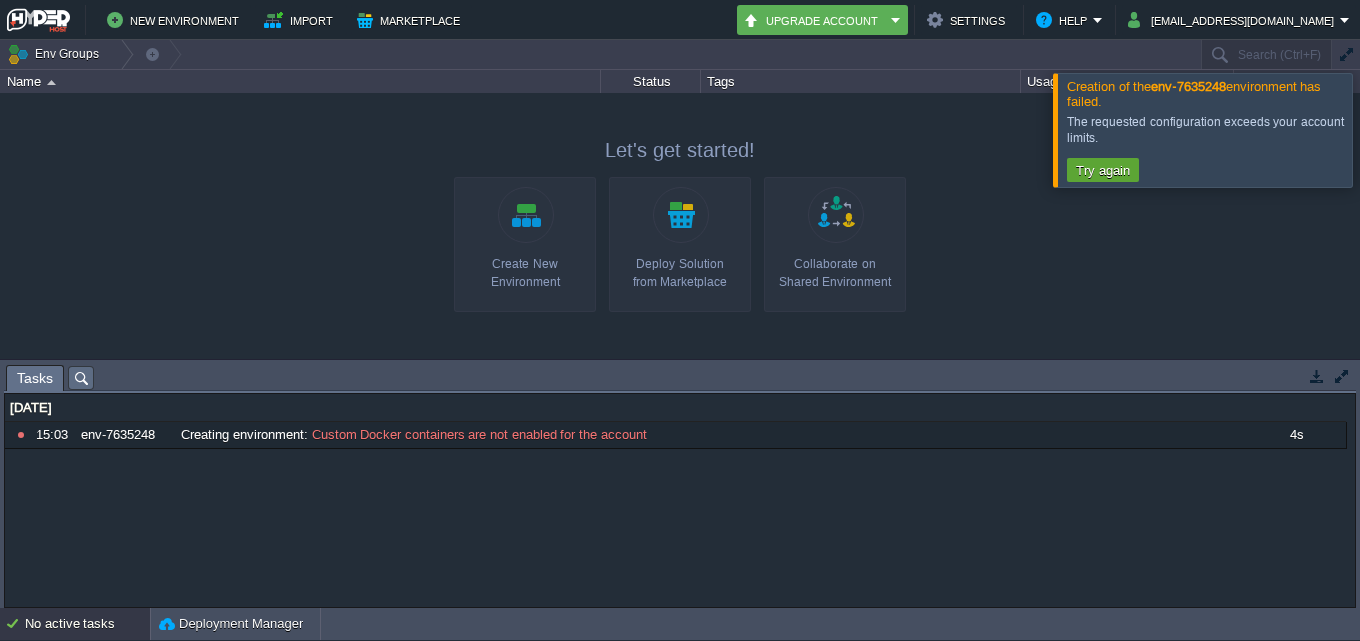 click at bounding box center (680, 225) 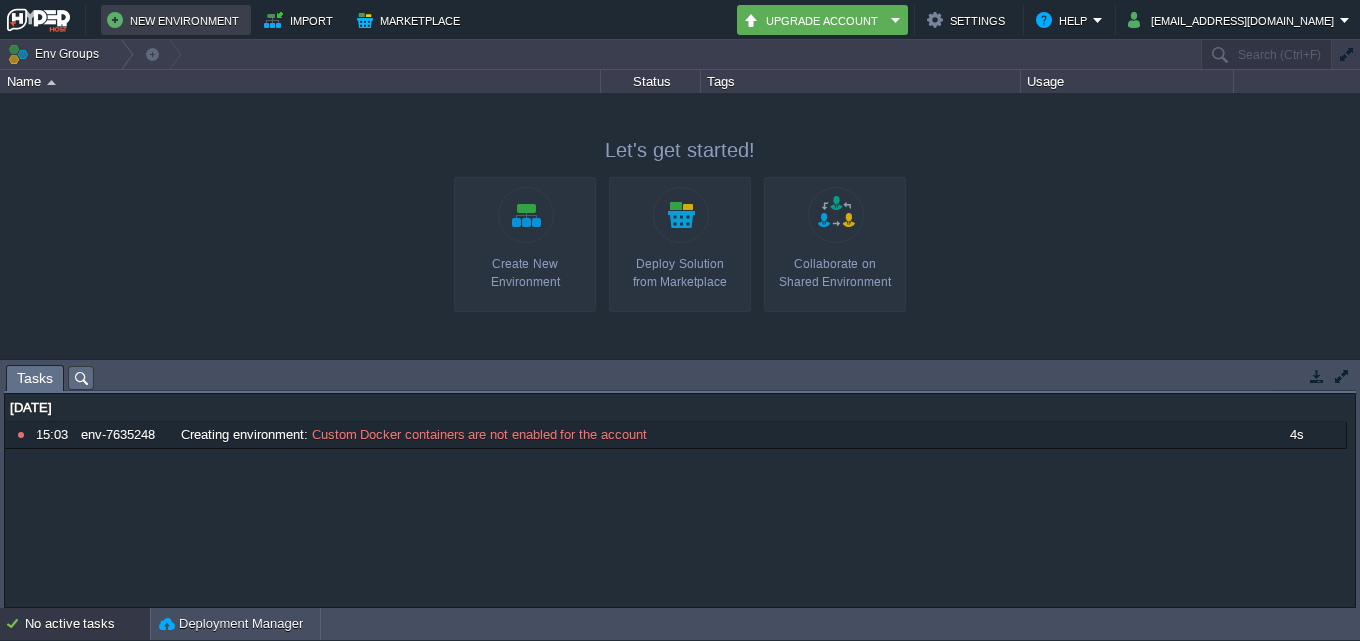 click on "New Environment" at bounding box center [176, 20] 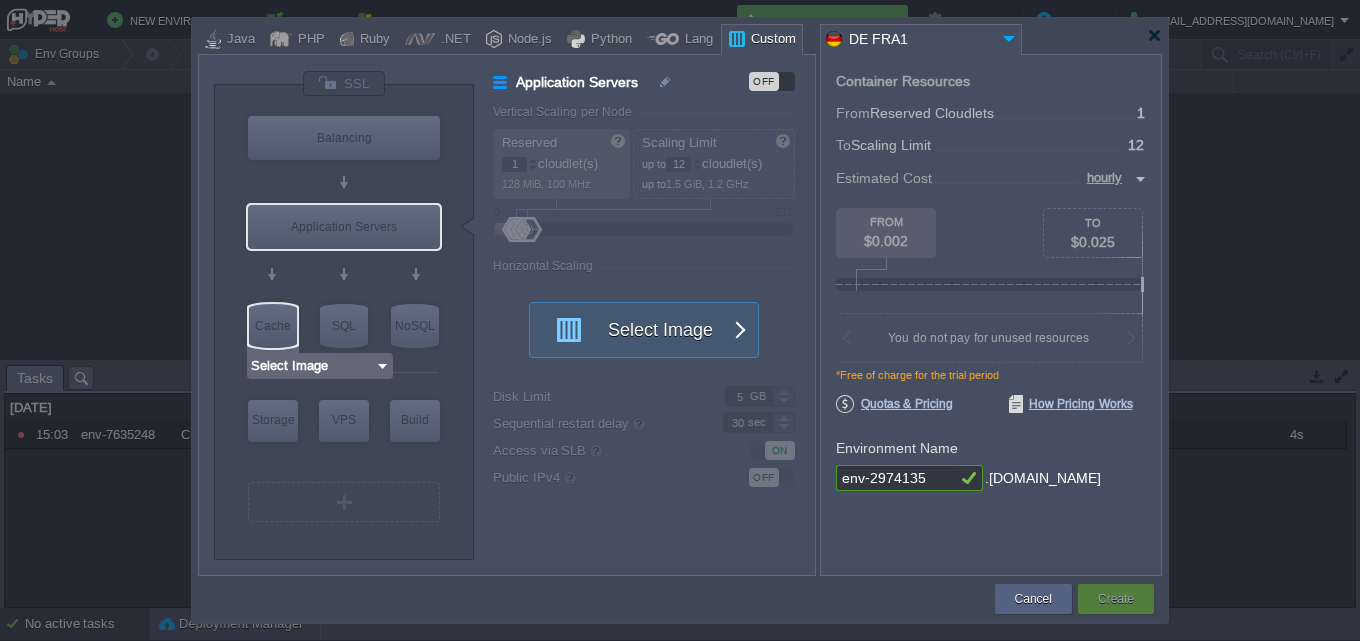 click on "Application Servers" at bounding box center (344, 227) 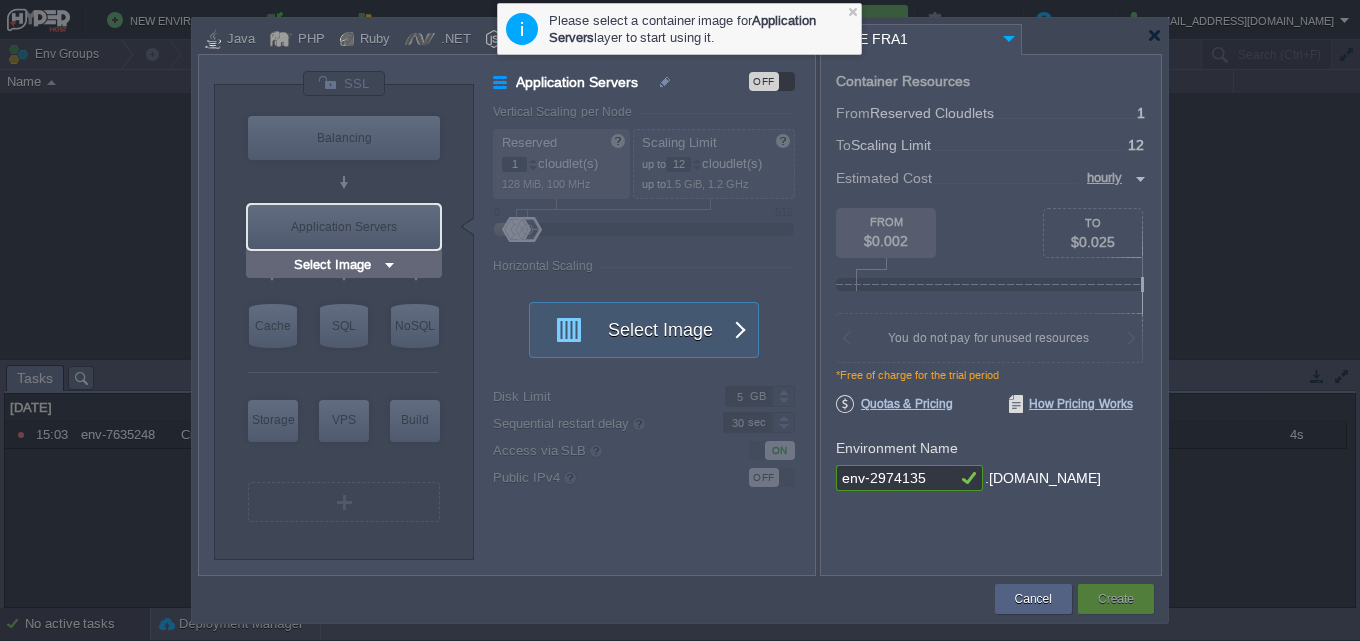 type on "Extra Storage 2.0-10.5" 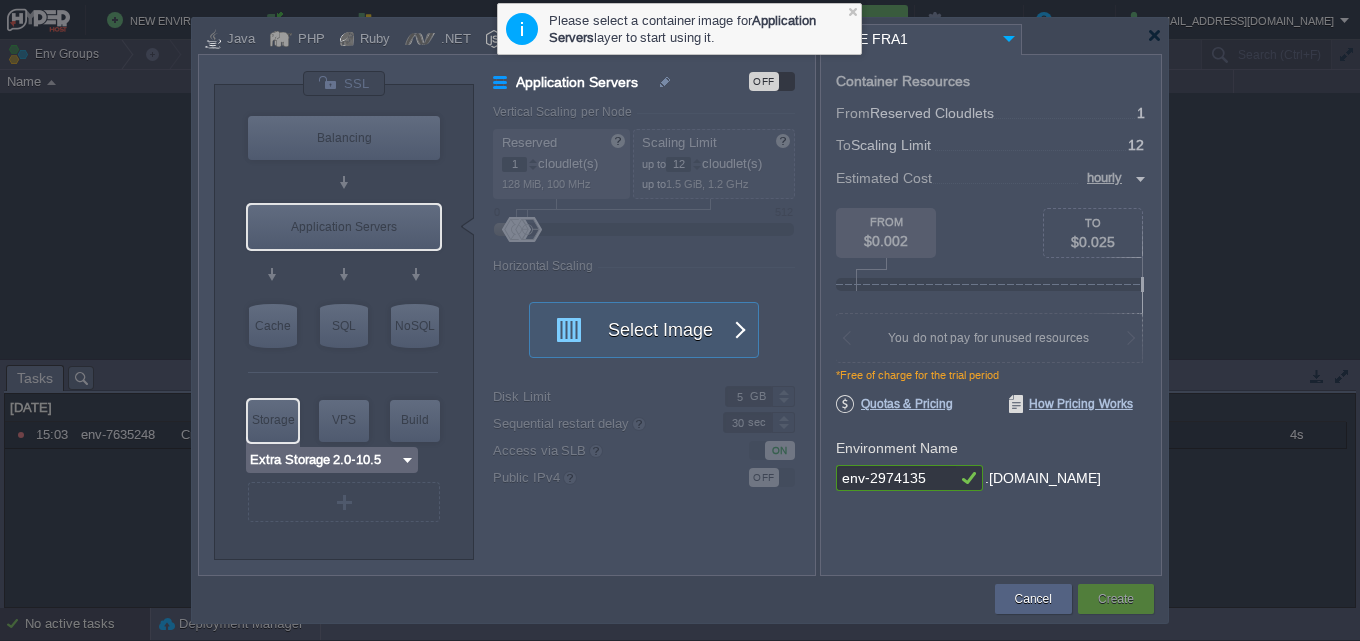 click on "Storage" at bounding box center [273, 420] 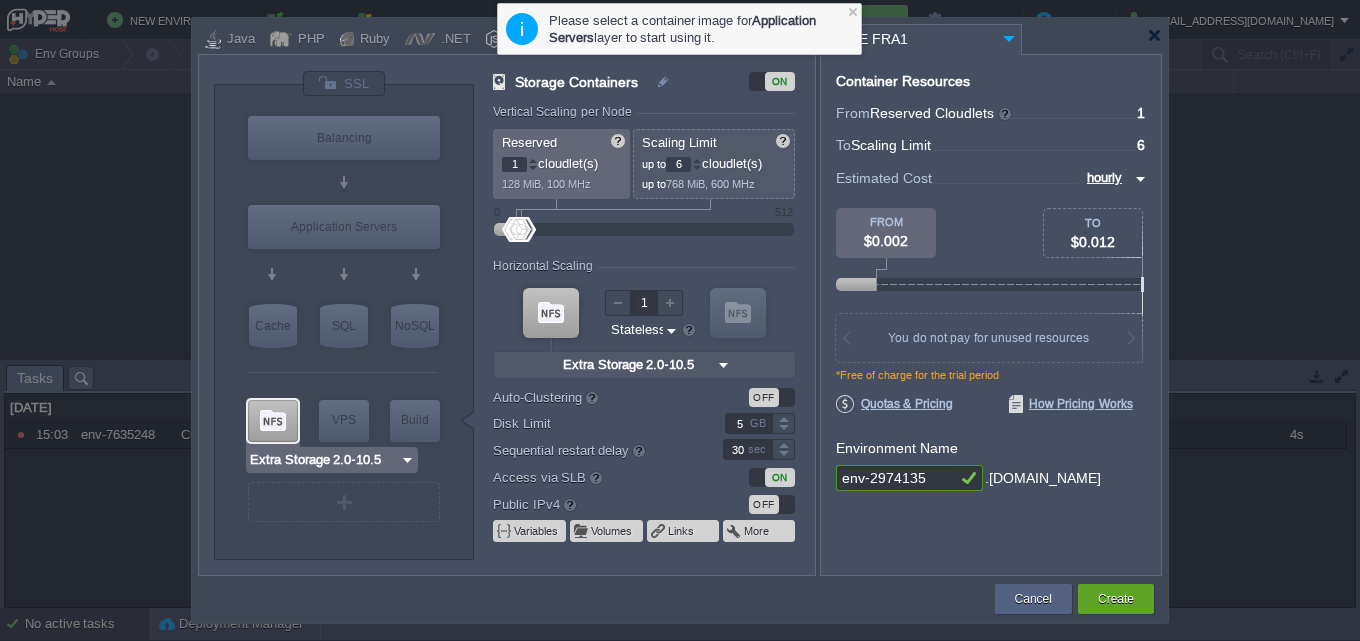 type on "AlmaLinux 9.6" 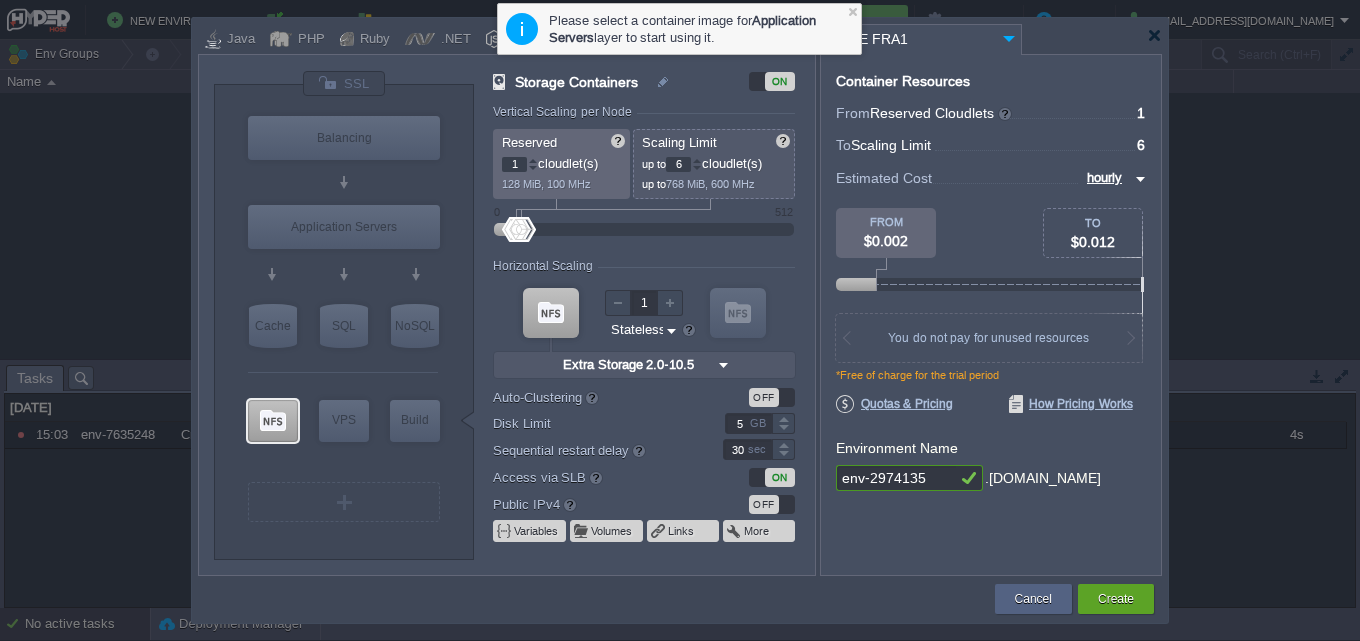 click on "1" at bounding box center (514, 164) 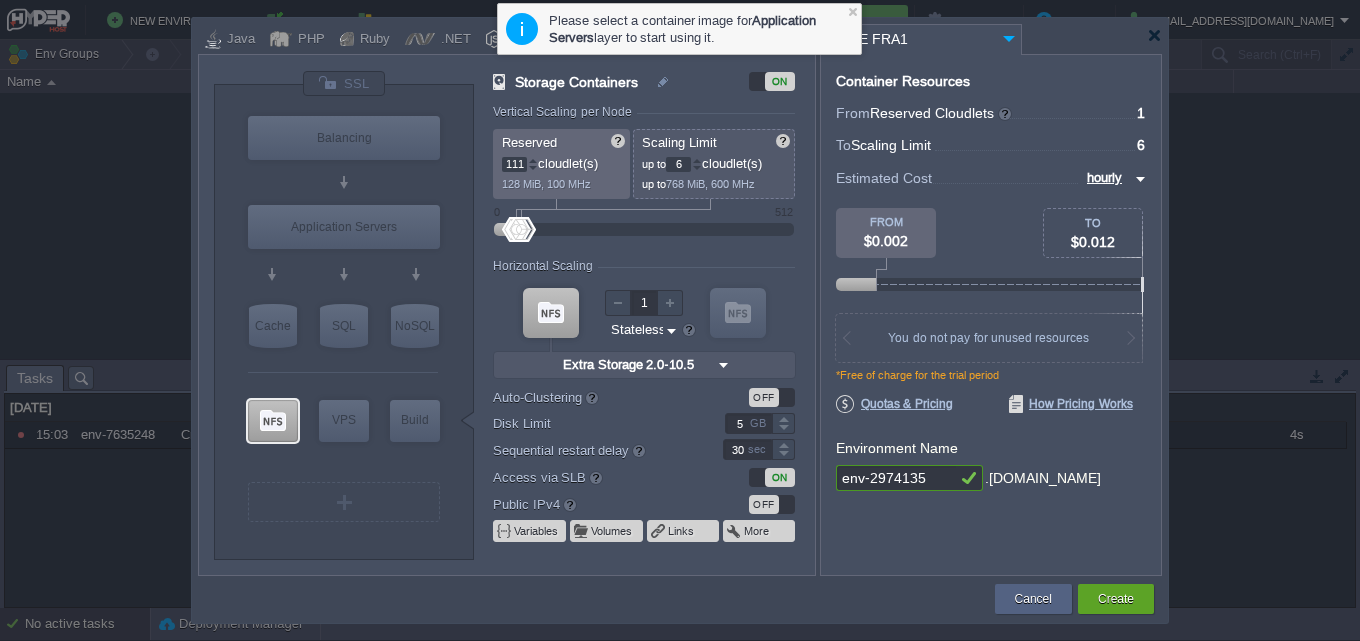 type on "1111" 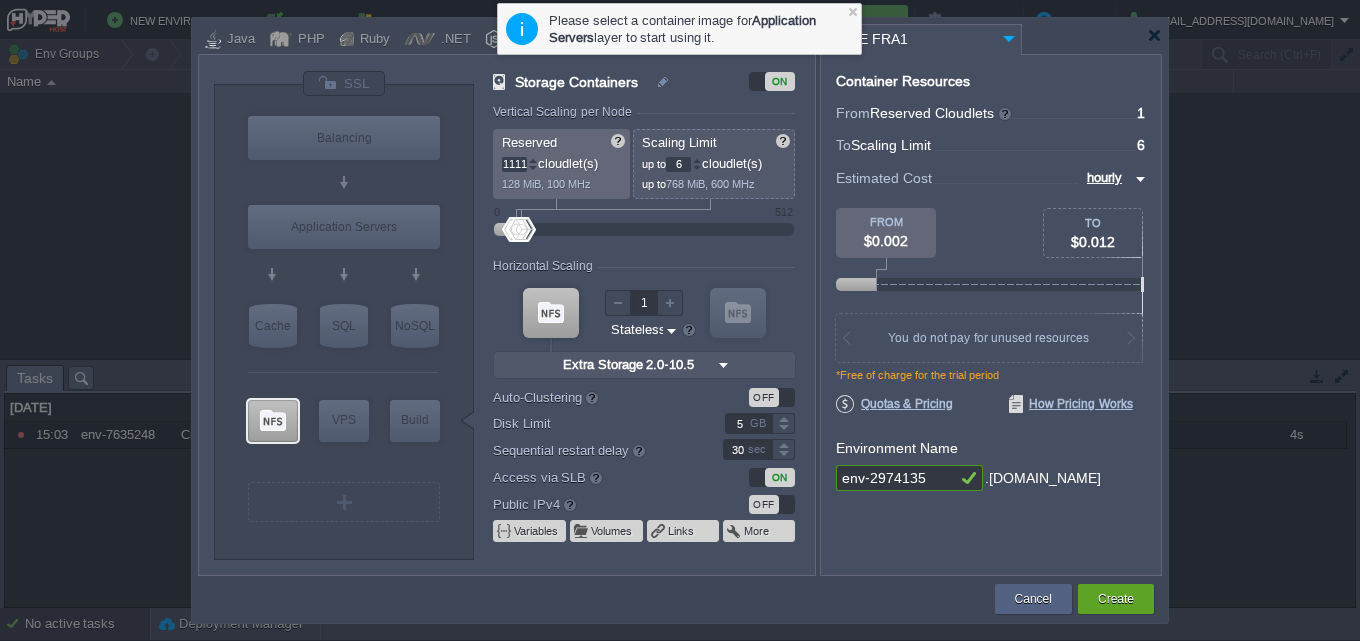 click on "env-2974135" at bounding box center [896, 478] 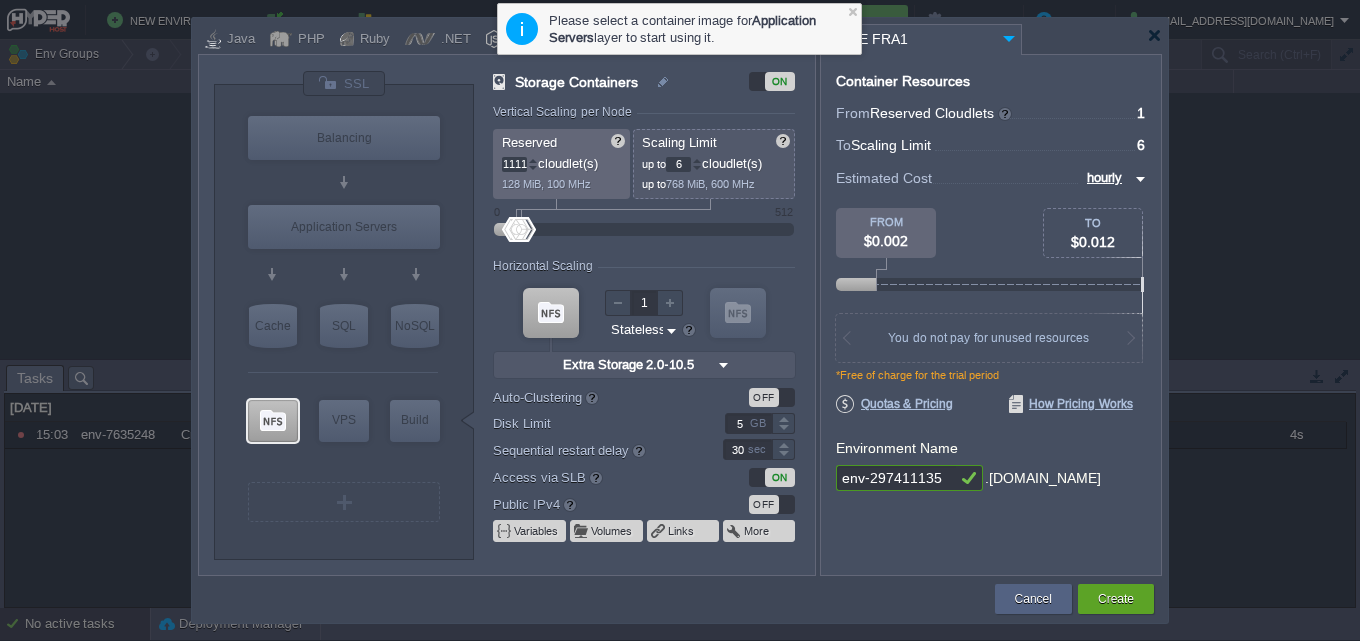 type on "env-2974111135" 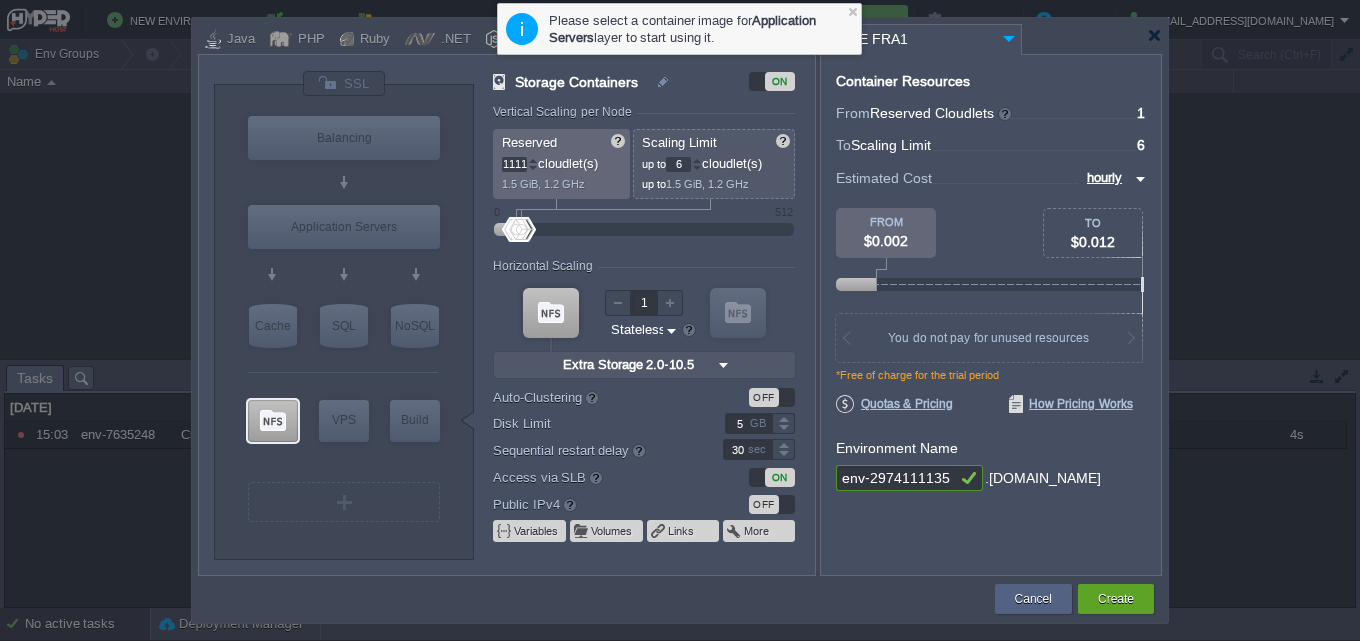 type on "12" 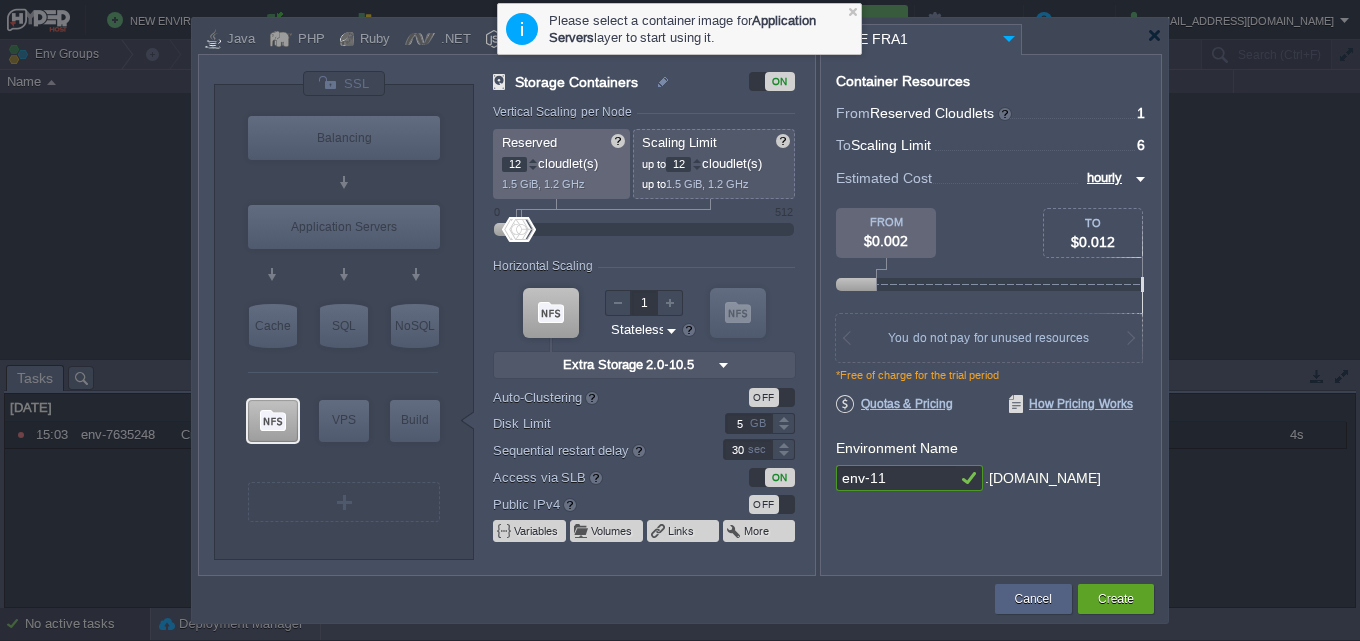 click on "env-11" at bounding box center (896, 478) 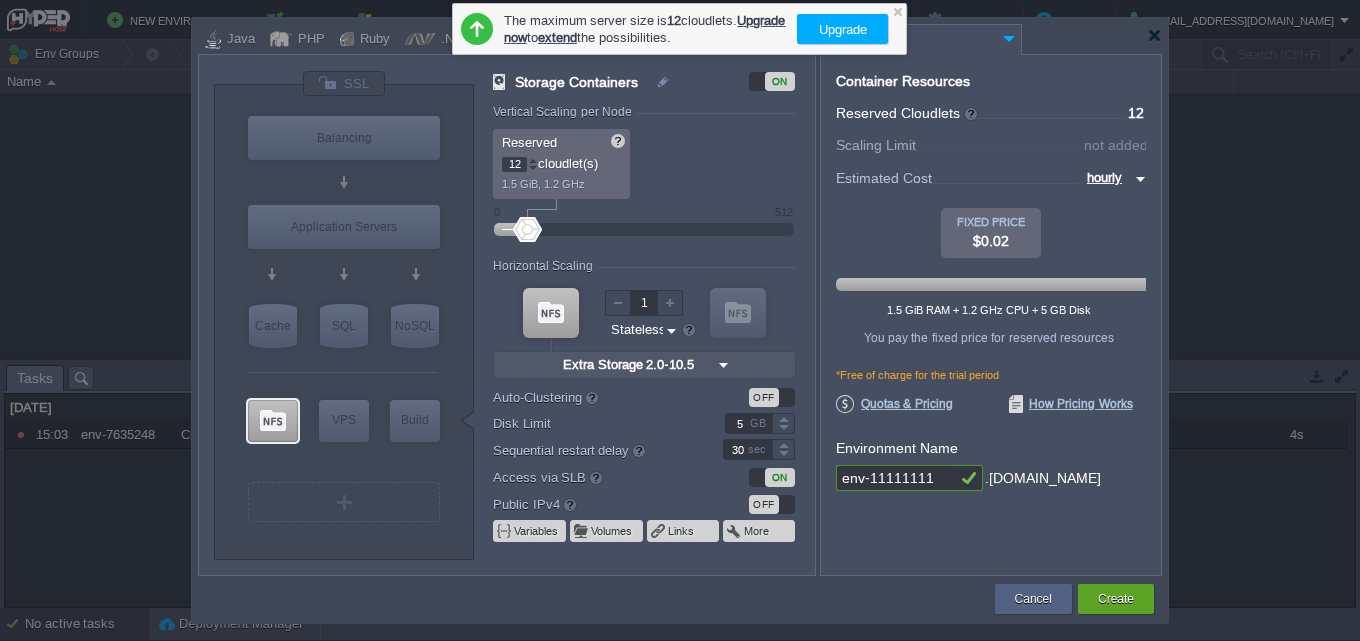 type on "env-11111111" 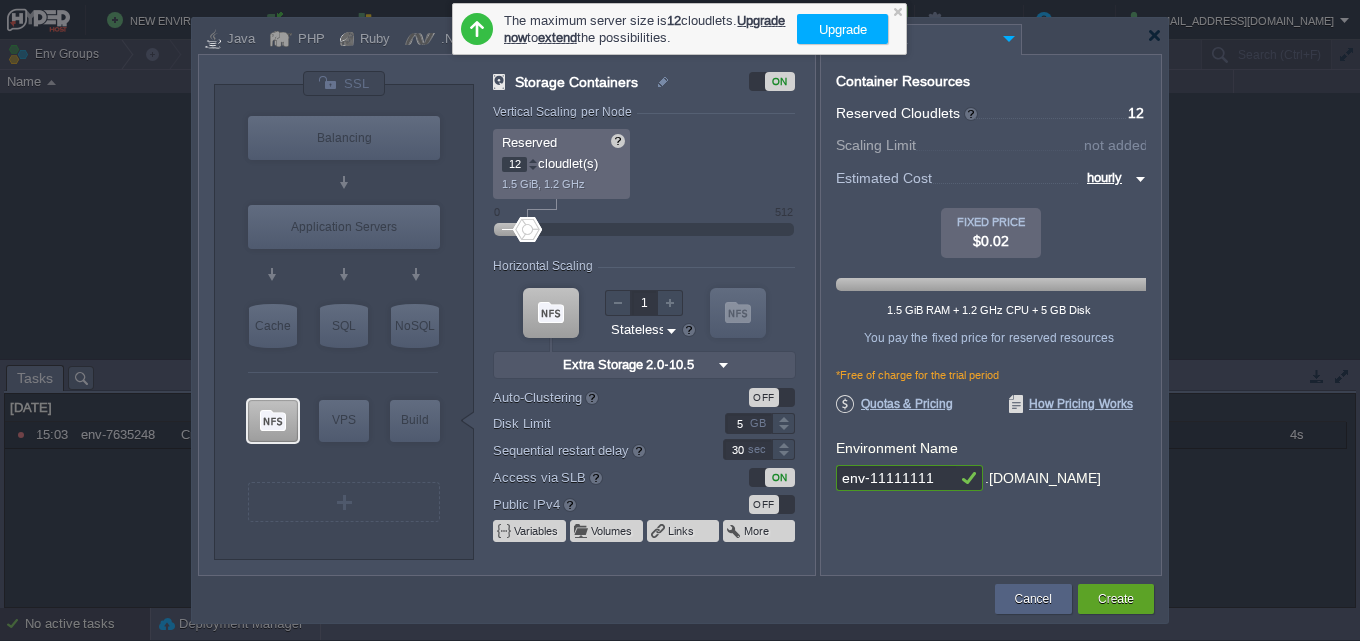 drag, startPoint x: 692, startPoint y: 298, endPoint x: 677, endPoint y: 298, distance: 15 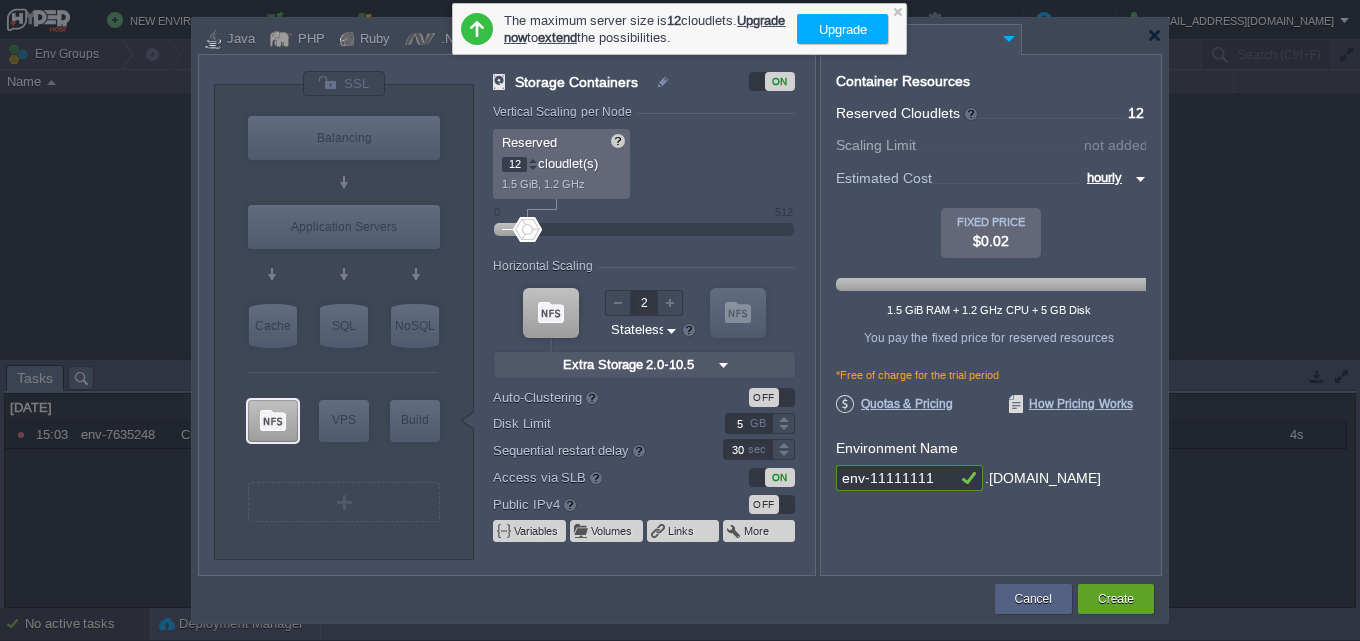 click at bounding box center [670, 303] 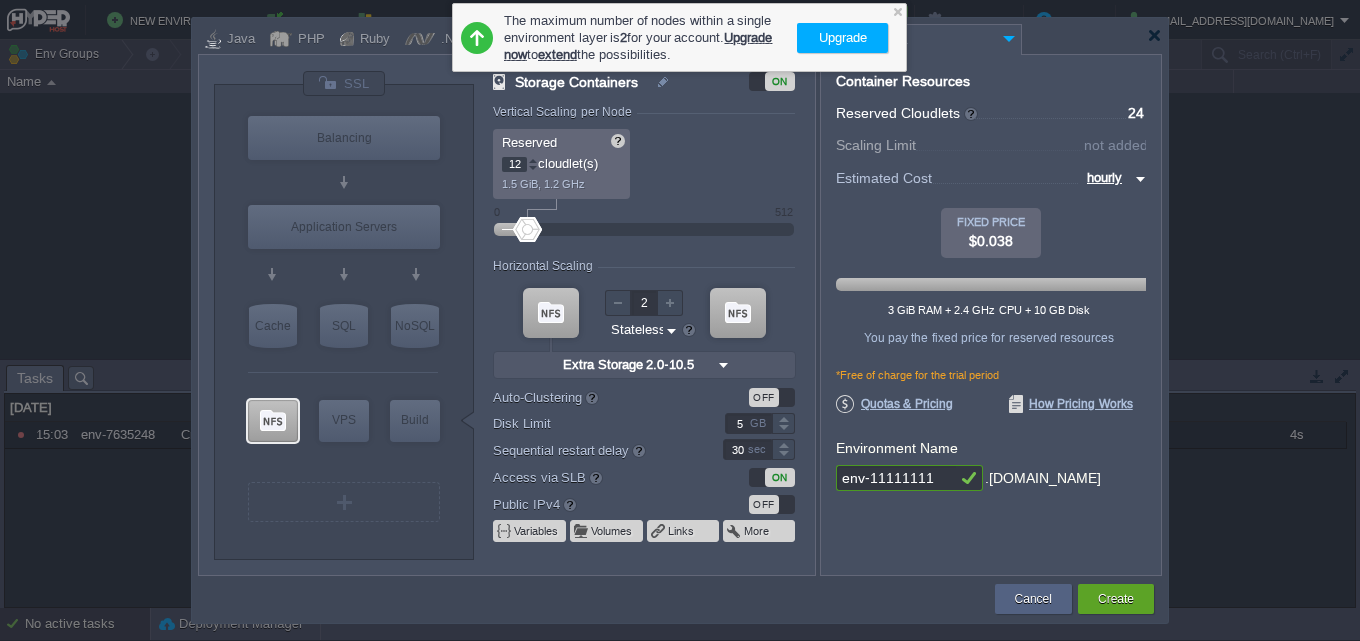 click on "5 GB" at bounding box center (746, 423) 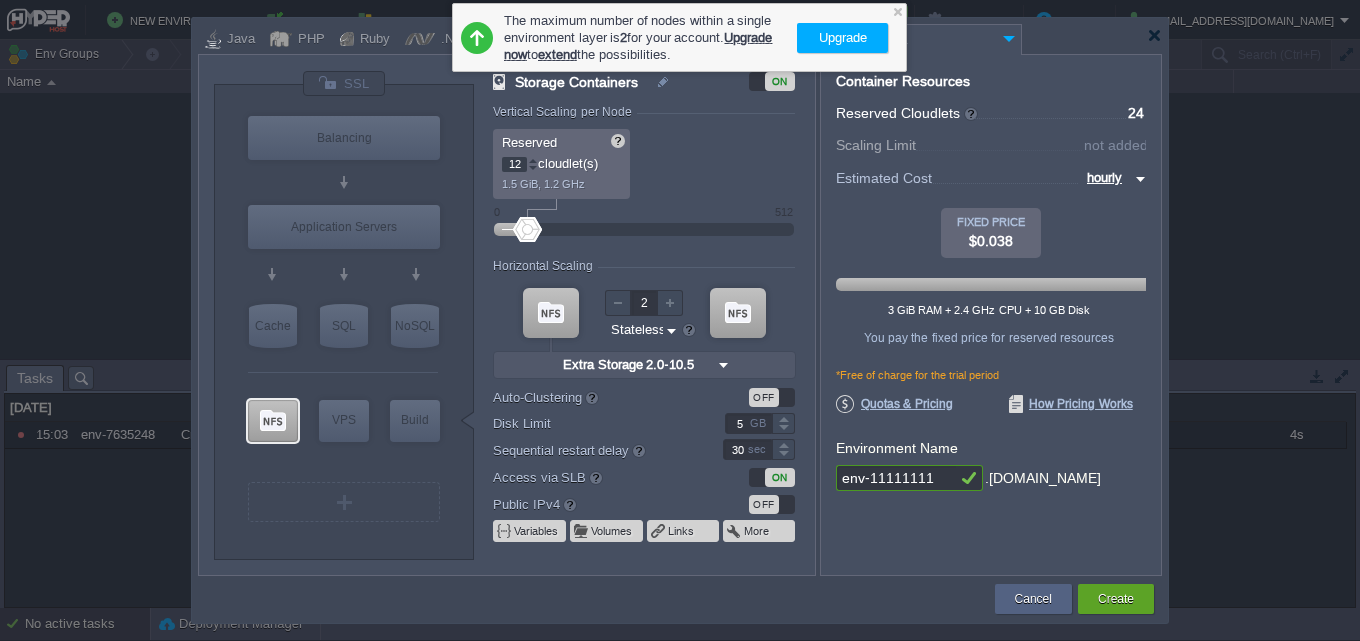 click on "5 GB" at bounding box center (746, 423) 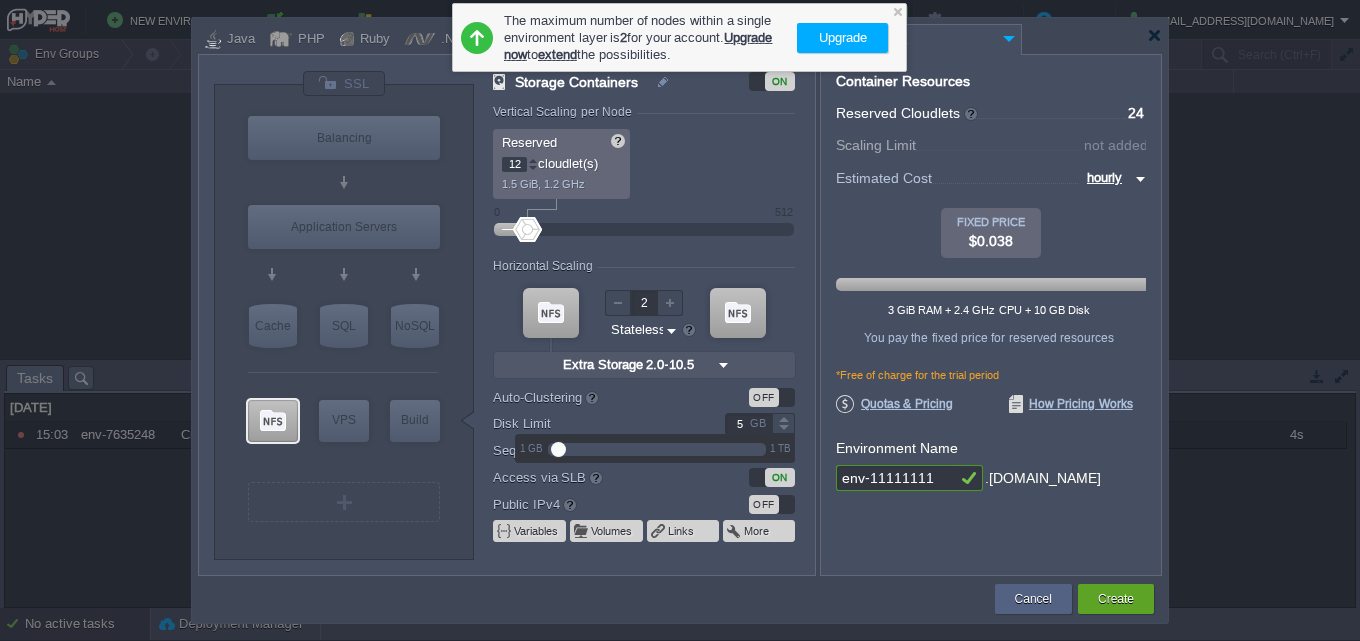 click on "5" at bounding box center [748, 423] 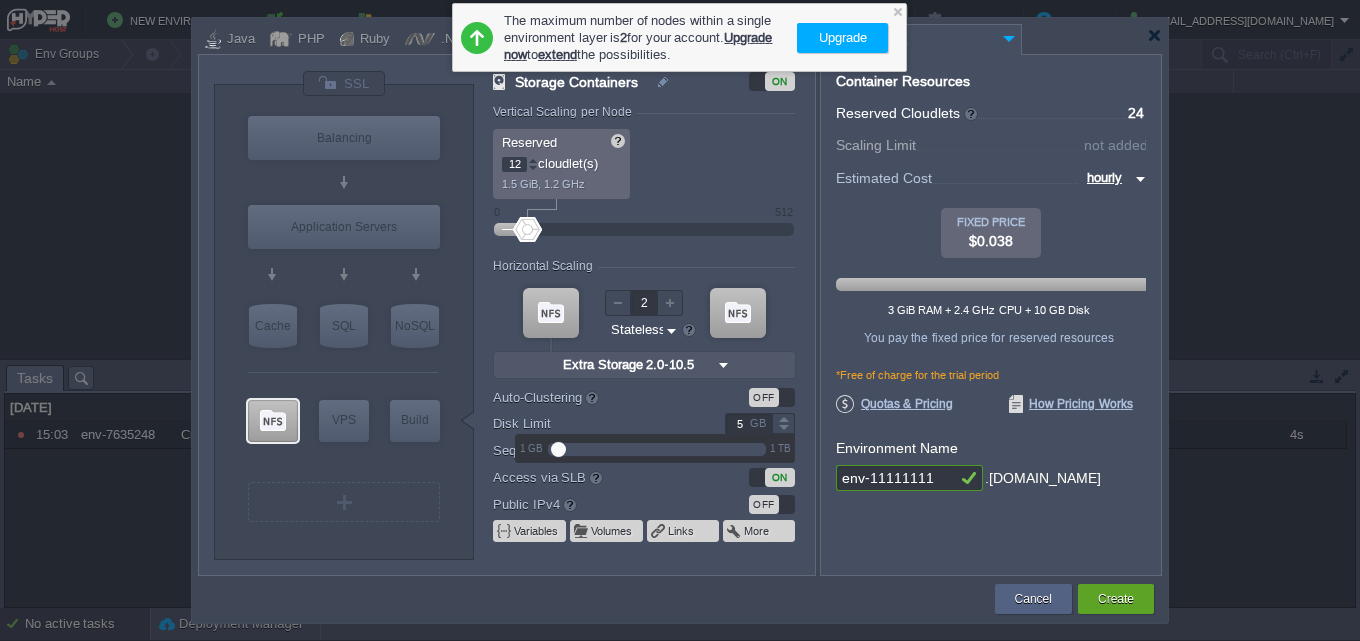 click on "5" at bounding box center [748, 423] 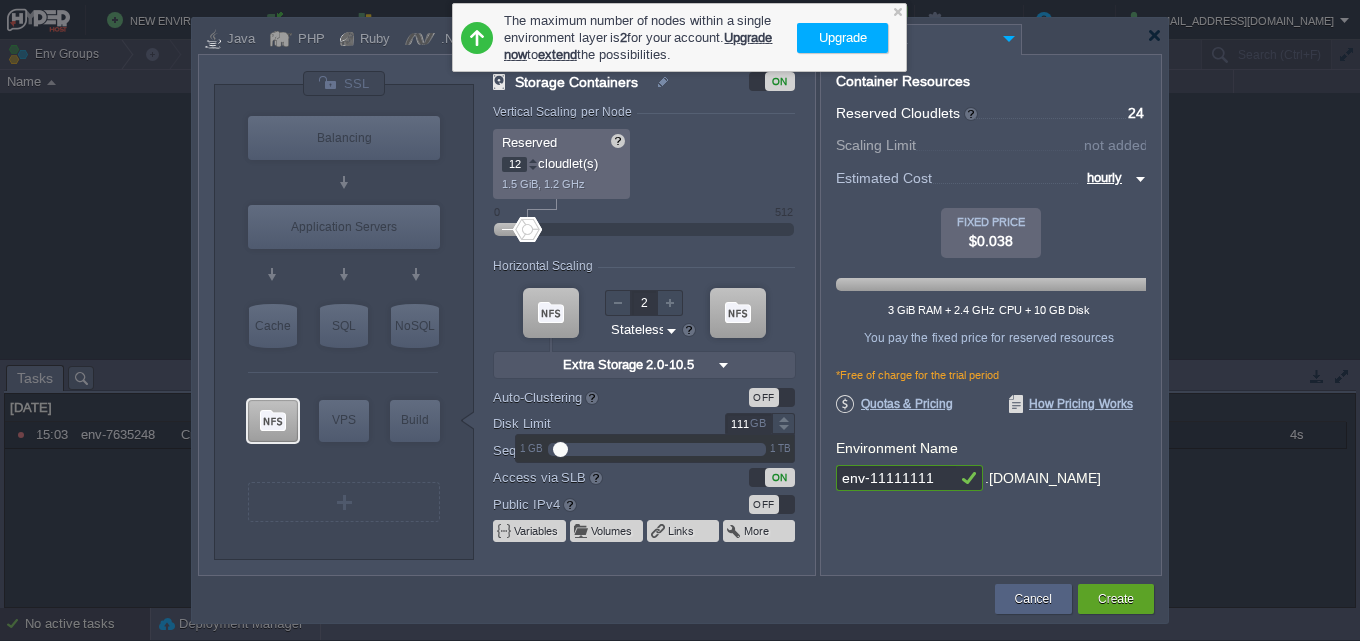 type on "10" 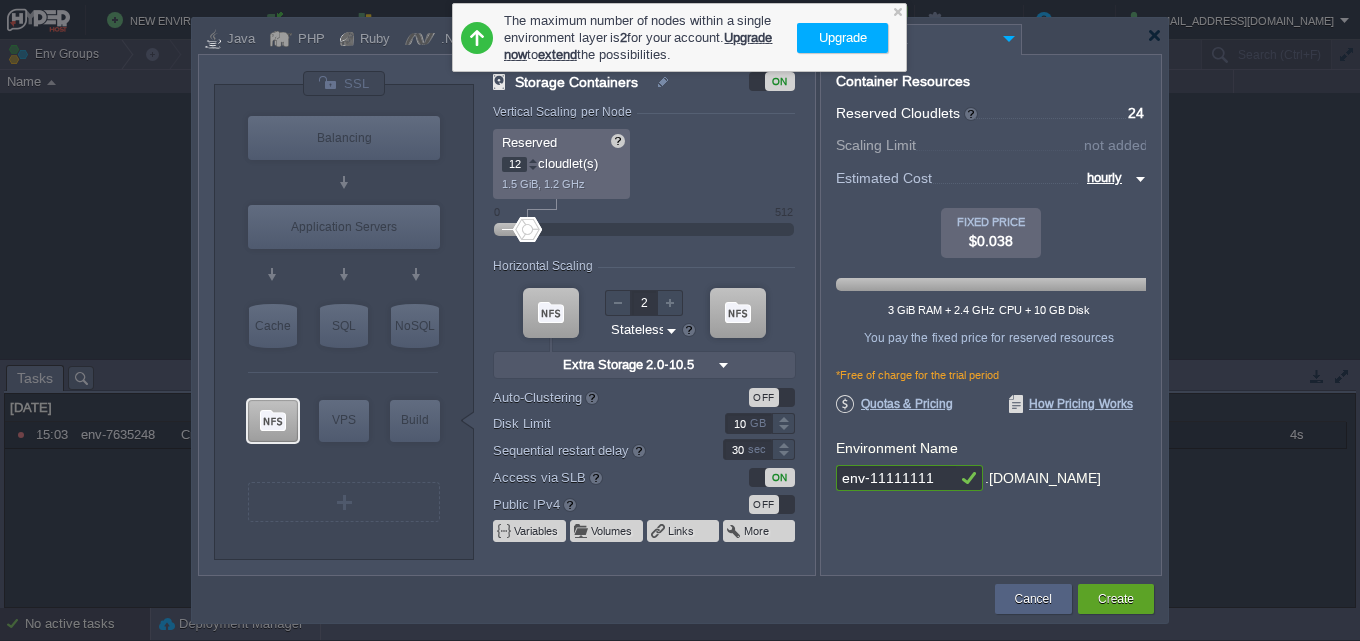click on "Container Resources From  Reserved Cloudlets   ... = 24 not added To  Scaling Limit ... = 24 not added   VM Resources ... = 0 GiB, 0 vCPU not added Estimated Cost hourly TO $0.038 FIXED PRICE $0.038 3 GiB RAM + 2.4 GHz CPU + 10 GB Disk You pay the fixed price for reserved resources Total cost at  100%  load on  ALL  containers You do not pay for unused resources *Free of charge for the trial period Disk Limit per Node 10 GB Traffic Limit per Node 50 GB Quotas & Pricing How Pricing Works Environment Name env-11111111 .[DOMAIN_NAME]" at bounding box center (991, 315) 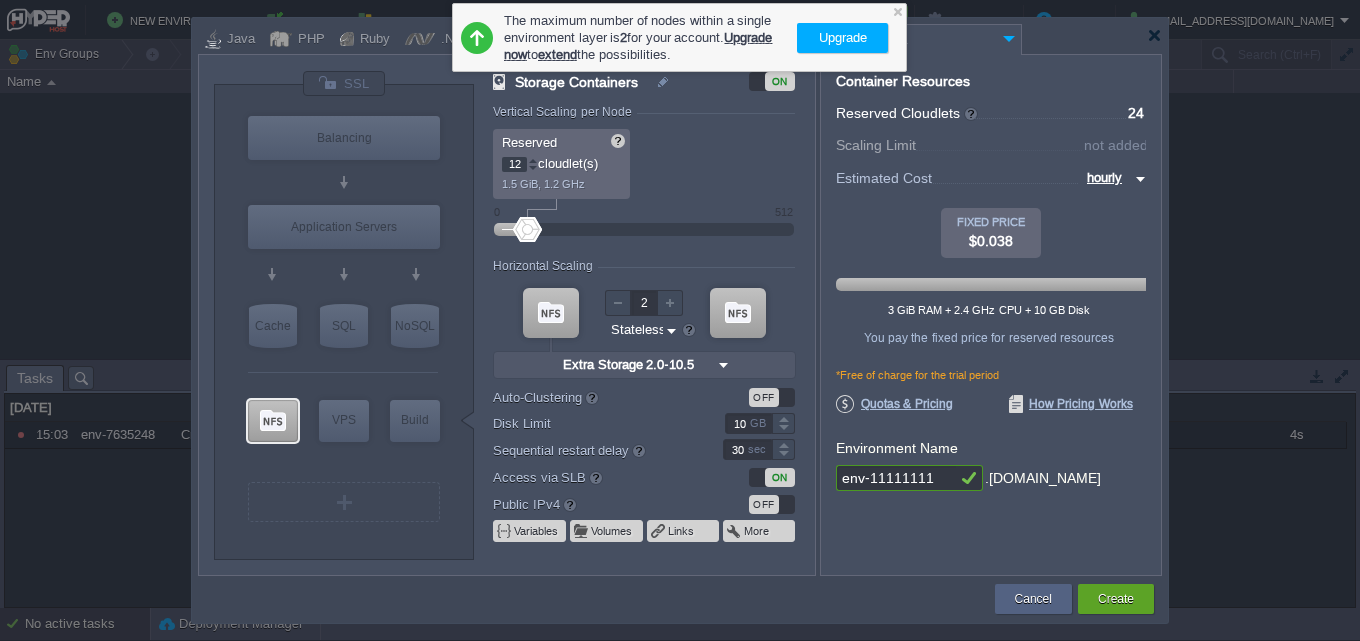 scroll, scrollTop: 0, scrollLeft: 0, axis: both 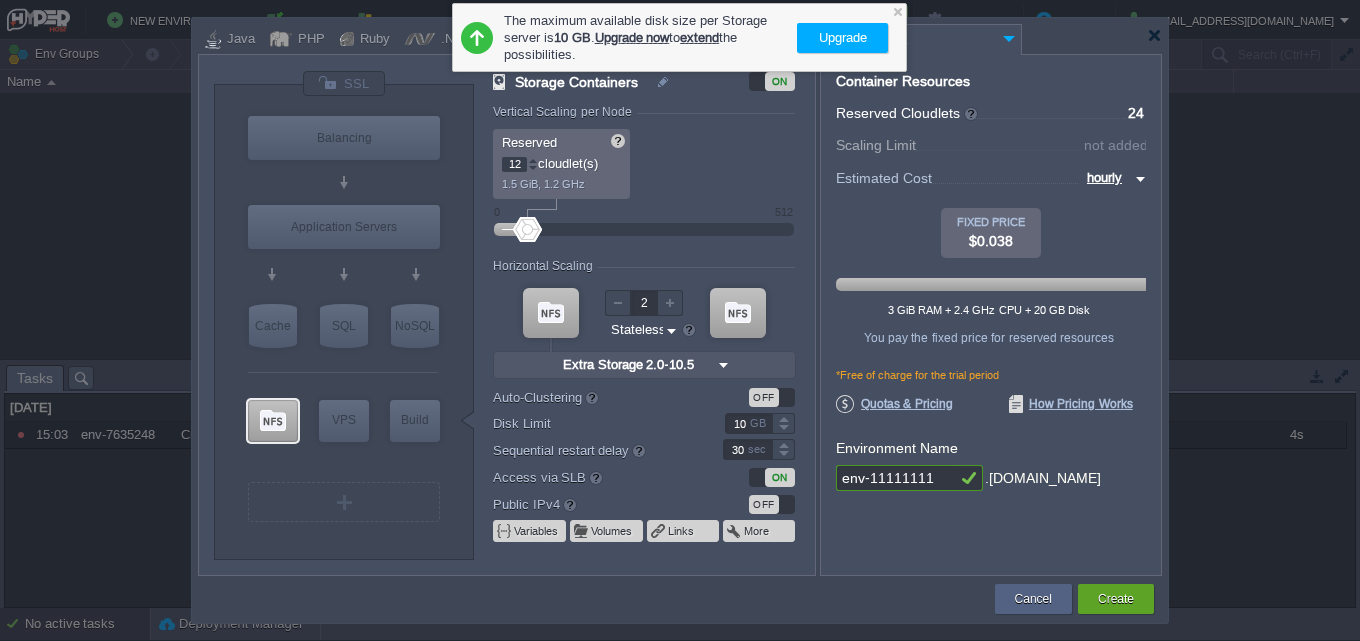 drag, startPoint x: 735, startPoint y: 483, endPoint x: 777, endPoint y: 488, distance: 42.296574 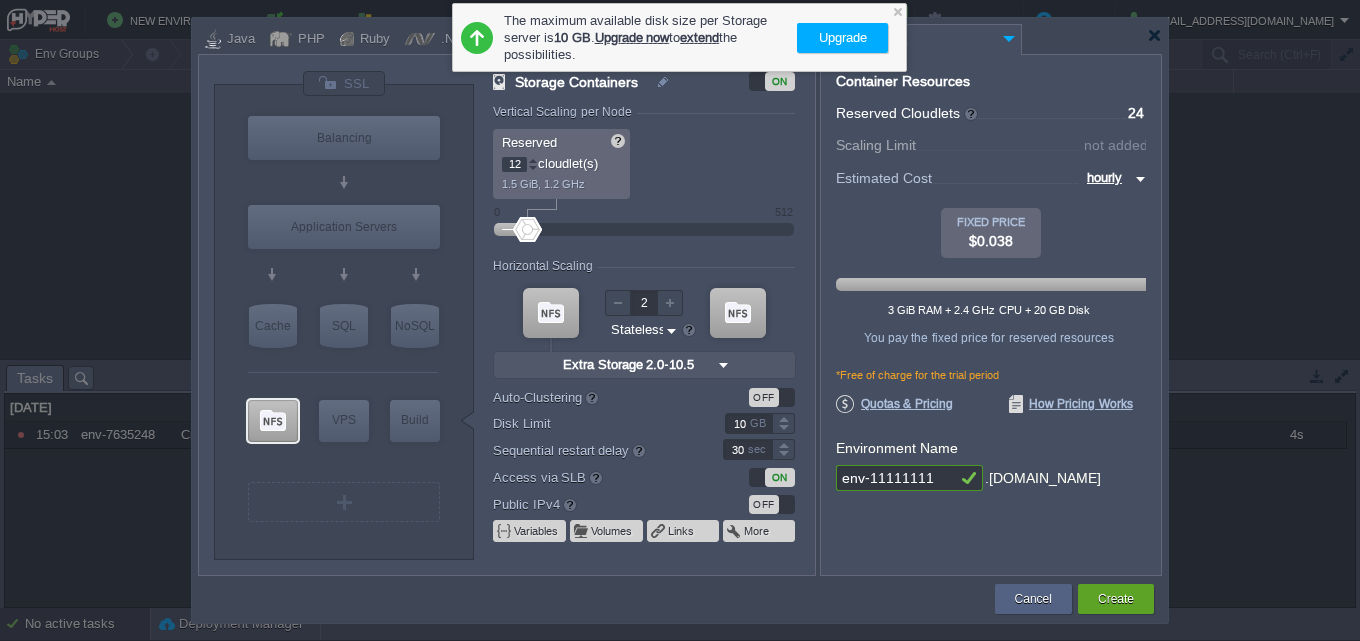 drag, startPoint x: 1104, startPoint y: 573, endPoint x: 1117, endPoint y: 585, distance: 17.691807 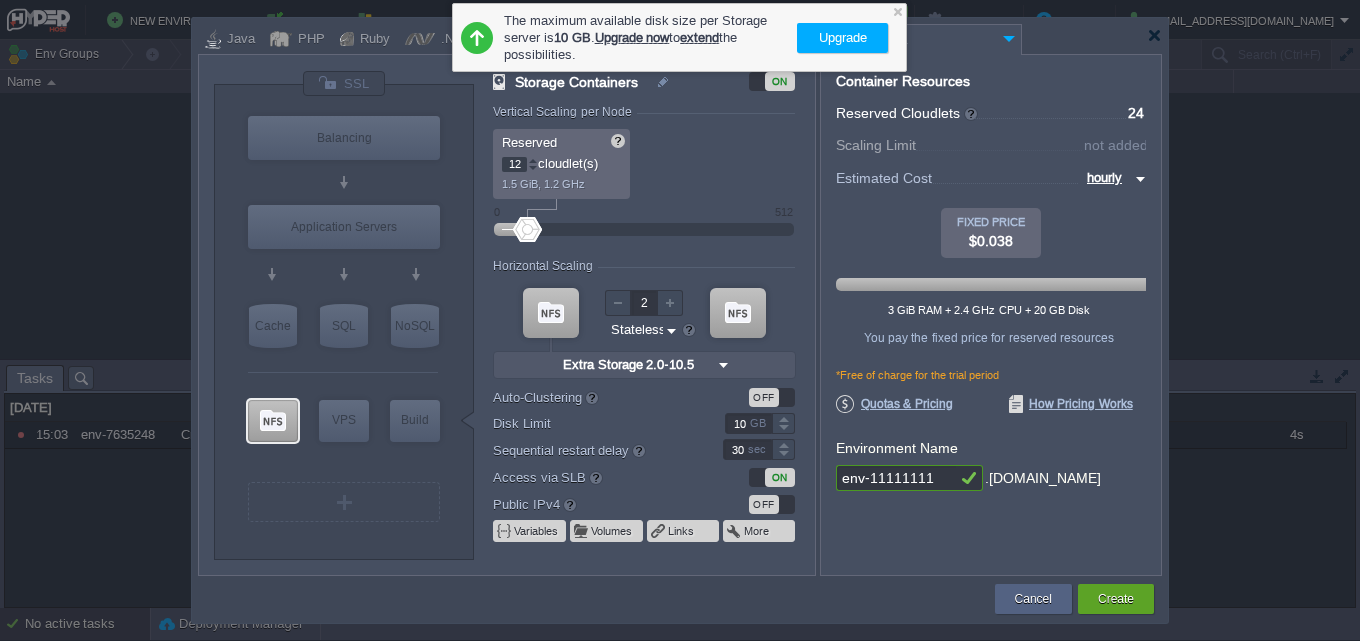 click on "VM     Balancing                    VM     Application Servers                    VM     Cache                    VM     SQL                    VM     NoSQL                    VM     Storage                    VM     VPS                    VM     Build                    VM         AlmaLinux 9.6           SSL       Storage Containers ON Vertical Scaling per Node Reserved 12  cloudlet(s)   1.5 GiB, 1.2 GHz Scaling Limit up to  12  cloudlet(s)   up to  1.5 GiB, 1.2 GHz 0 512 Resources Reserved   RAM   vCPU   Horizontal Scaling 2             VM             VM   Extra Storage 2.0-10.5 null 2.0-10.5-almal...            Stateless            Stateful   Auto-Clustering beta   OFF Disk Limit 10 GB Sequential restart delay   30 sec High-Availability OFF Access via SLB   ON Public IPv4   OFF Public IPv6 OFF   Variables   Volumes   Links   More Container Resources From  Reserved Cloudlets   ... = 24 not added To  Scaling Limit ... = 24 not added   VM Resources ..." at bounding box center [680, 338] 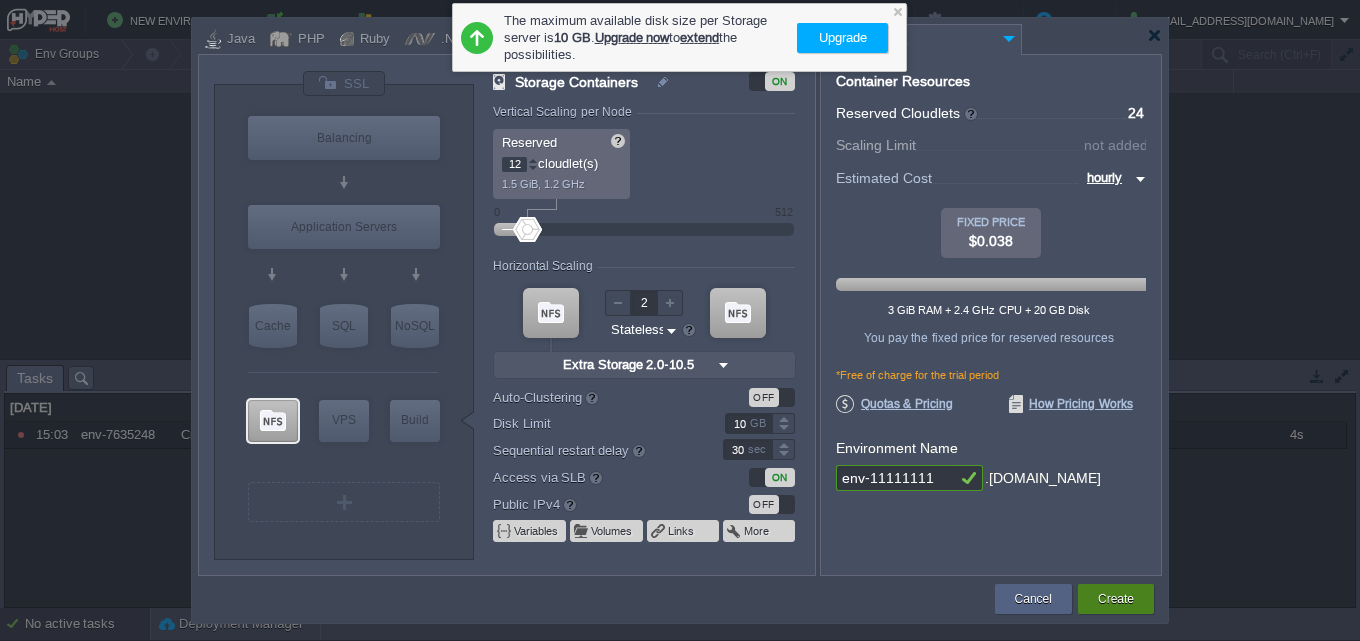 drag, startPoint x: 1117, startPoint y: 585, endPoint x: 1127, endPoint y: 613, distance: 29.732138 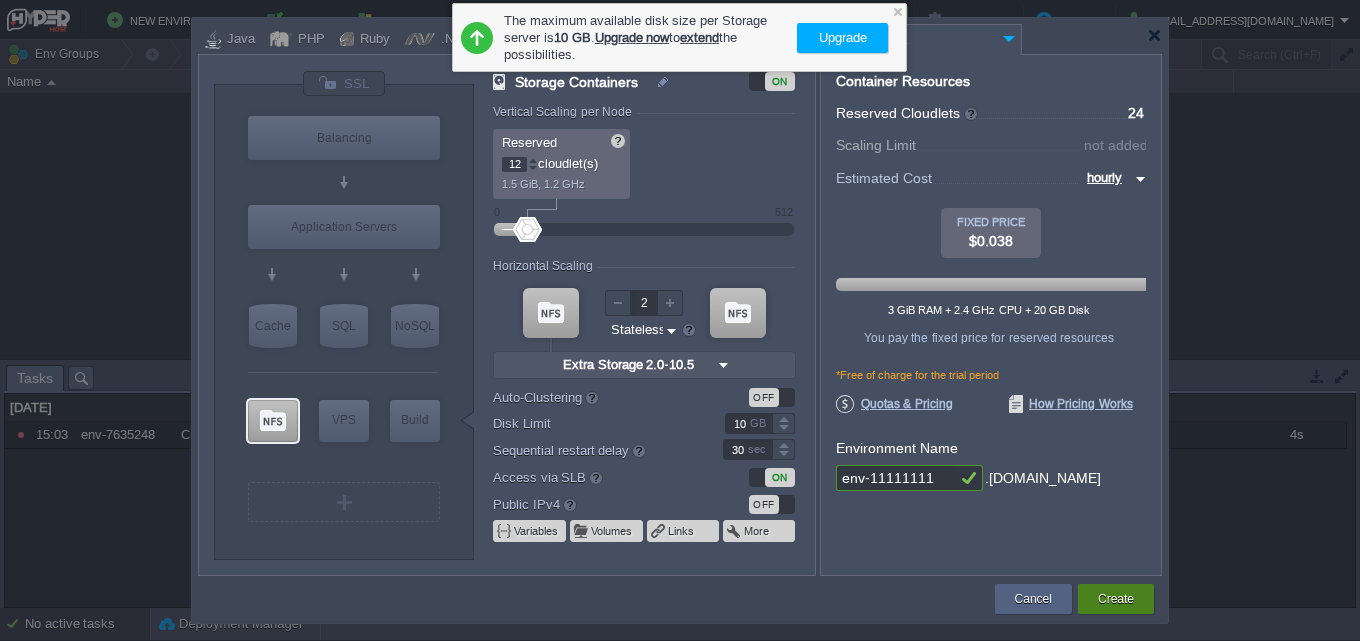 click on "Create" at bounding box center (1116, 599) 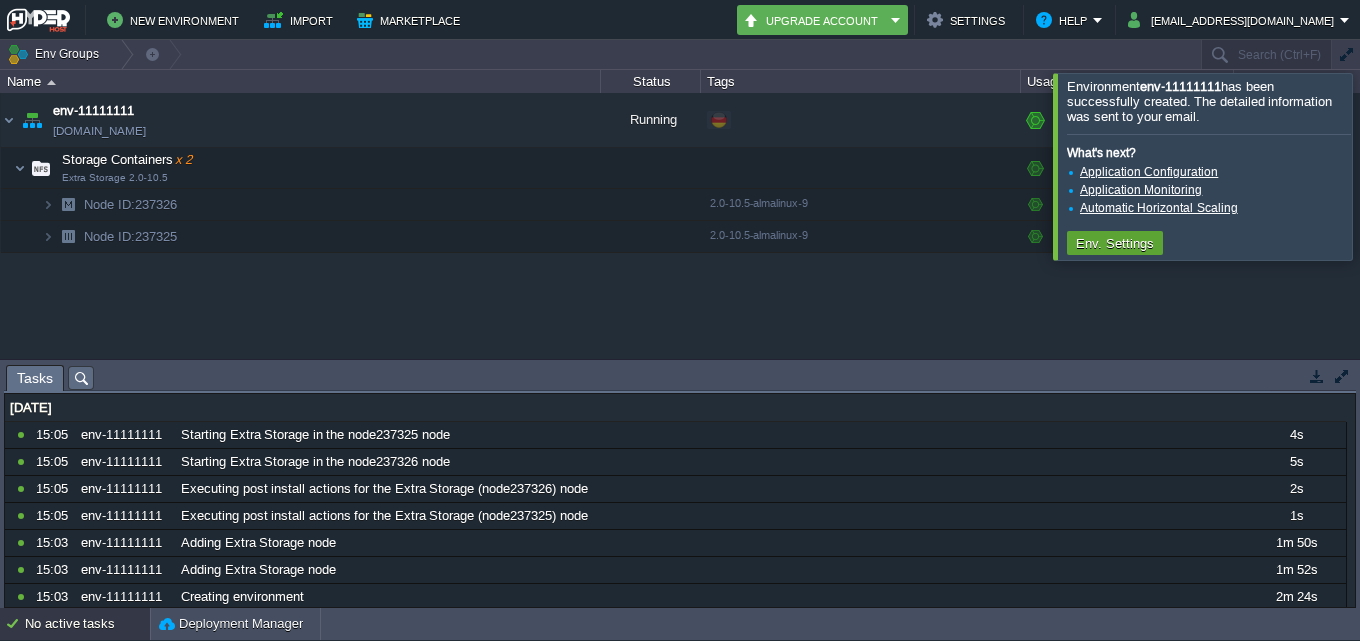 click at bounding box center (1384, 166) 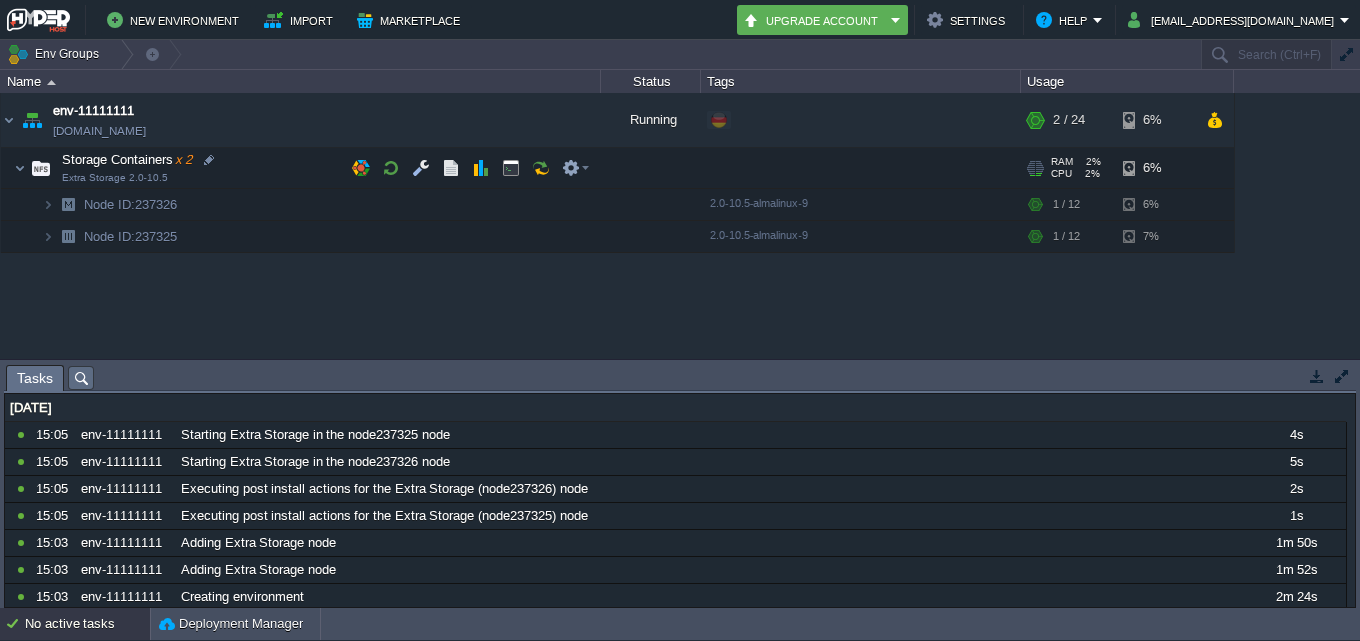 click at bounding box center [41, 168] 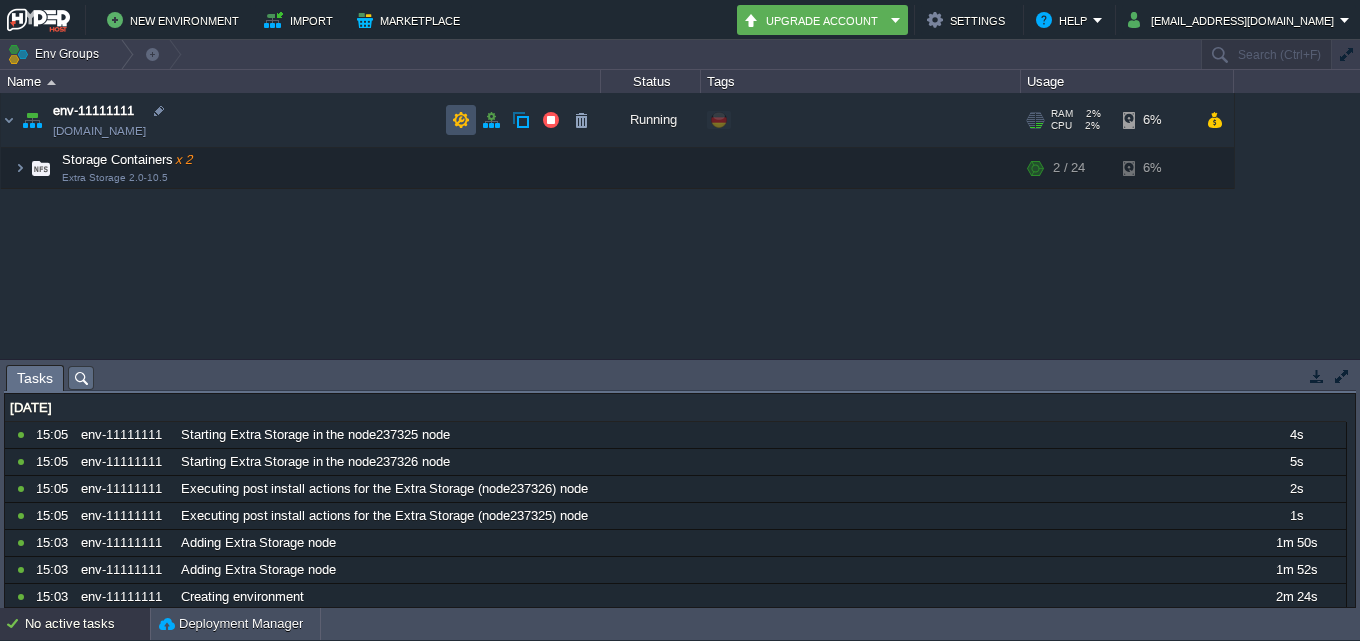 click at bounding box center (461, 120) 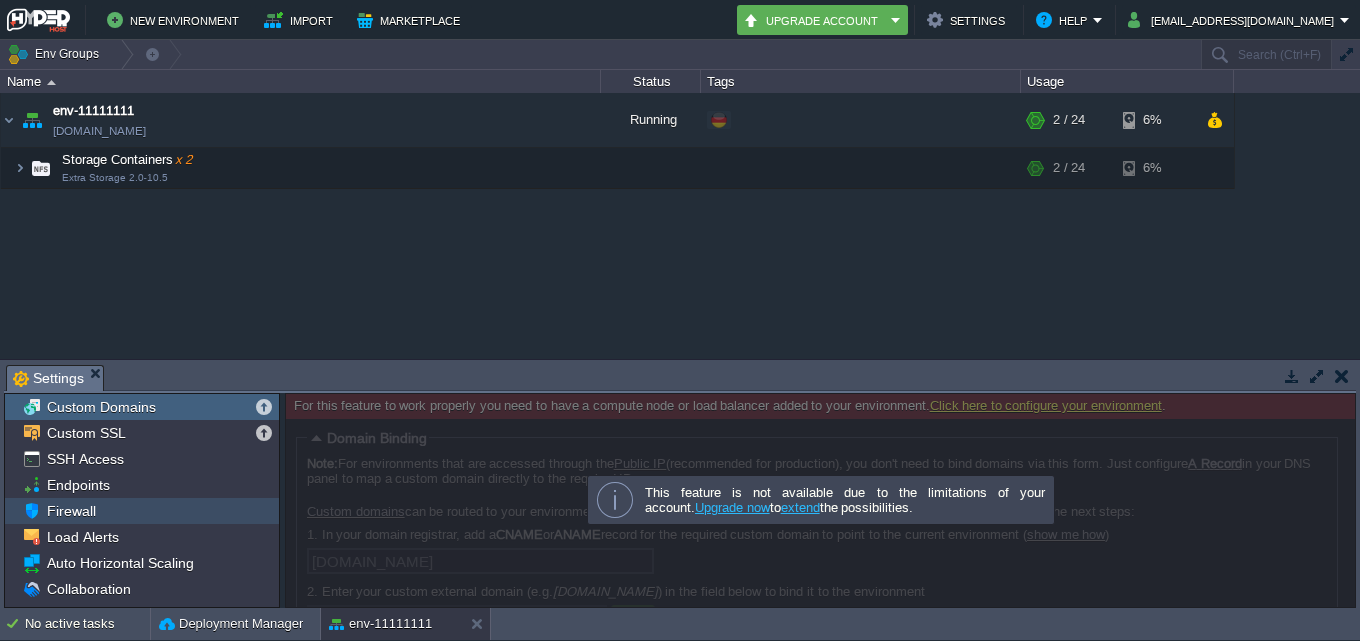 click on "Firewall" at bounding box center (142, 511) 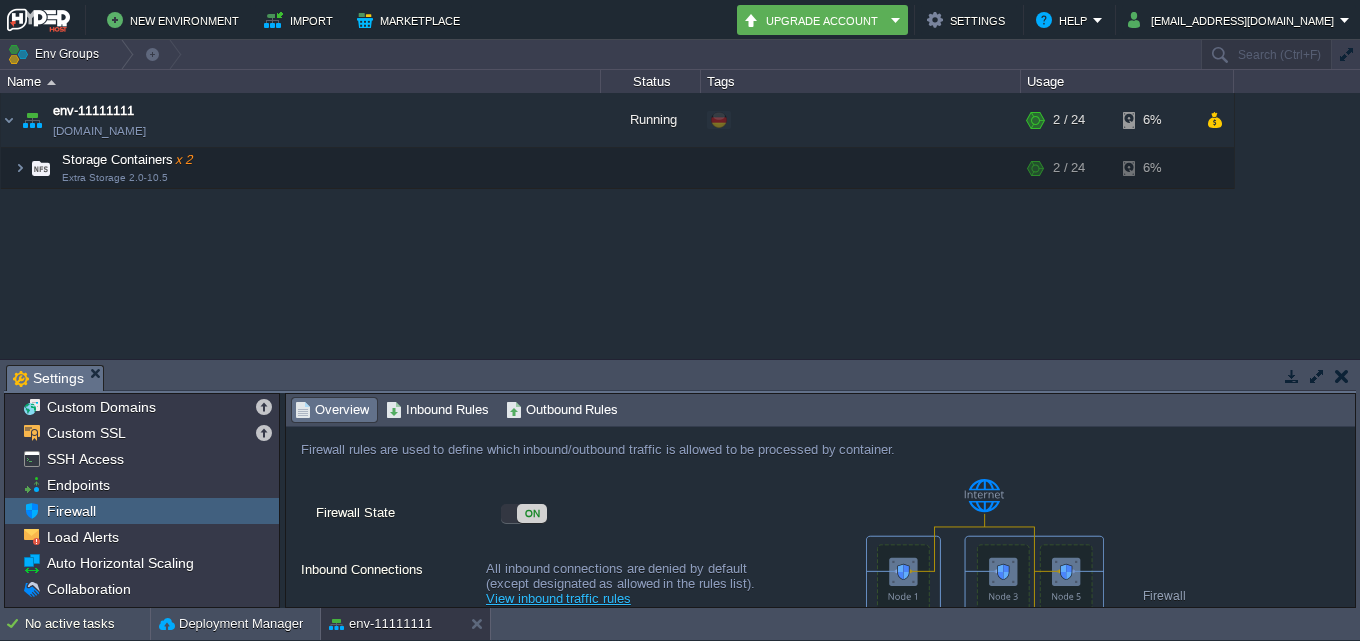 click on "ON" at bounding box center [532, 513] 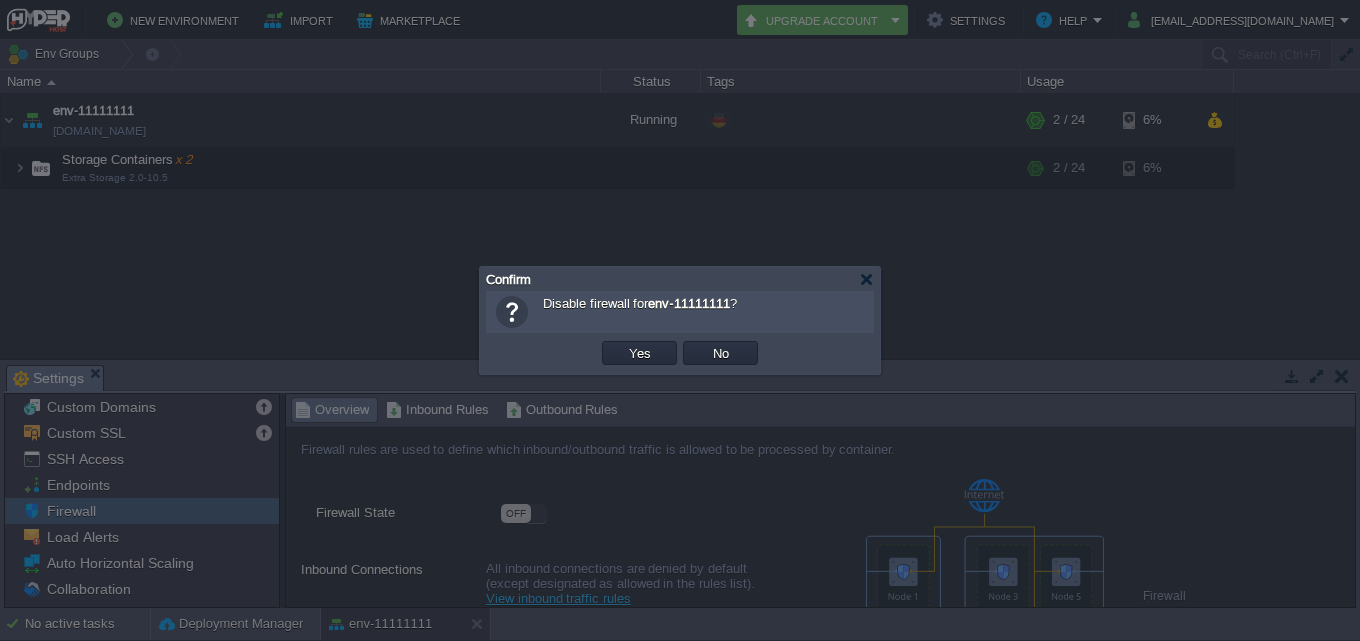 click on "OK Yes No Cancel" at bounding box center [680, 353] 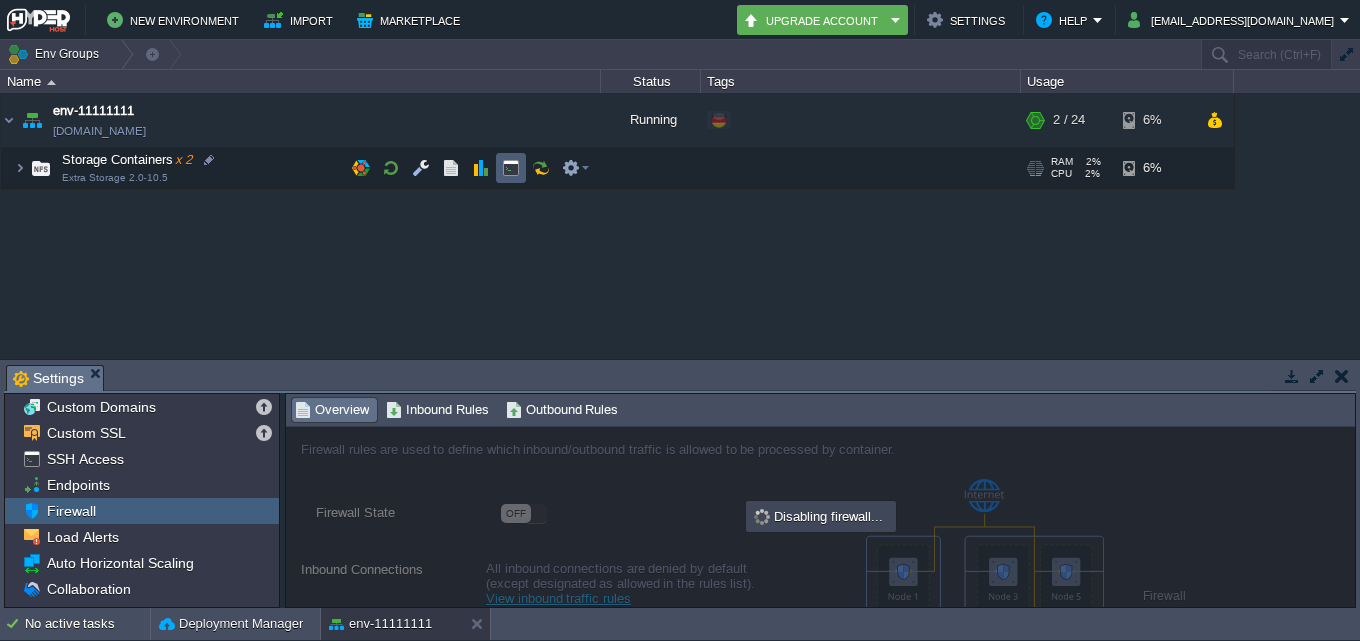drag, startPoint x: 506, startPoint y: 178, endPoint x: 521, endPoint y: 185, distance: 16.552946 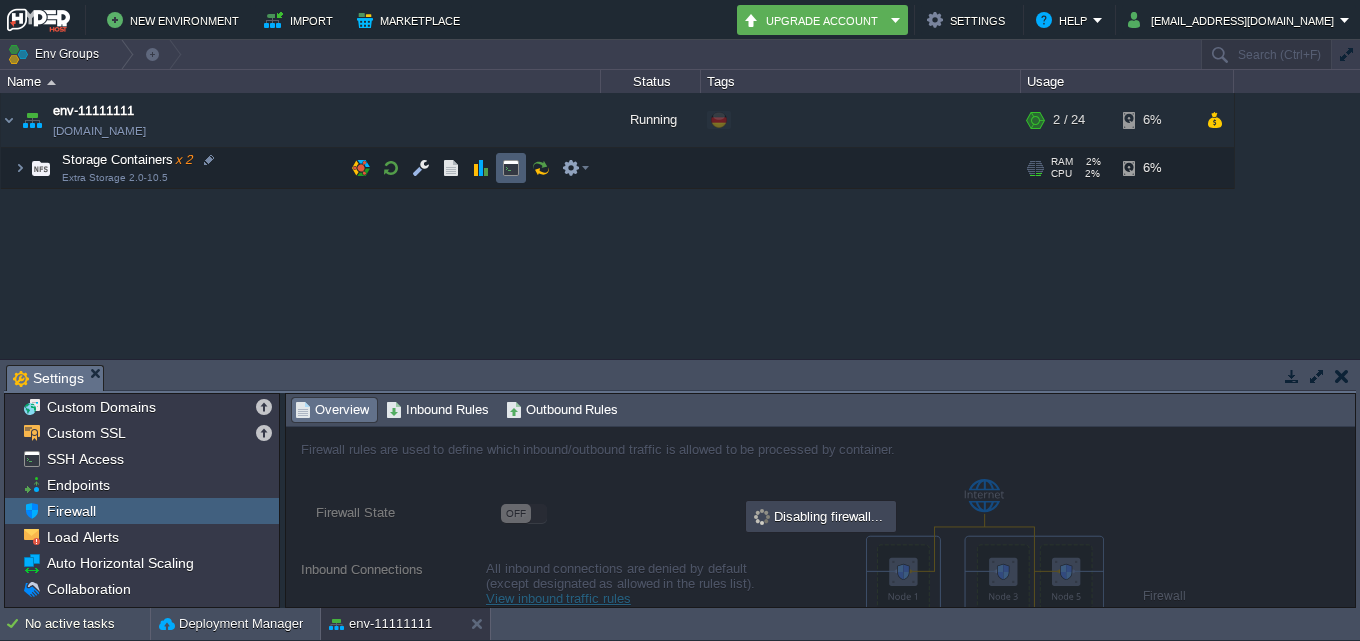 click at bounding box center [511, 168] 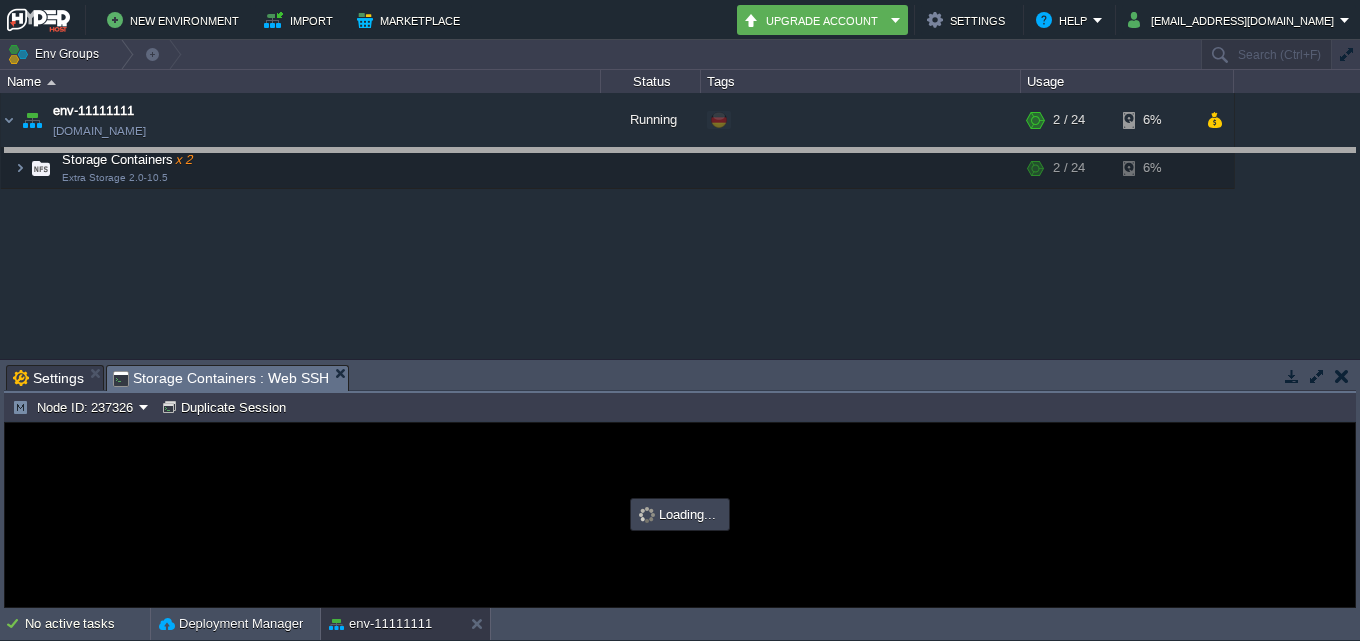drag, startPoint x: 617, startPoint y: 373, endPoint x: 564, endPoint y: -50, distance: 426.3074 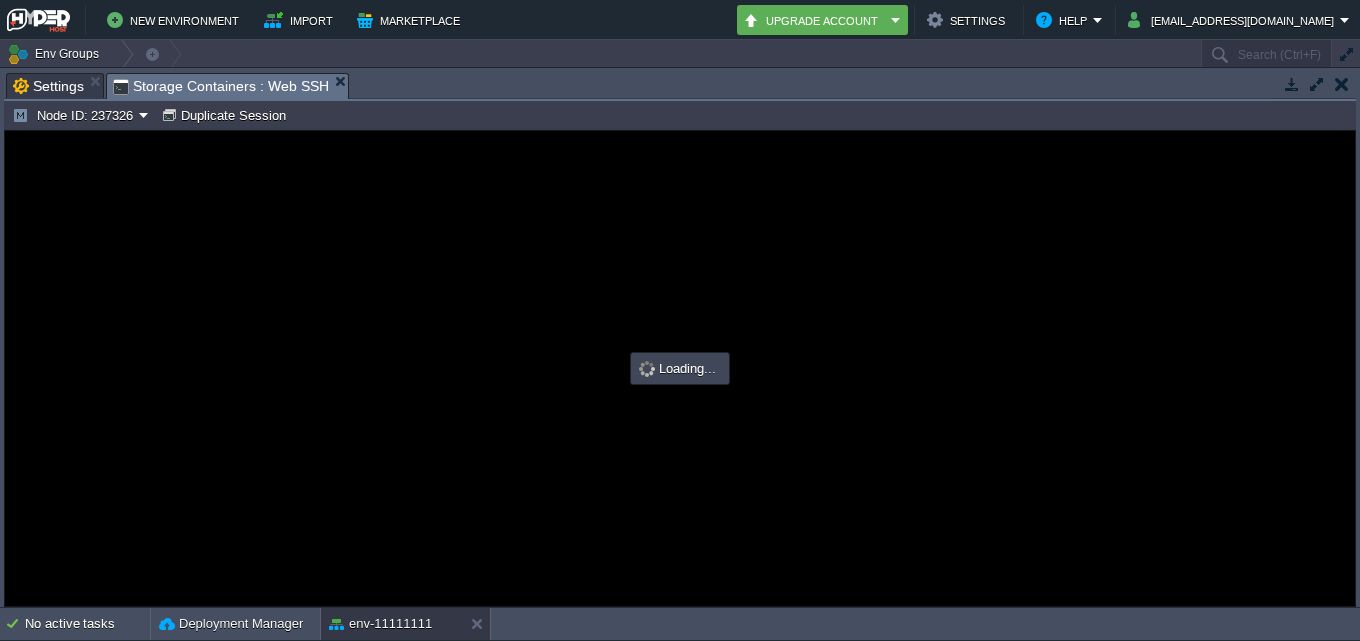 drag, startPoint x: 469, startPoint y: 75, endPoint x: 402, endPoint y: 407, distance: 338.69308 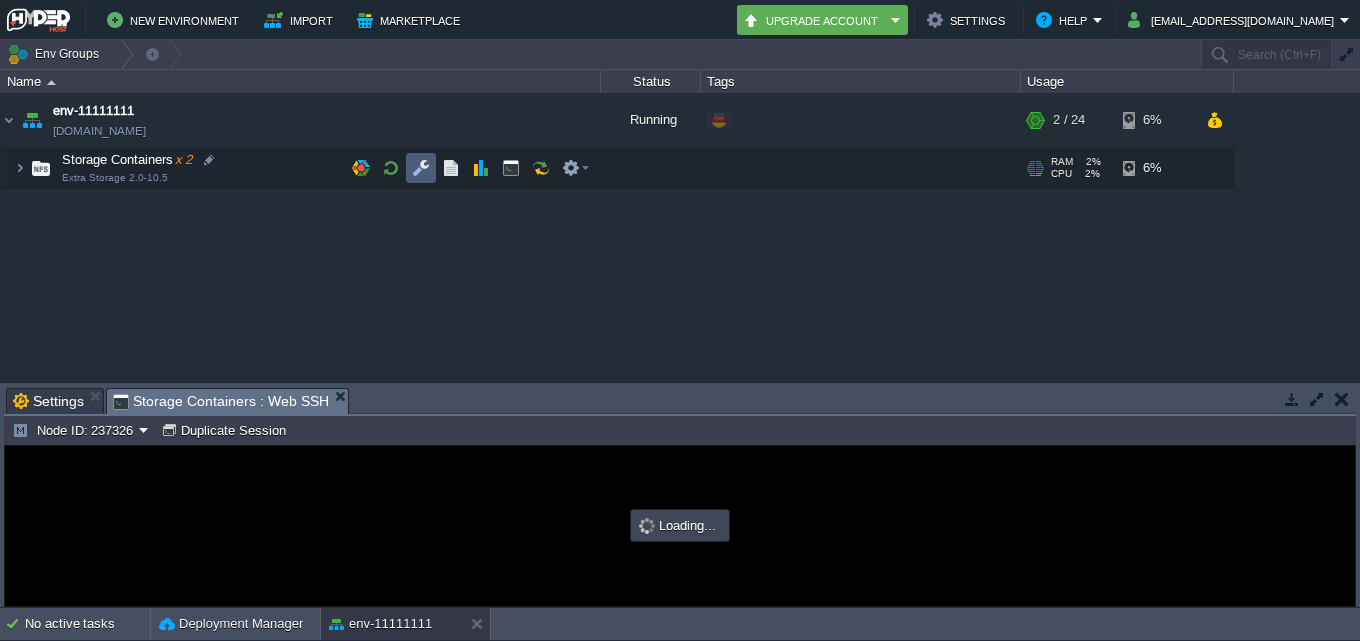 click at bounding box center (421, 168) 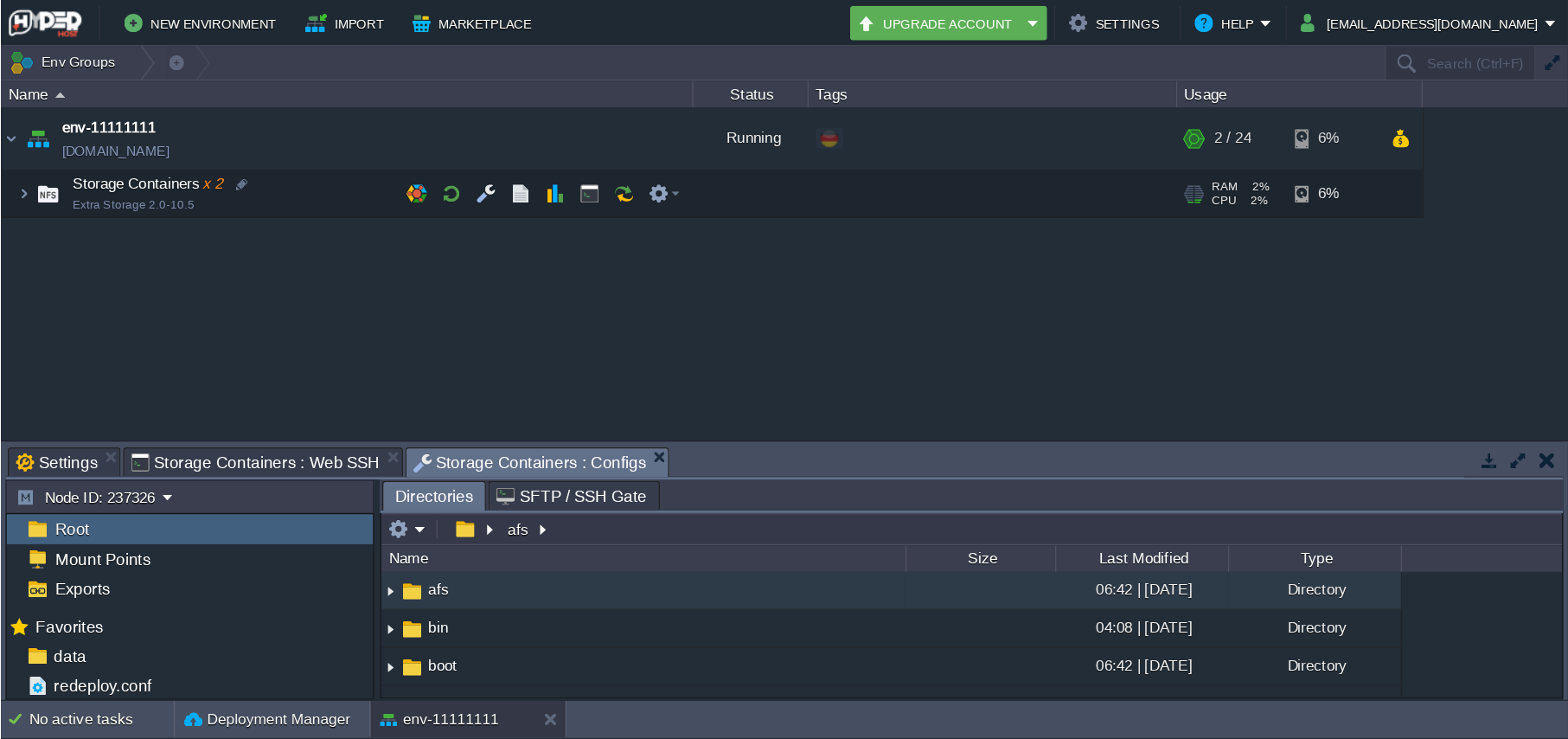 scroll, scrollTop: 0, scrollLeft: 0, axis: both 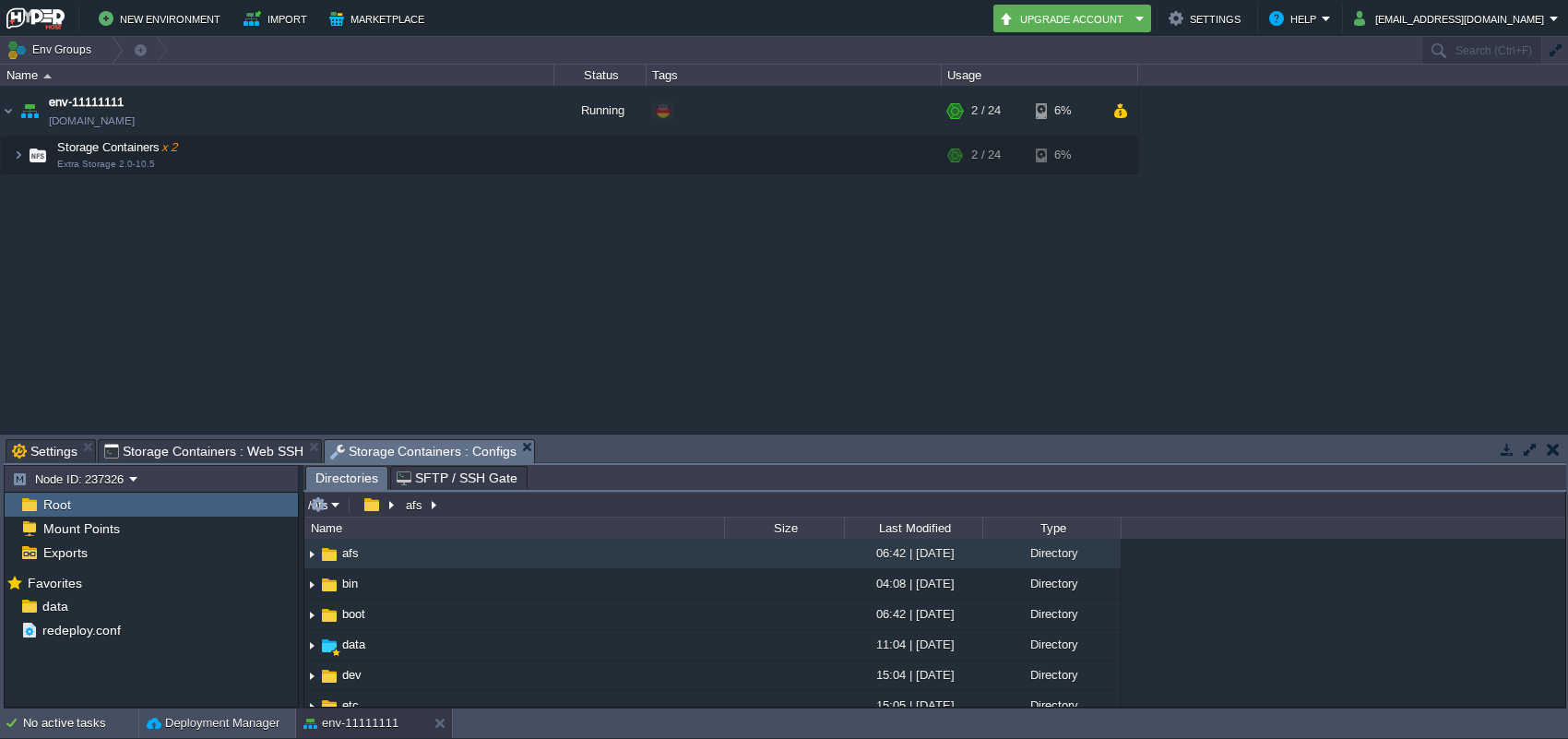 click on "/afs" at bounding box center [934, 505] 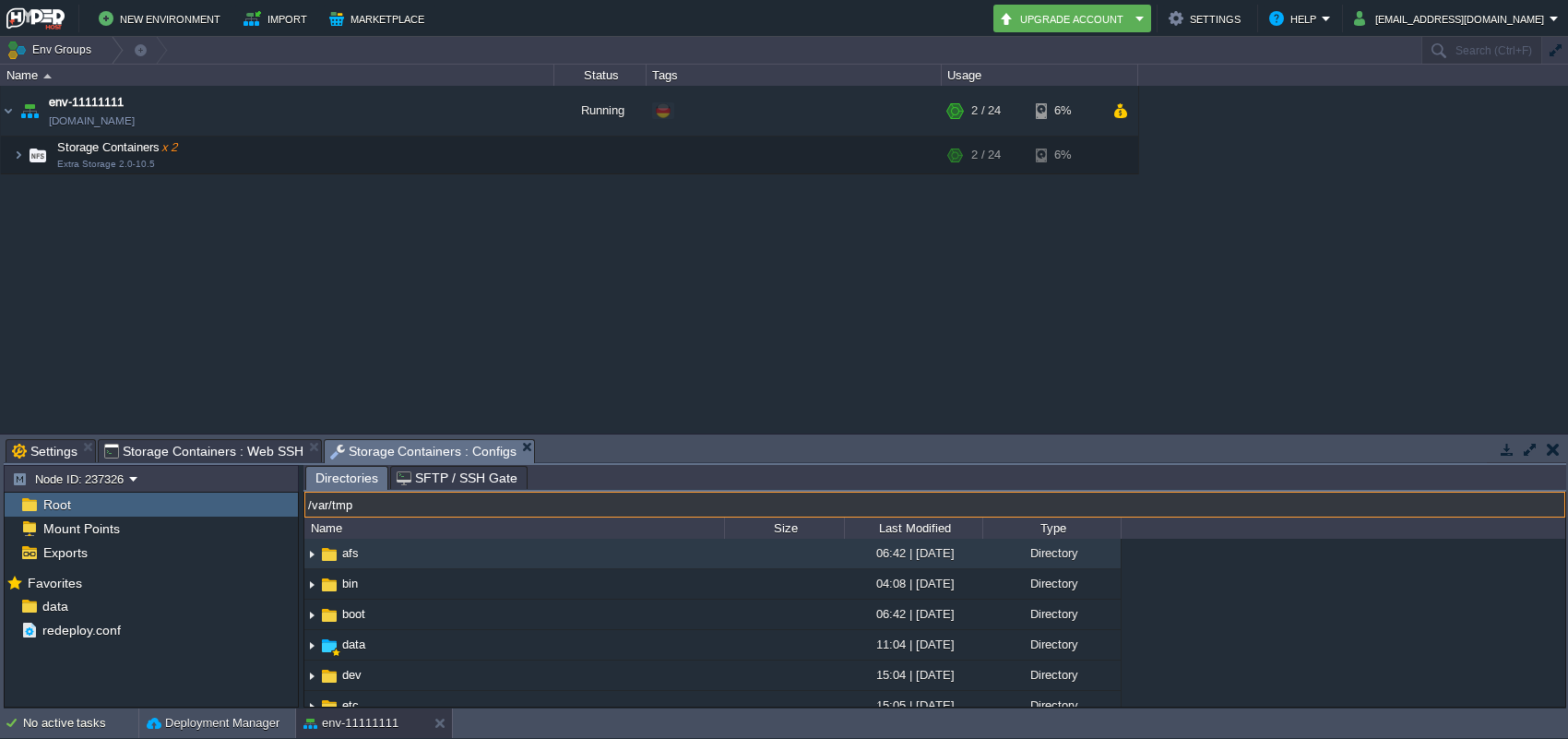 type on "/var/tmp" 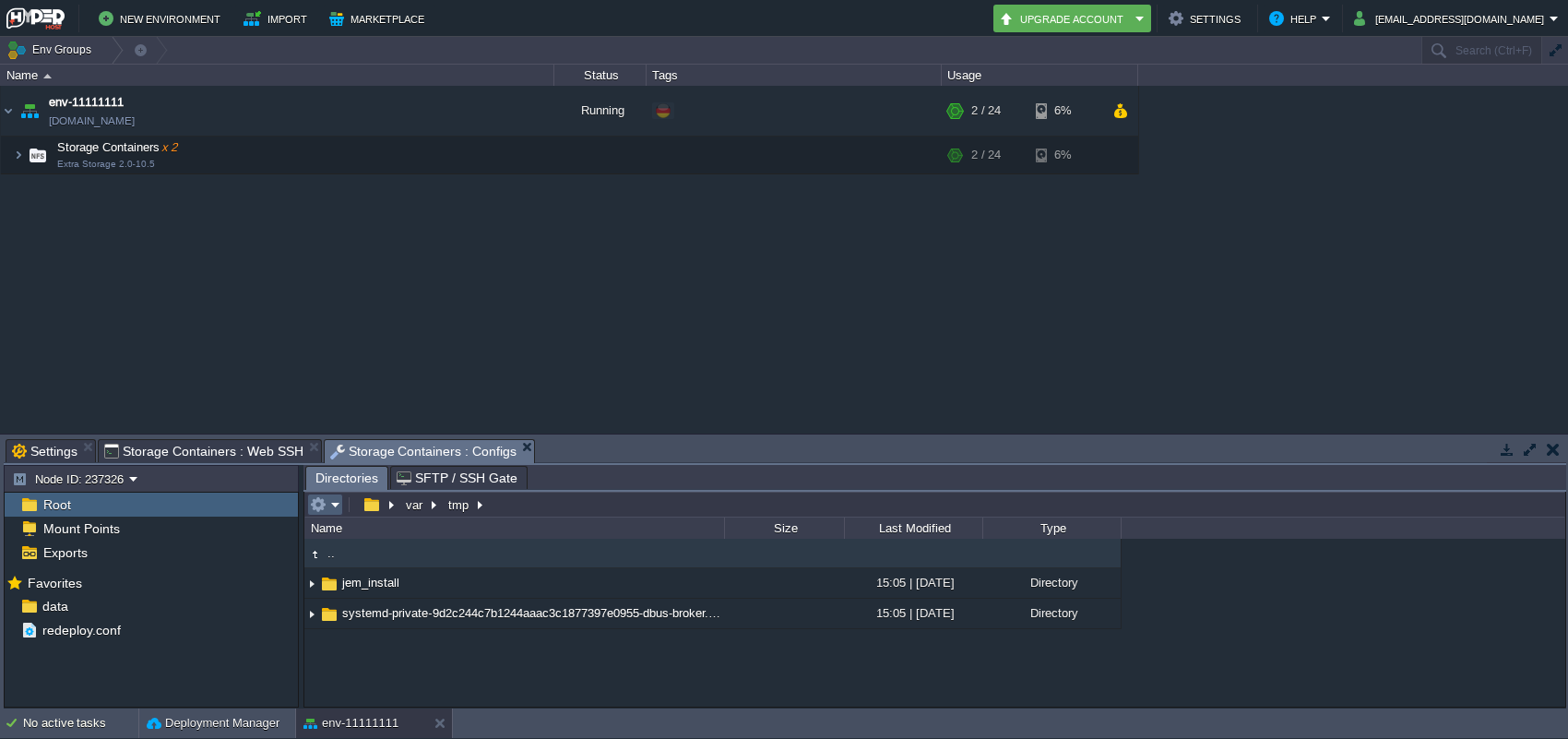 click at bounding box center (325, 505) 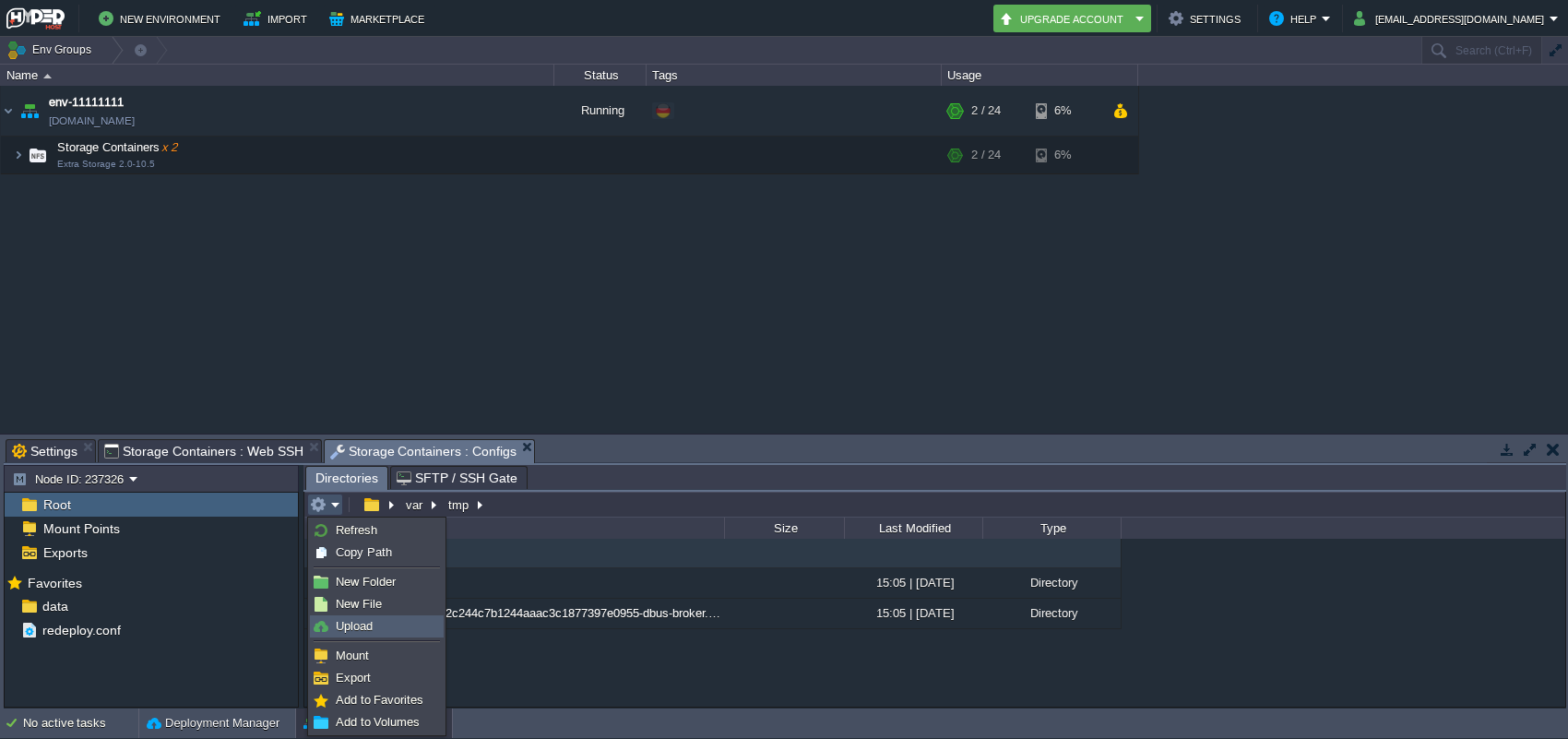 click on "Upload" at bounding box center [354, 626] 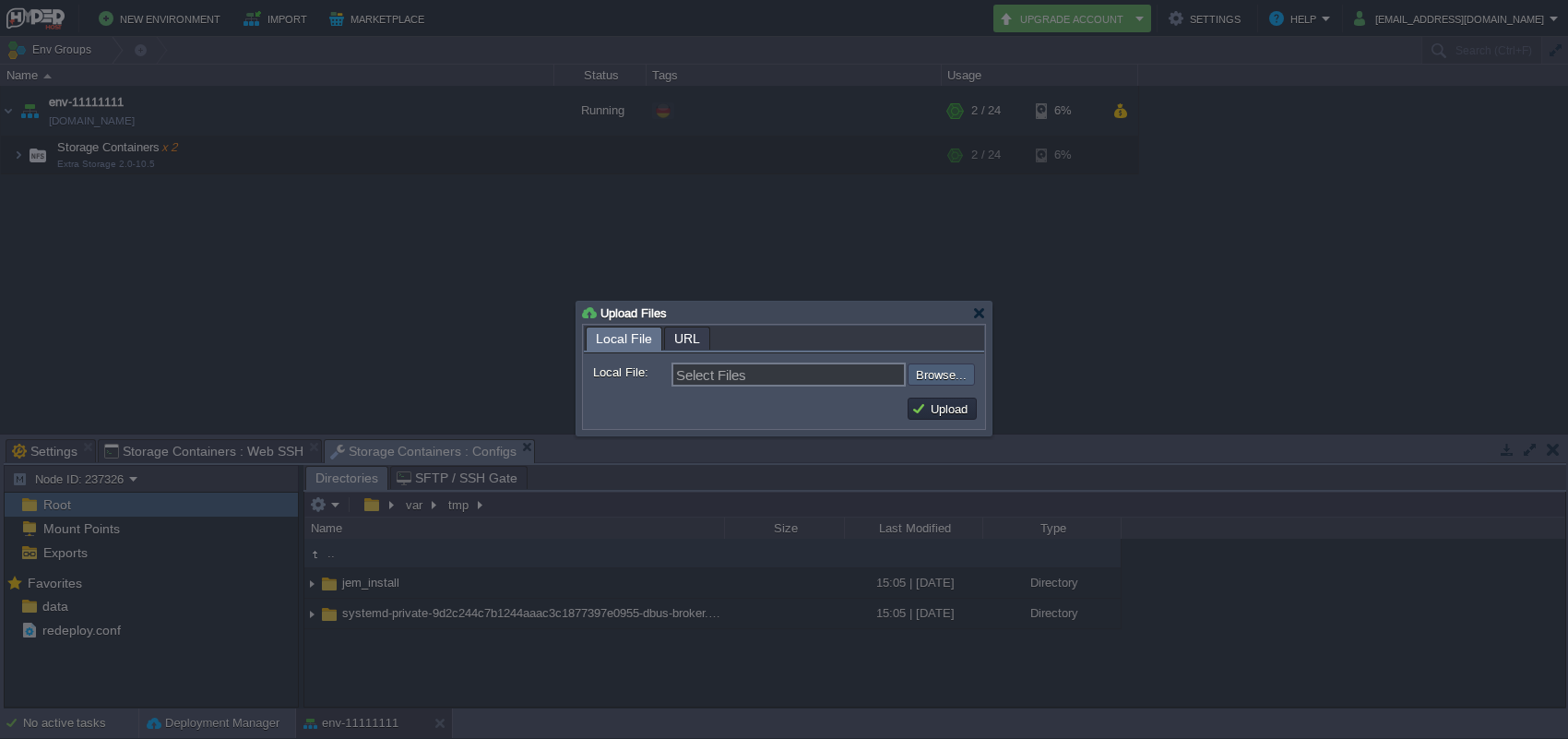 click at bounding box center (858, 375) 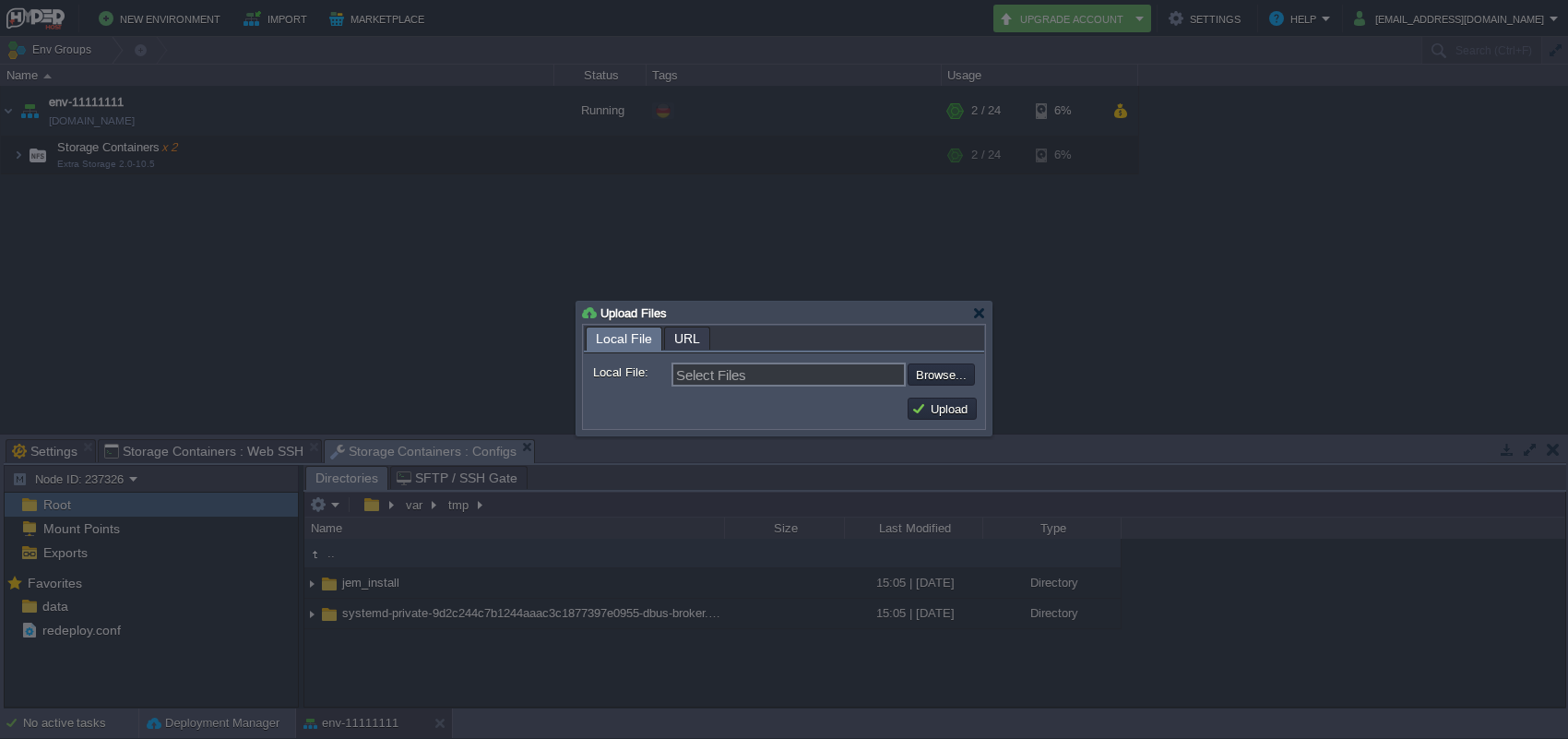 type on "C:\fakepath\[DOMAIN_NAME]" 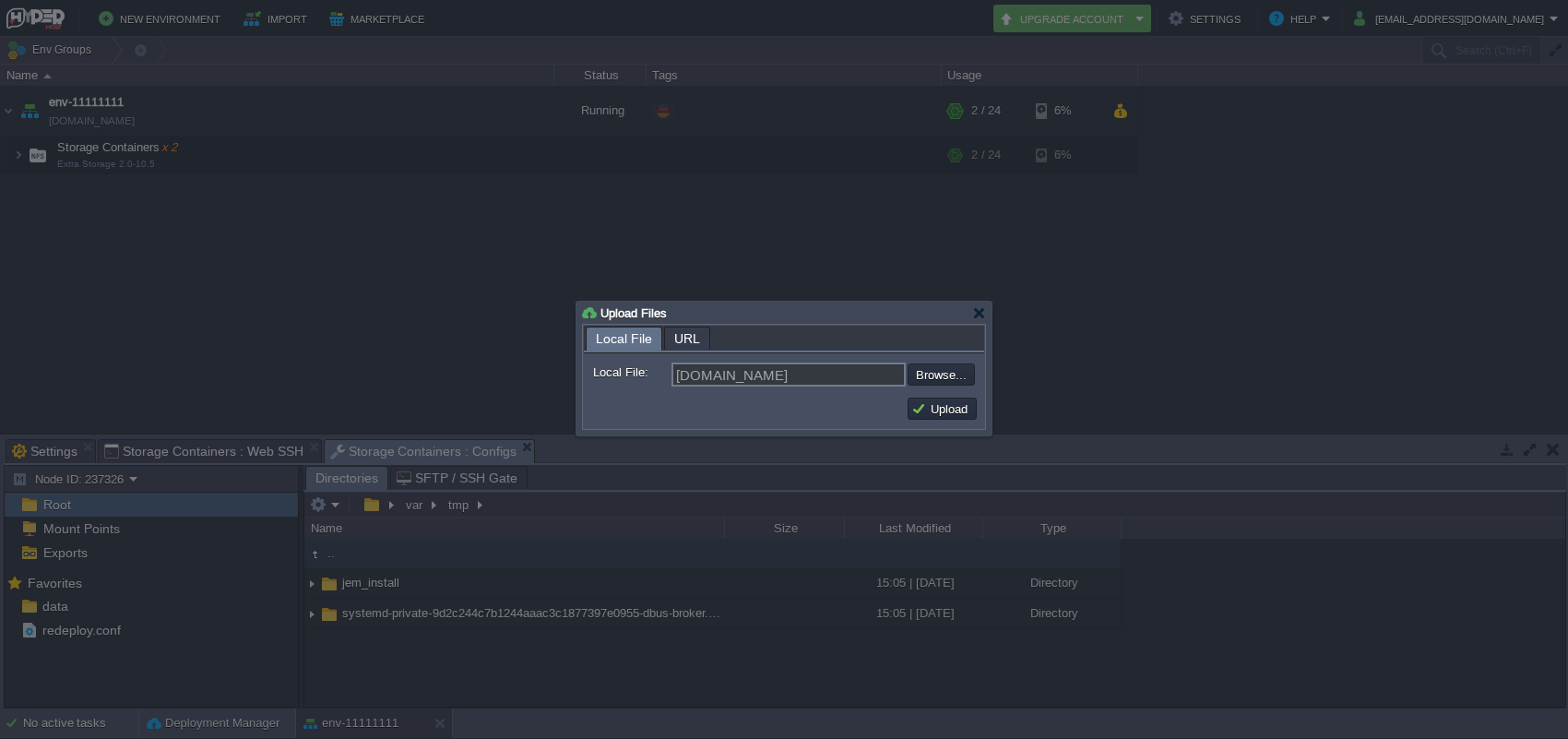 click on "Upload" at bounding box center (784, 409) 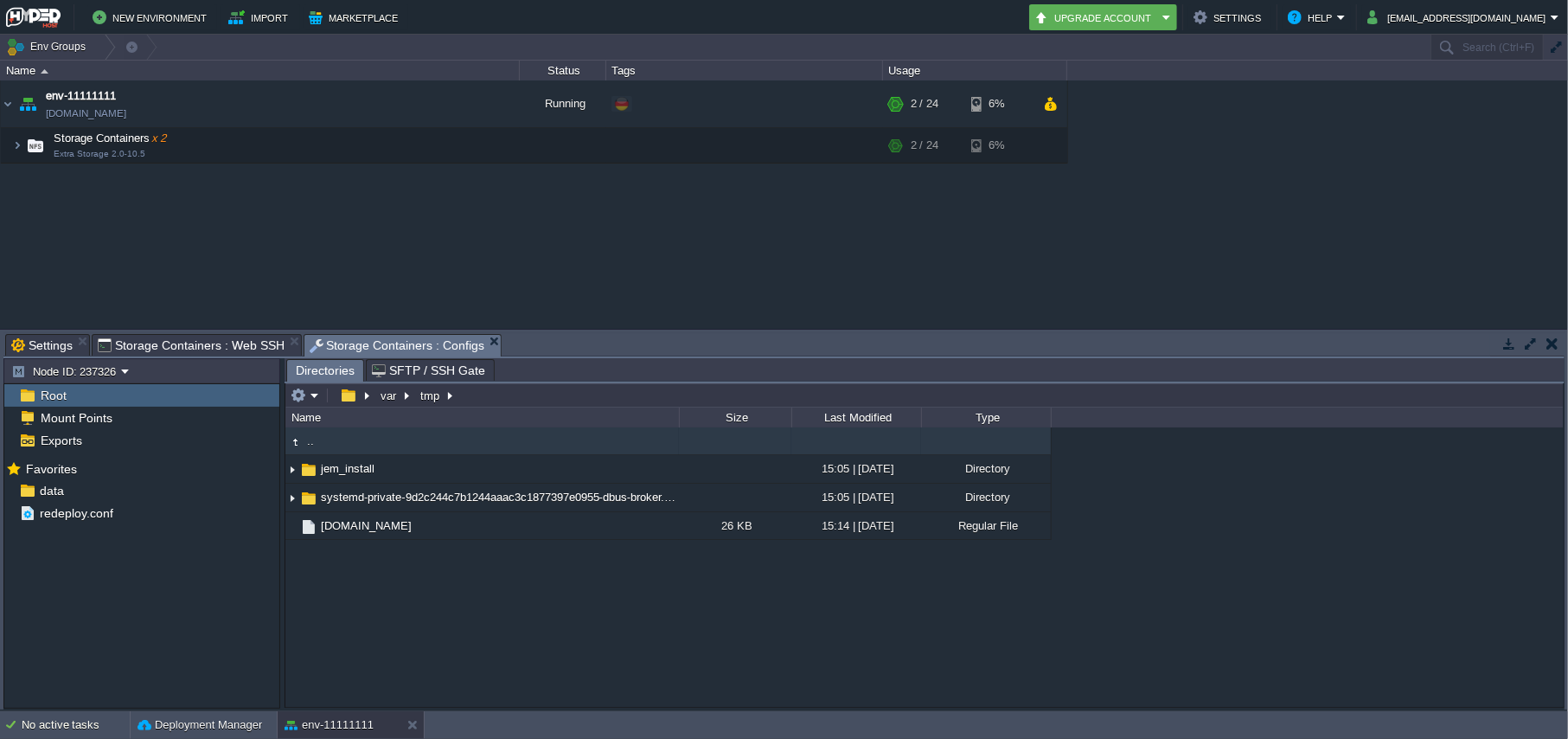 click on "Env Groups                     Search (Ctrl+F)         Let's get started! Create New Environment   Deploy Solution  from Marketplace   Collaborate on  Shared Environment Name Status Tags Usage env-11111111 [DOMAIN_NAME] Running                                 + Add to Env Group                                                                                                                                                            RAM                 2%                                         CPU                 0%                             2 / 24                    6%       Storage Containers  x 2 Extra Storage 2.0-10.5                                                                                                                                                            RAM                 2%                                         CPU                 0%                             2 / 24                    6%     Node ID:  237326" at bounding box center [784, 373] 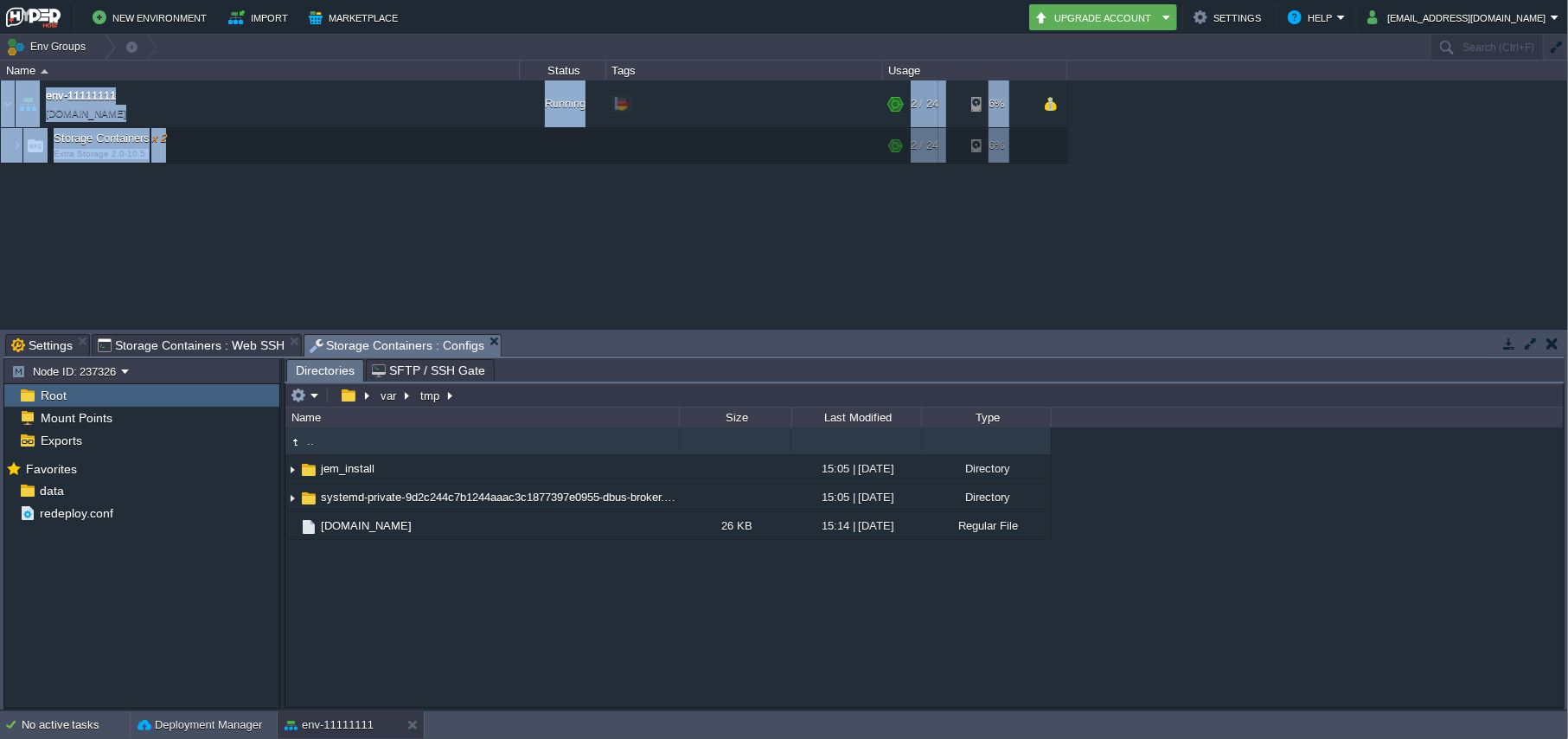 click on "Storage Containers : Web SSH" at bounding box center [191, 345] 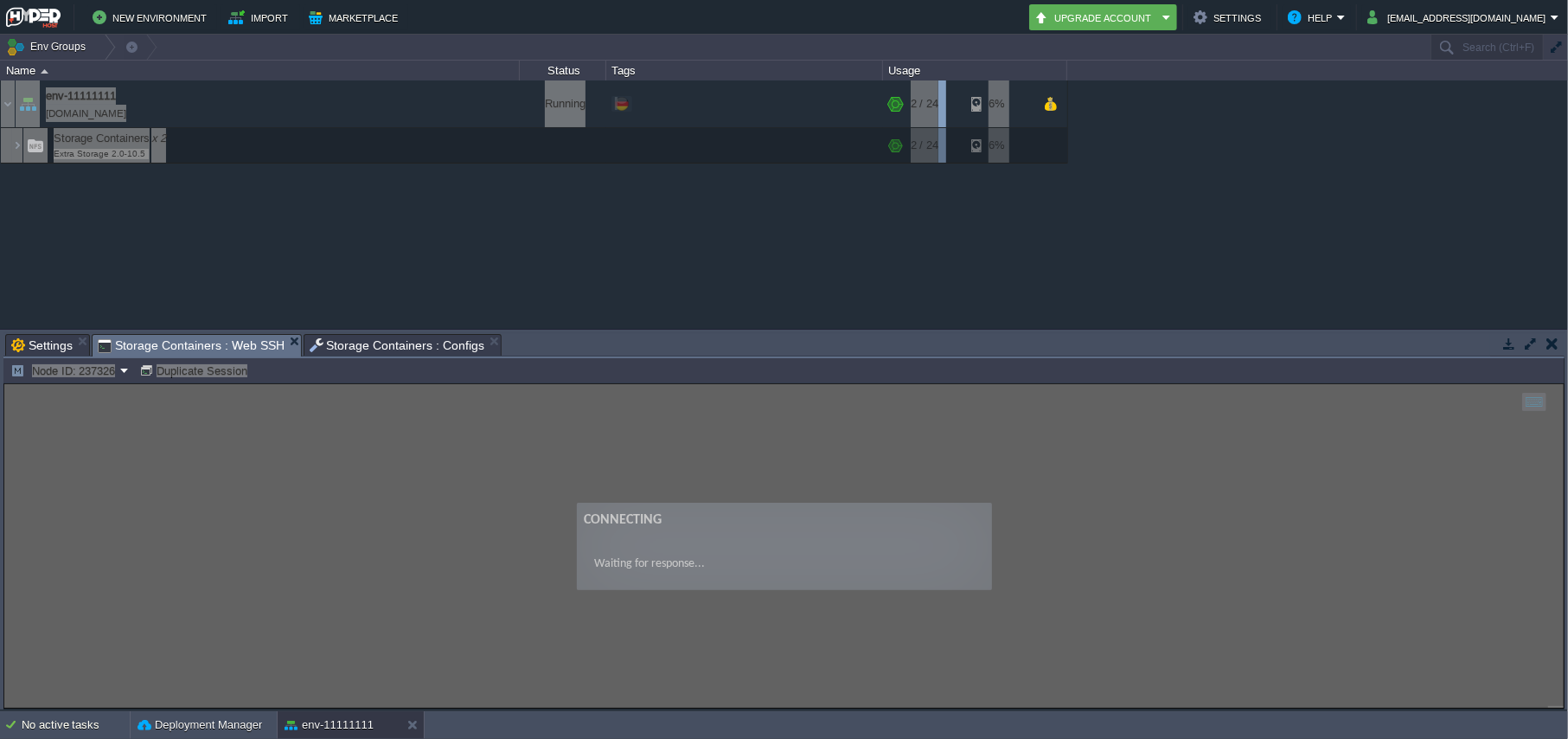 click on "Connecting
Waiting for response..." at bounding box center [784, 545] 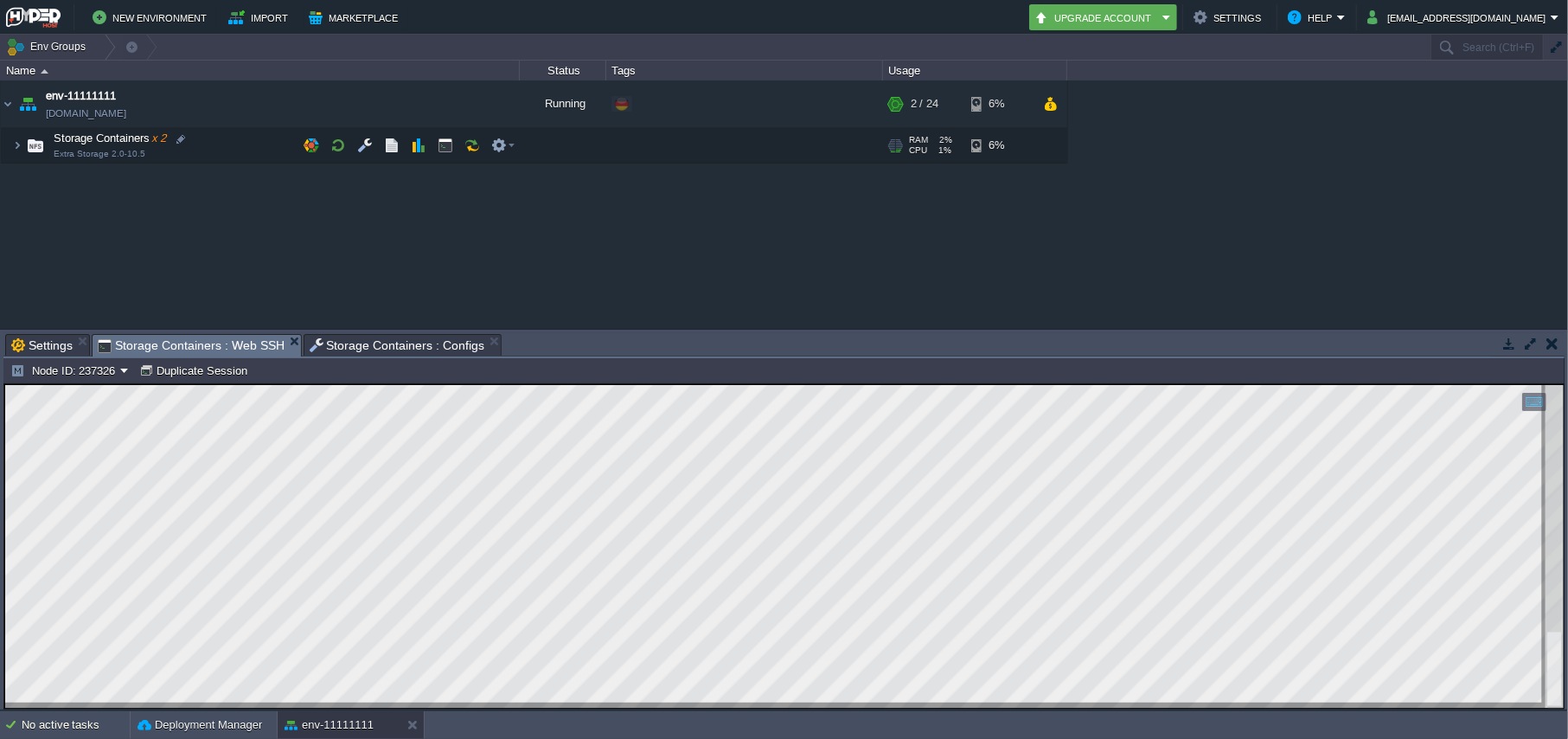 click on "Storage Containers : Configs" at bounding box center (397, 345) 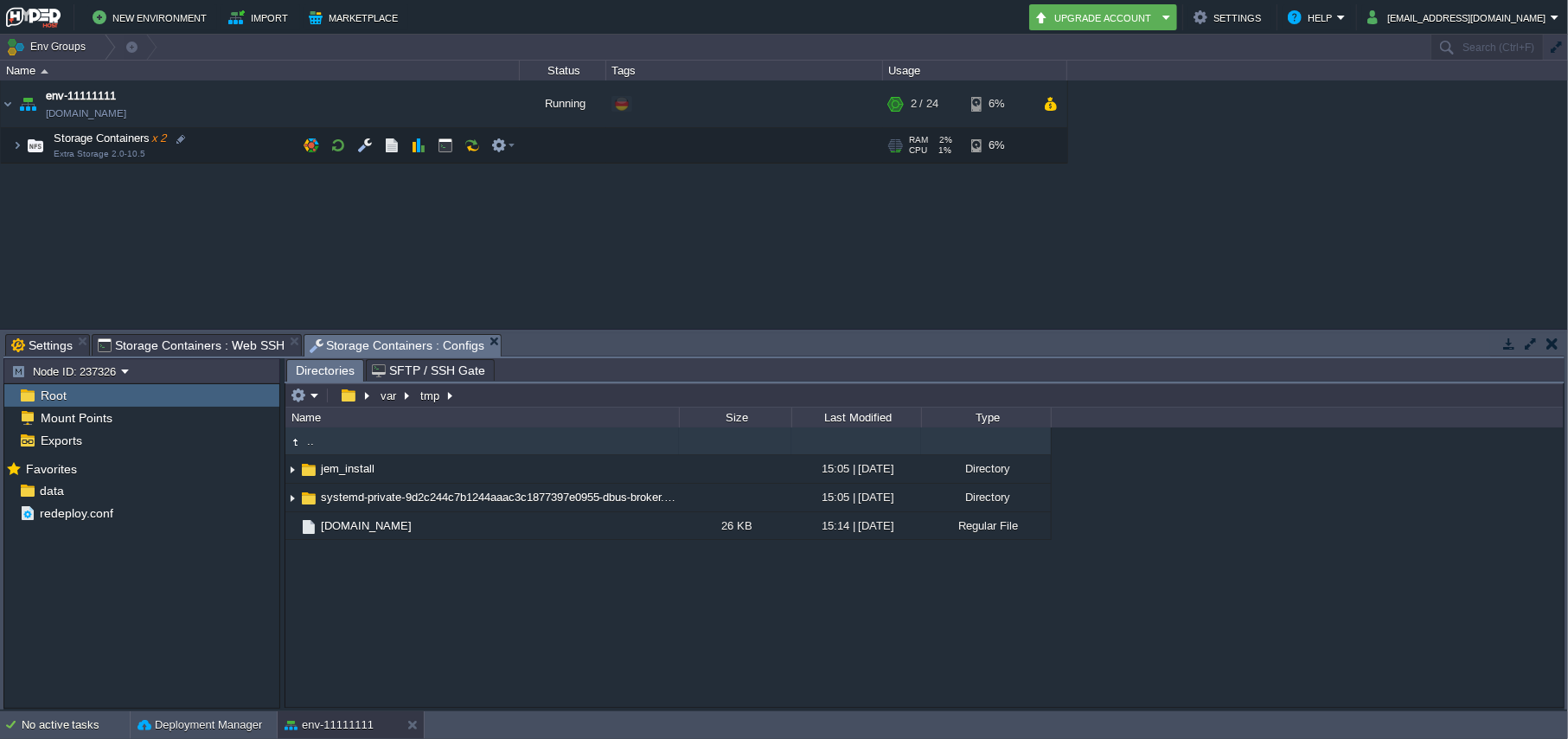 click on "Storage Containers : Web SSH" at bounding box center (191, 345) 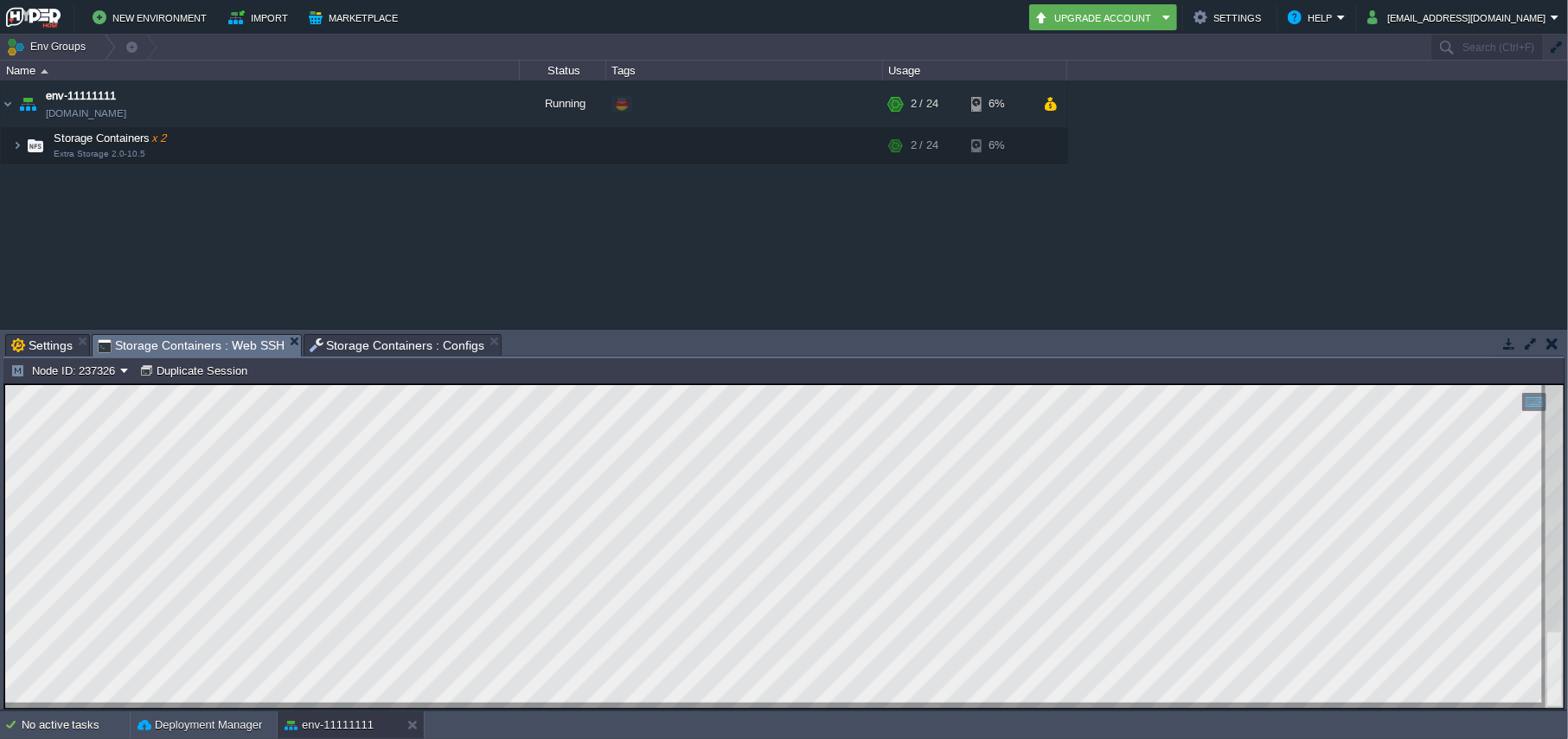click on "Node ID: 237326 Duplicate Session" at bounding box center (784, 370) 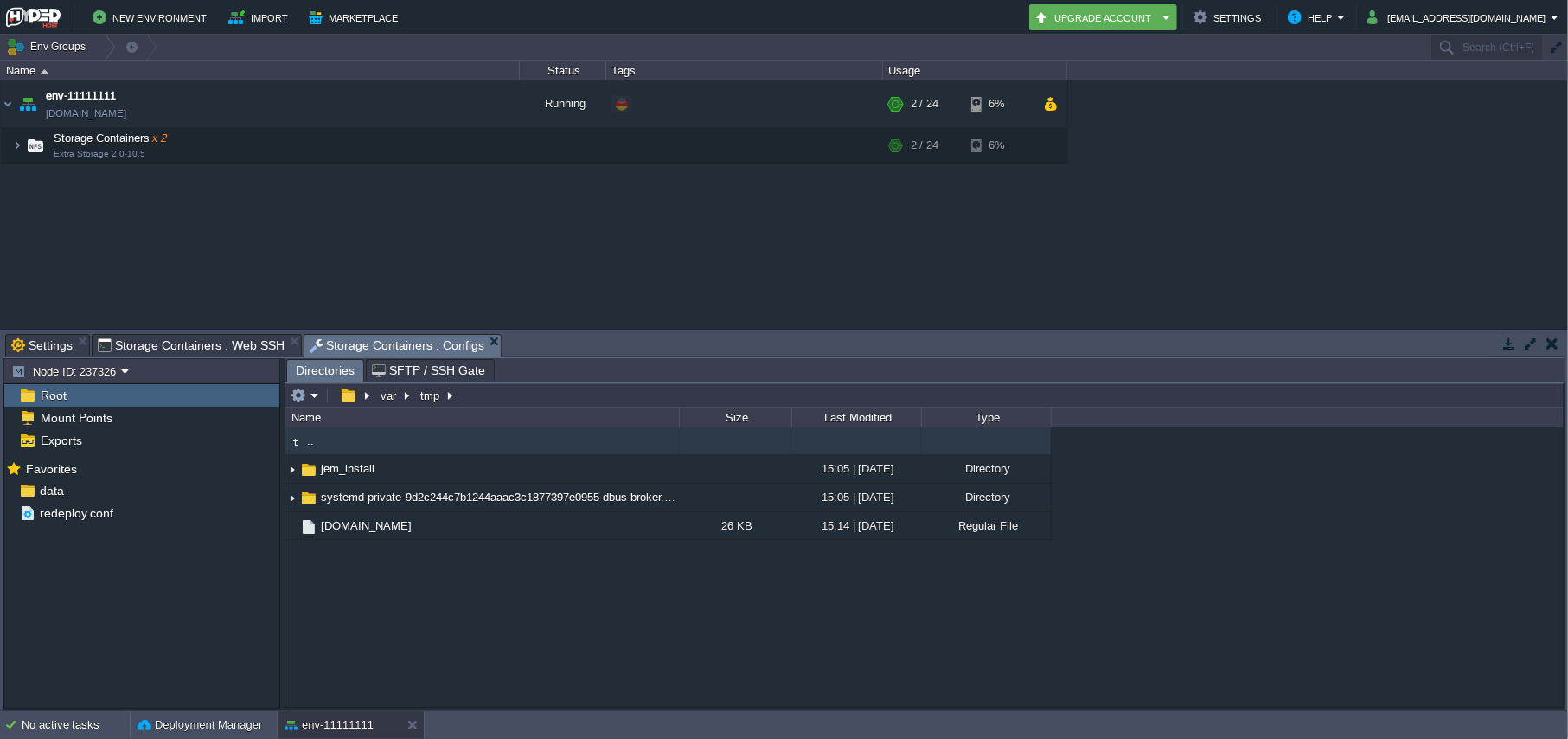 click on "Tasks Activity Log Archive Git / SVN Settings Storage Containers : Web SSH Storage Containers : Configs   Upload Delete Deploy to ... Custom application packages that can be deployed to your environments.  Learn More   Name Comment Size Upload Date   HelloWorld.zip Sample package which you can deploy to your environment. Feel free to delete and upload a package of your own. 575 KB 15:02   |   [DATE]         No items to display   id Date Environment Name Duration day [DATE]   10432093 15:14 env-11111111  Uploading file         8s 1753758000000   82192 15:14 -  Uploading: [DOMAIN_NAME]    1753758000000   10431980 15:07 env-11111111  Adjusting firewall rules         6s 1753758000000   10431946 15:05 env-11111111  Starting Extra Storage in the node237325 node         4s 1753758000000   10431945 15:05 env-11111111  Starting Extra Storage in the node237326 node         5s 1753758000000   10431942 15:05 env-11111111  Executing post install actions for the Extra Storage (node237326) node" at bounding box center (784, 519) 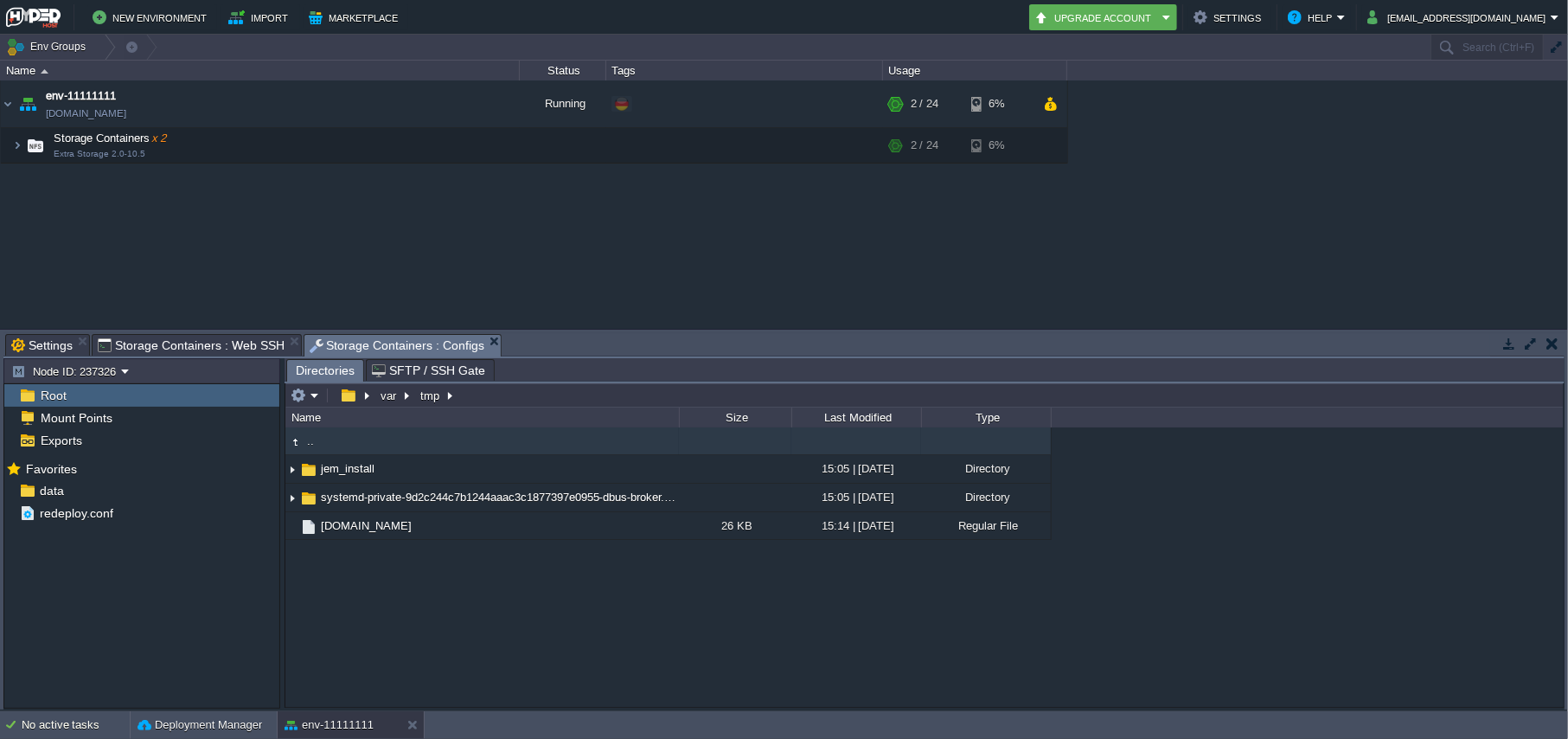 click on "Storage Containers : Configs" at bounding box center [397, 345] 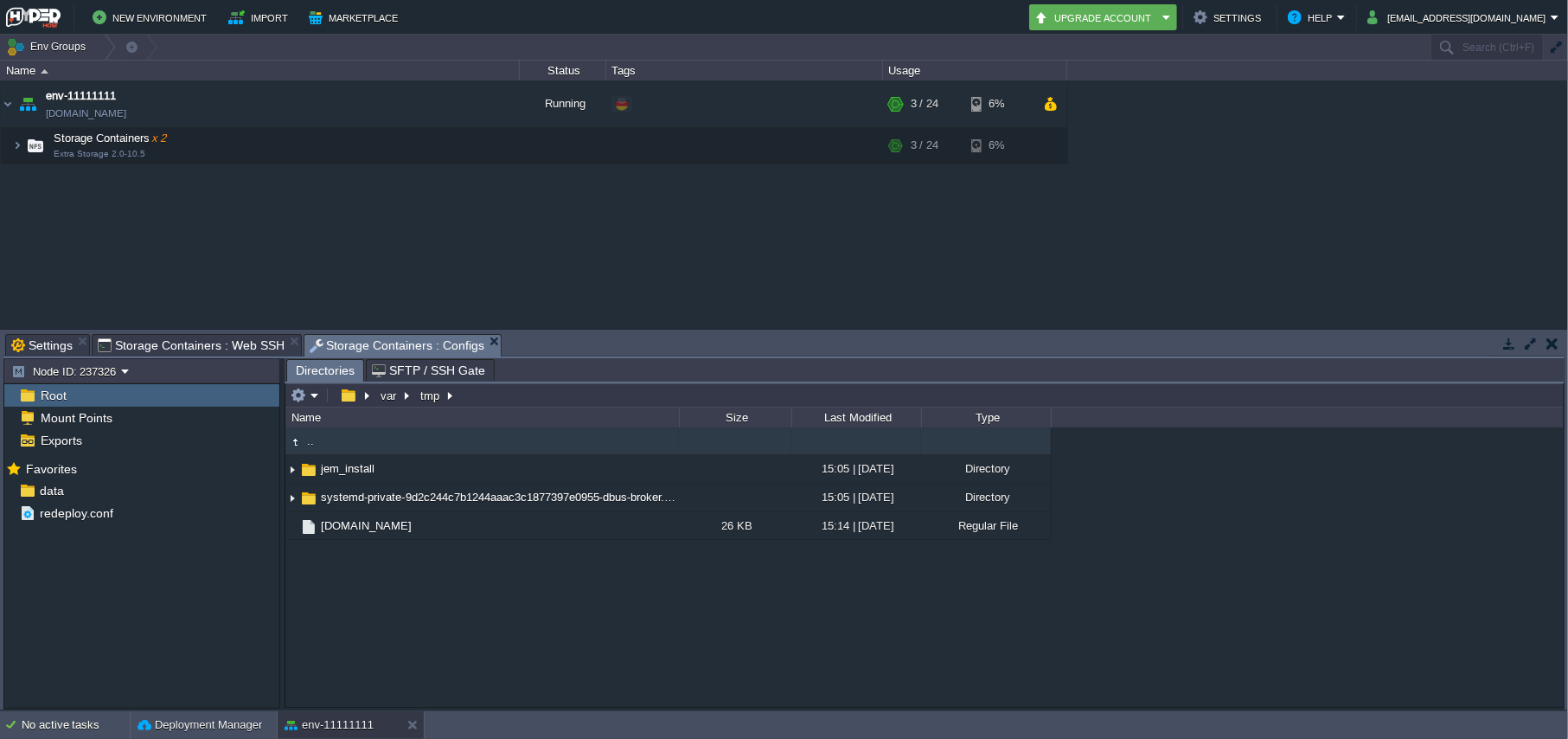 click on "Node ID: 237326" at bounding box center (142, 370) 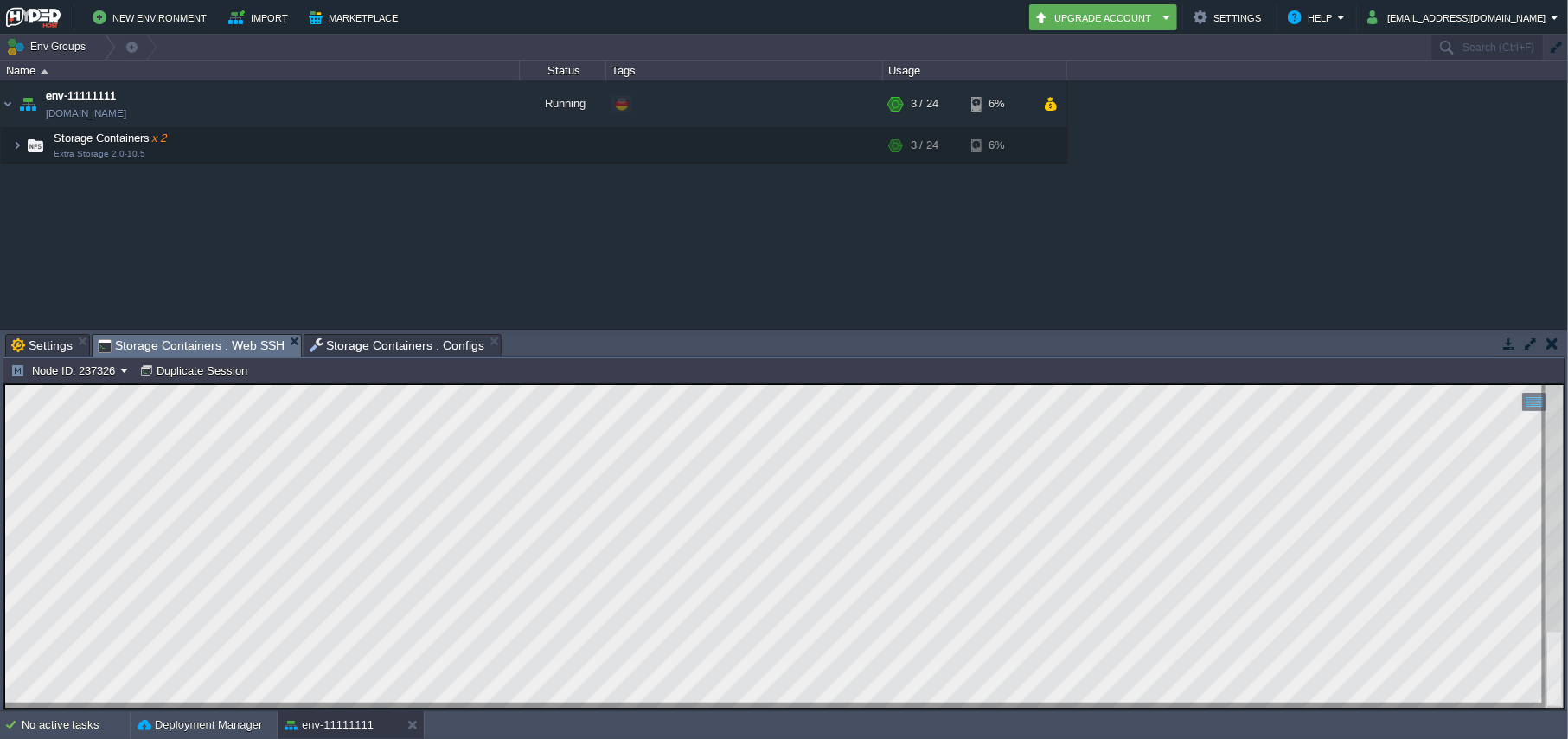 click on "Storage Containers : Web SSH" at bounding box center [191, 345] 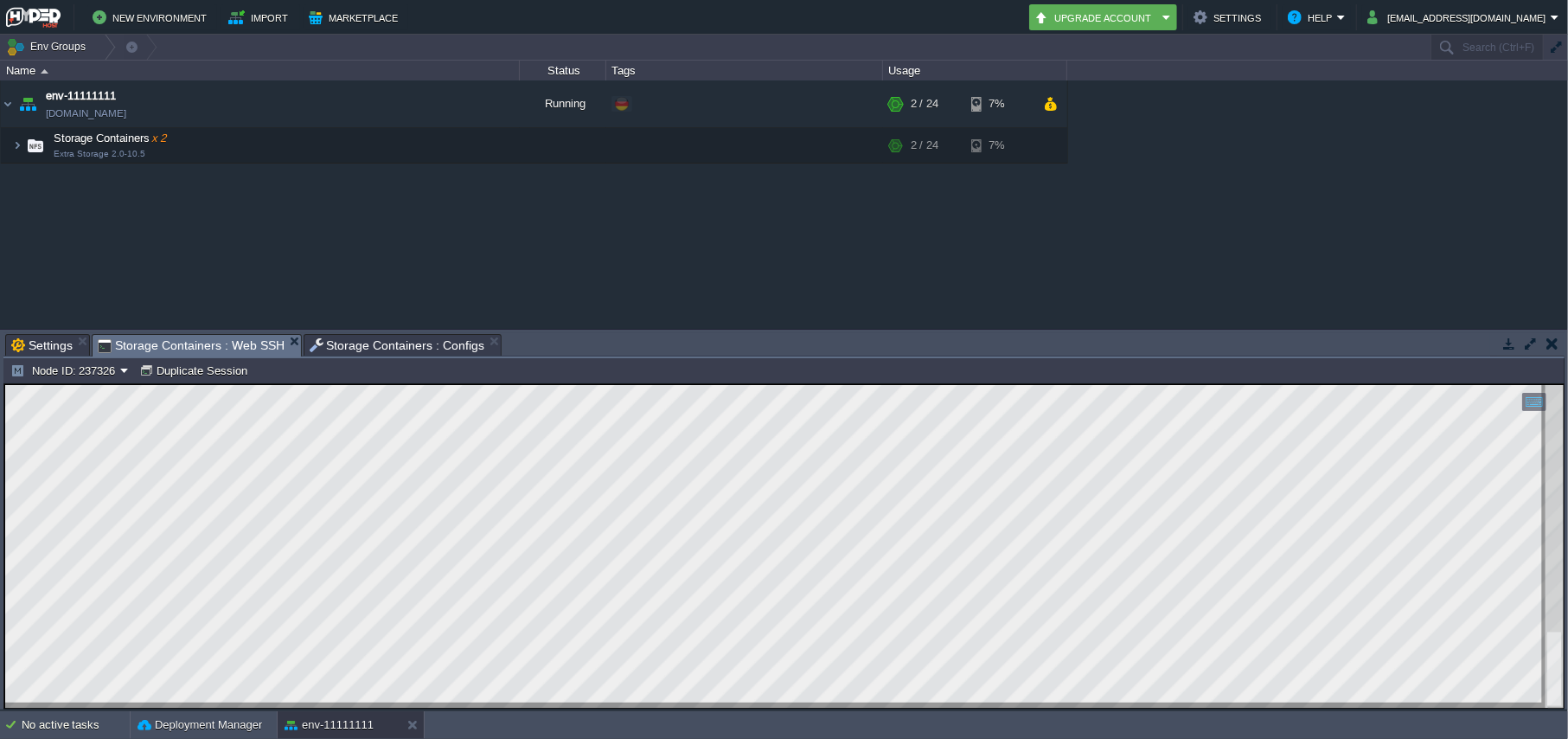 click on "Storage Containers : Configs" at bounding box center [397, 345] 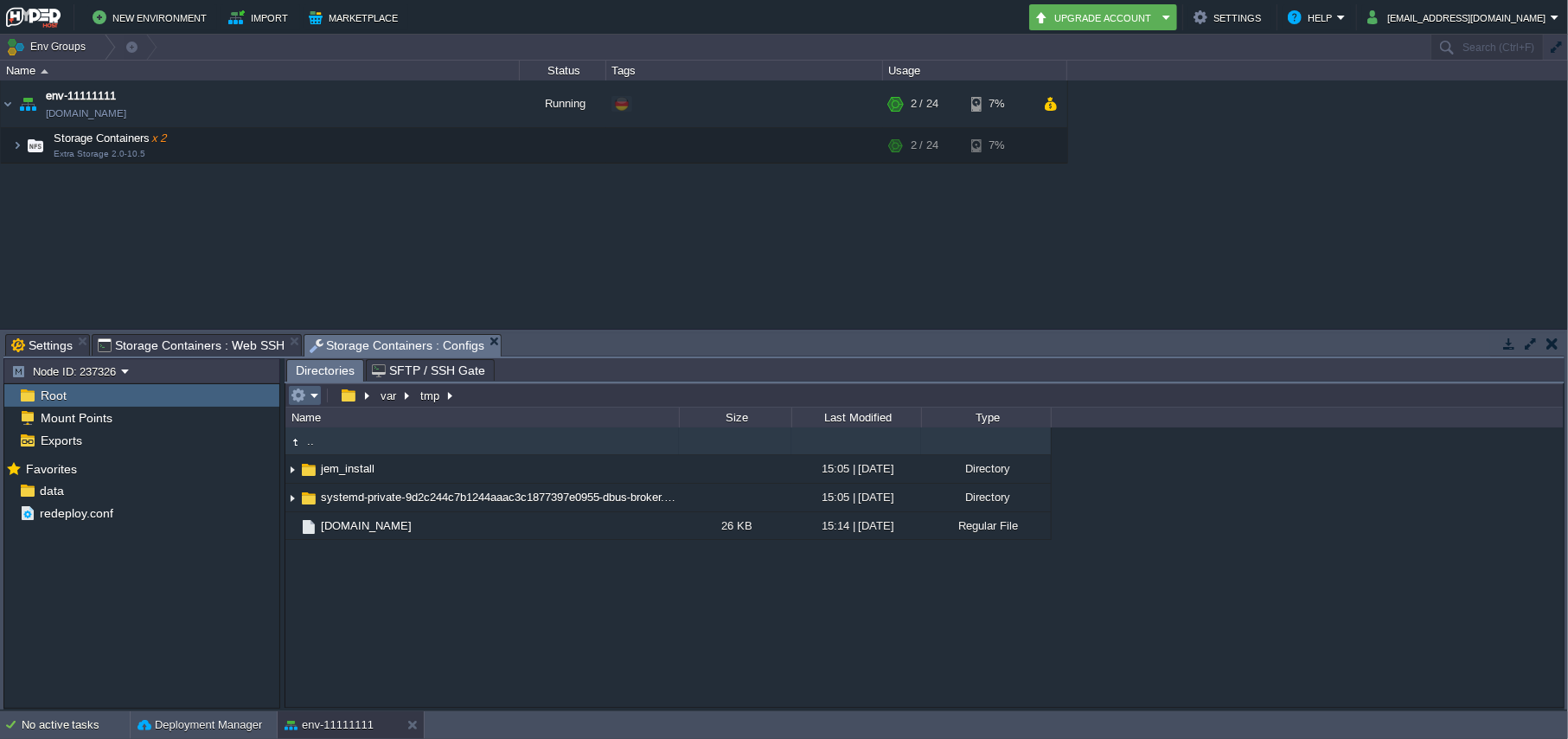 click at bounding box center (304, 395) 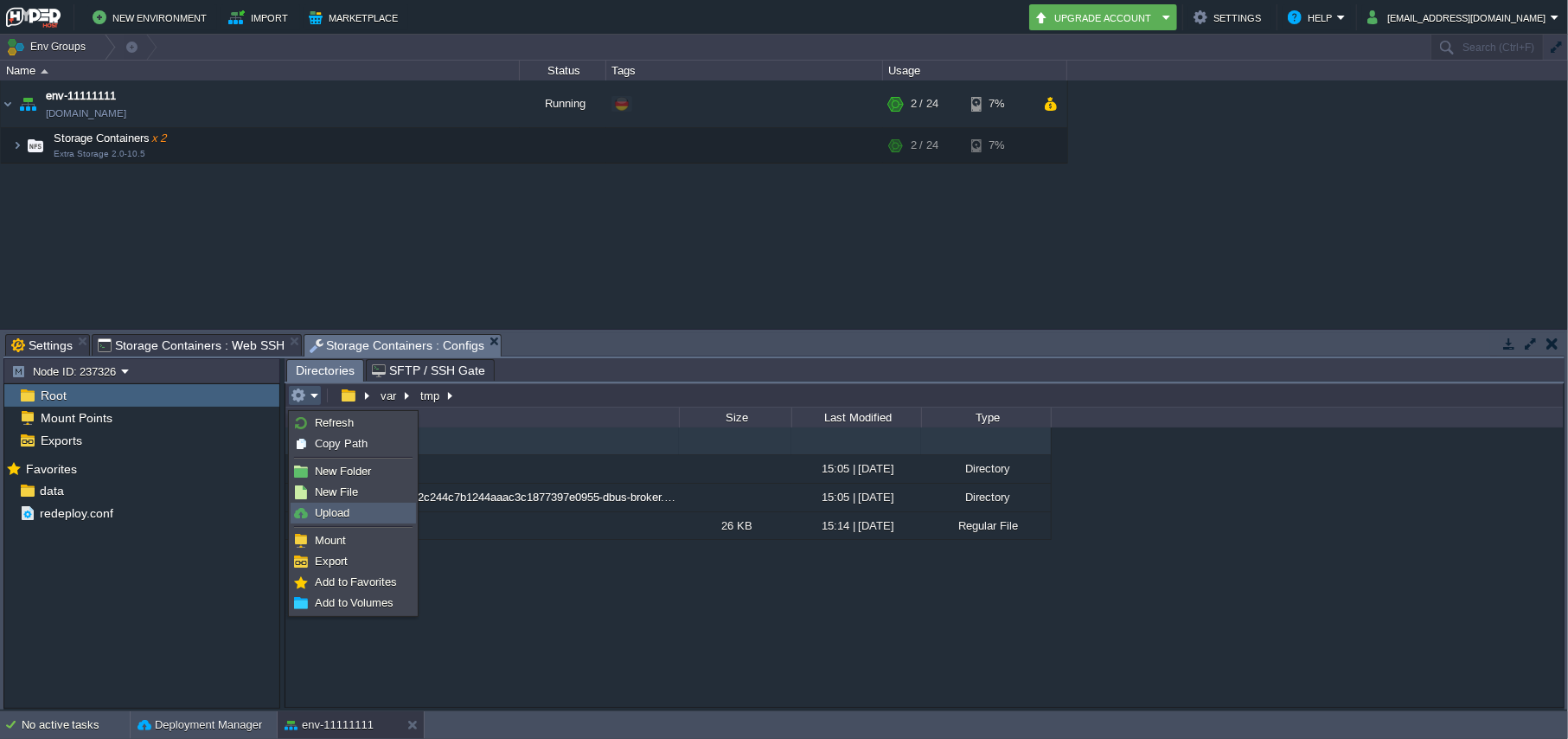 click on "Upload" at bounding box center (353, 513) 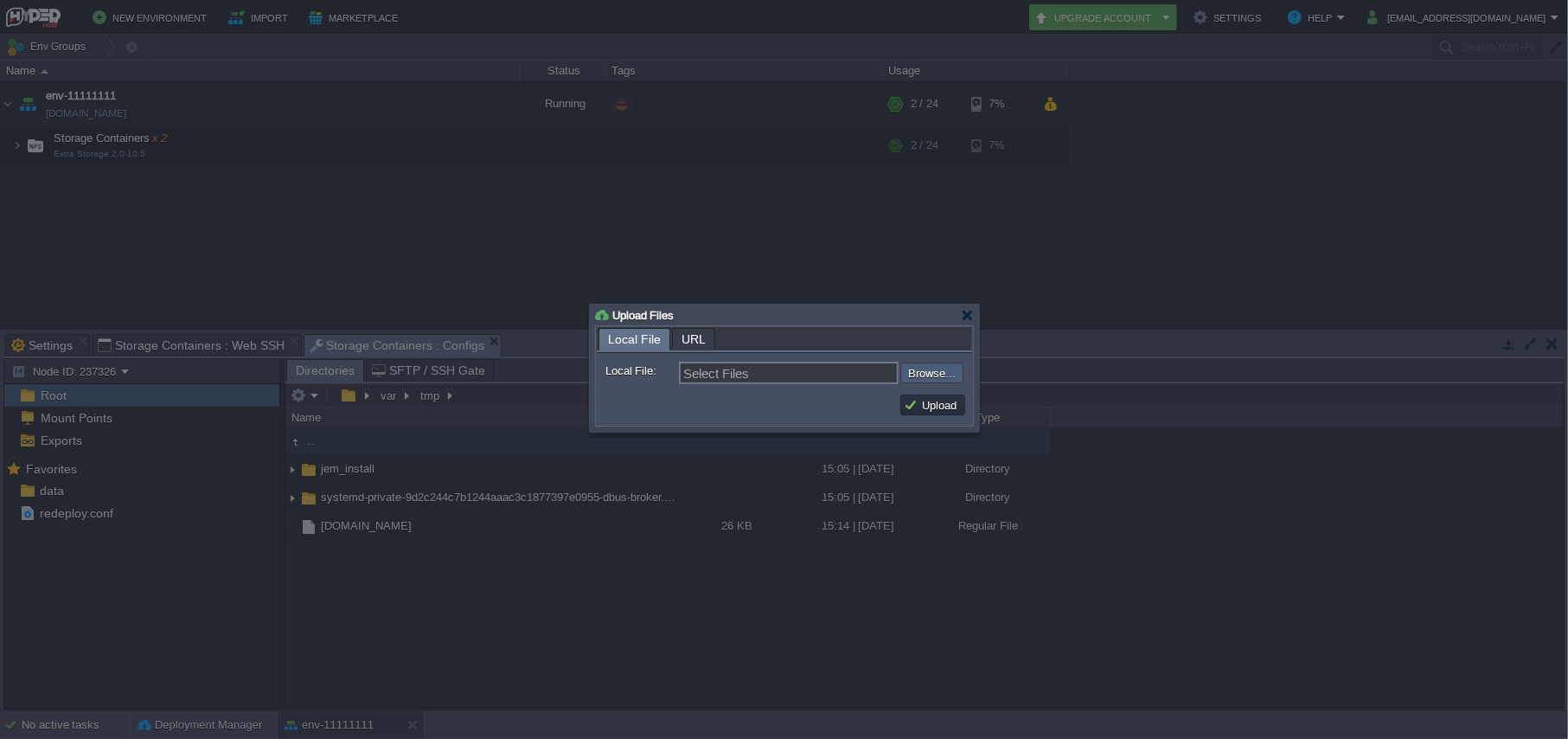 click at bounding box center (854, 373) 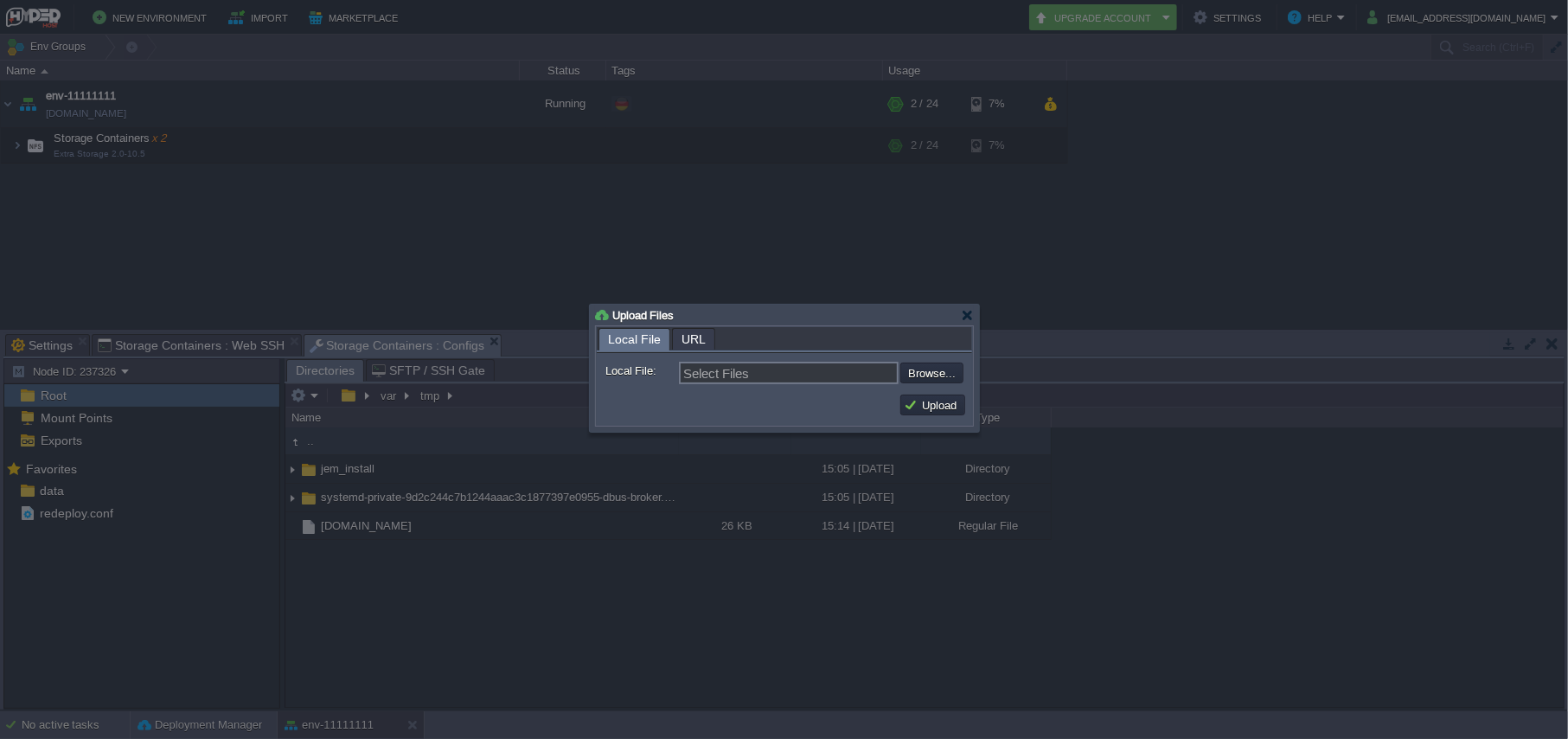 type on "C:\fakepath\pl22.txt" 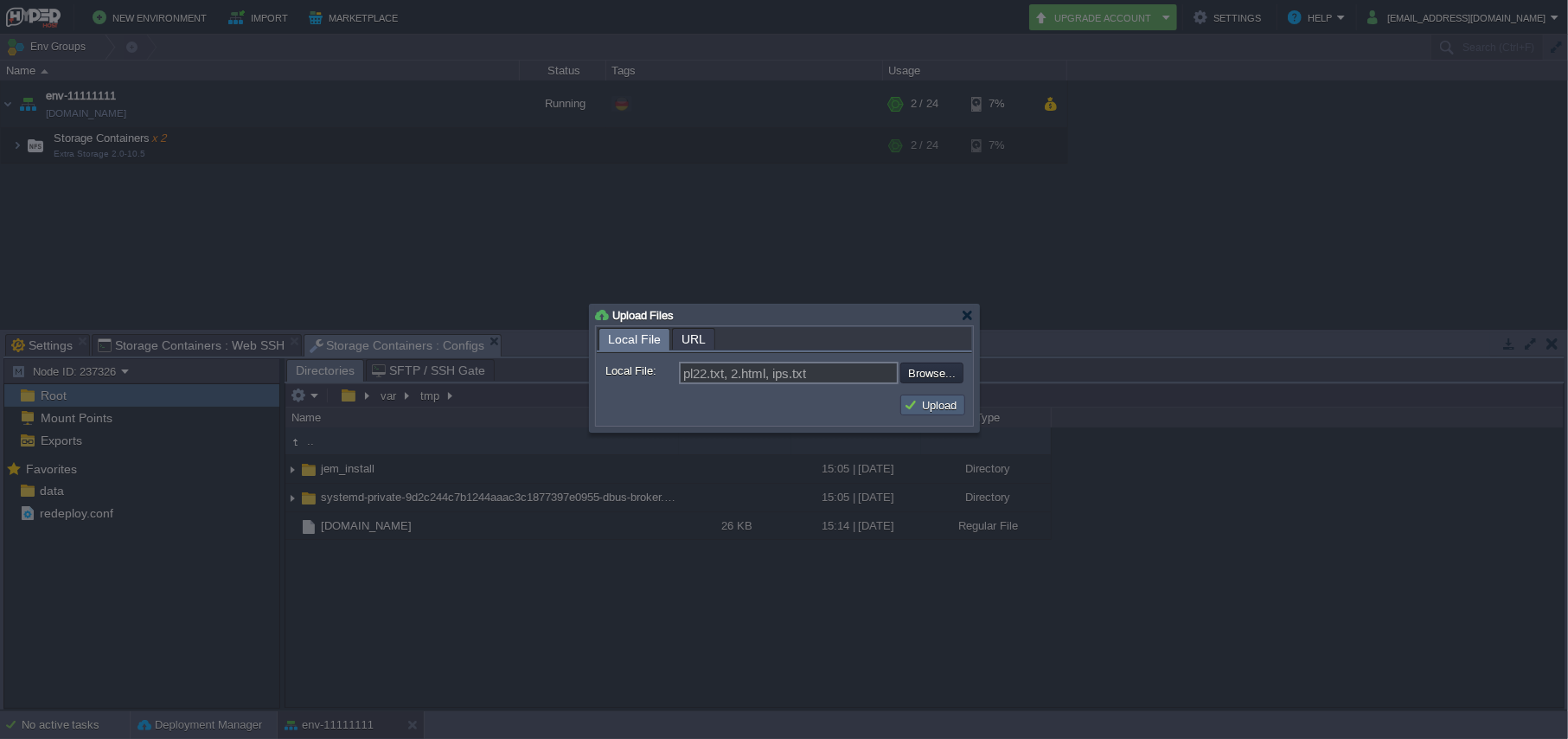 click on "Upload" at bounding box center (932, 405) 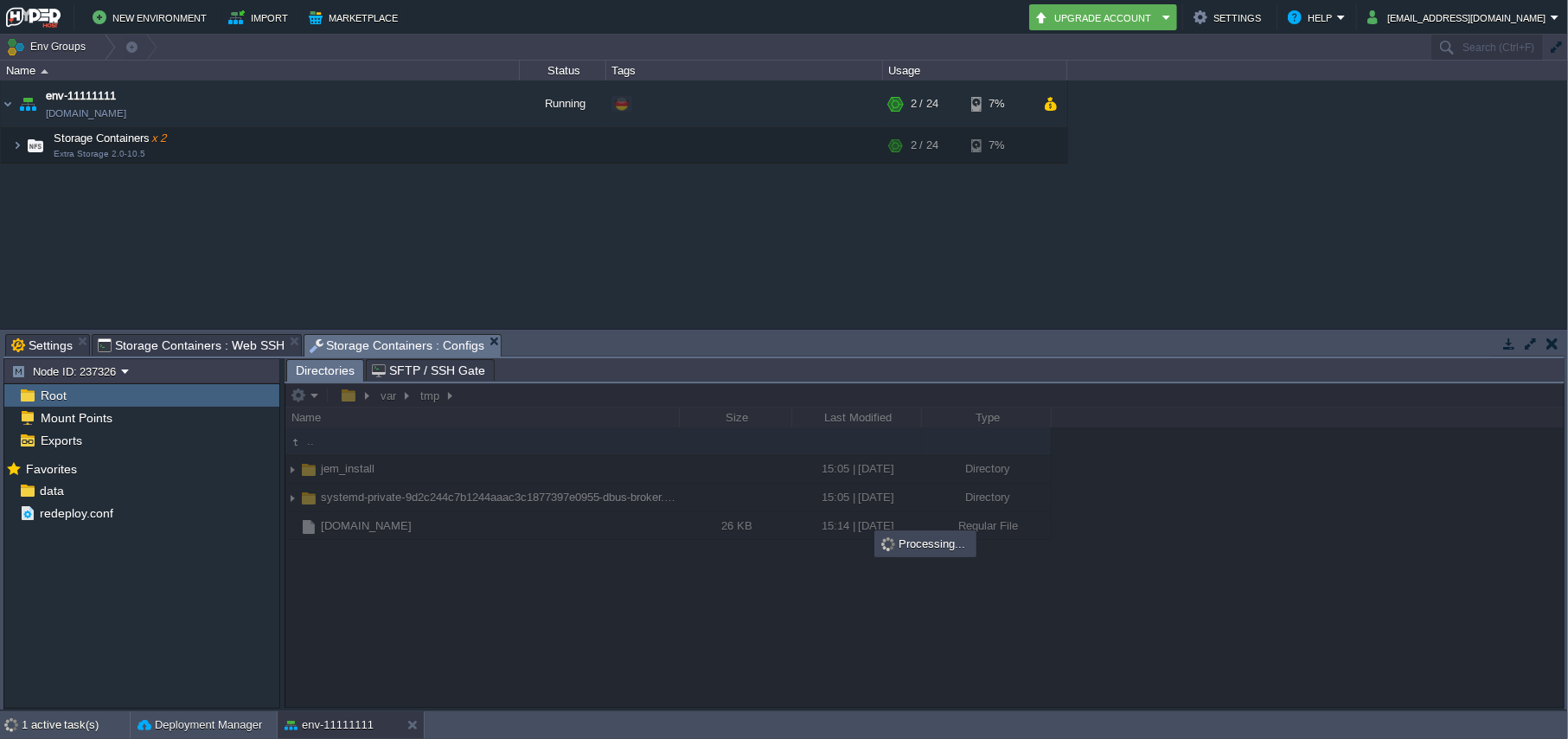 click on "Storage Containers : Web SSH" at bounding box center [191, 345] 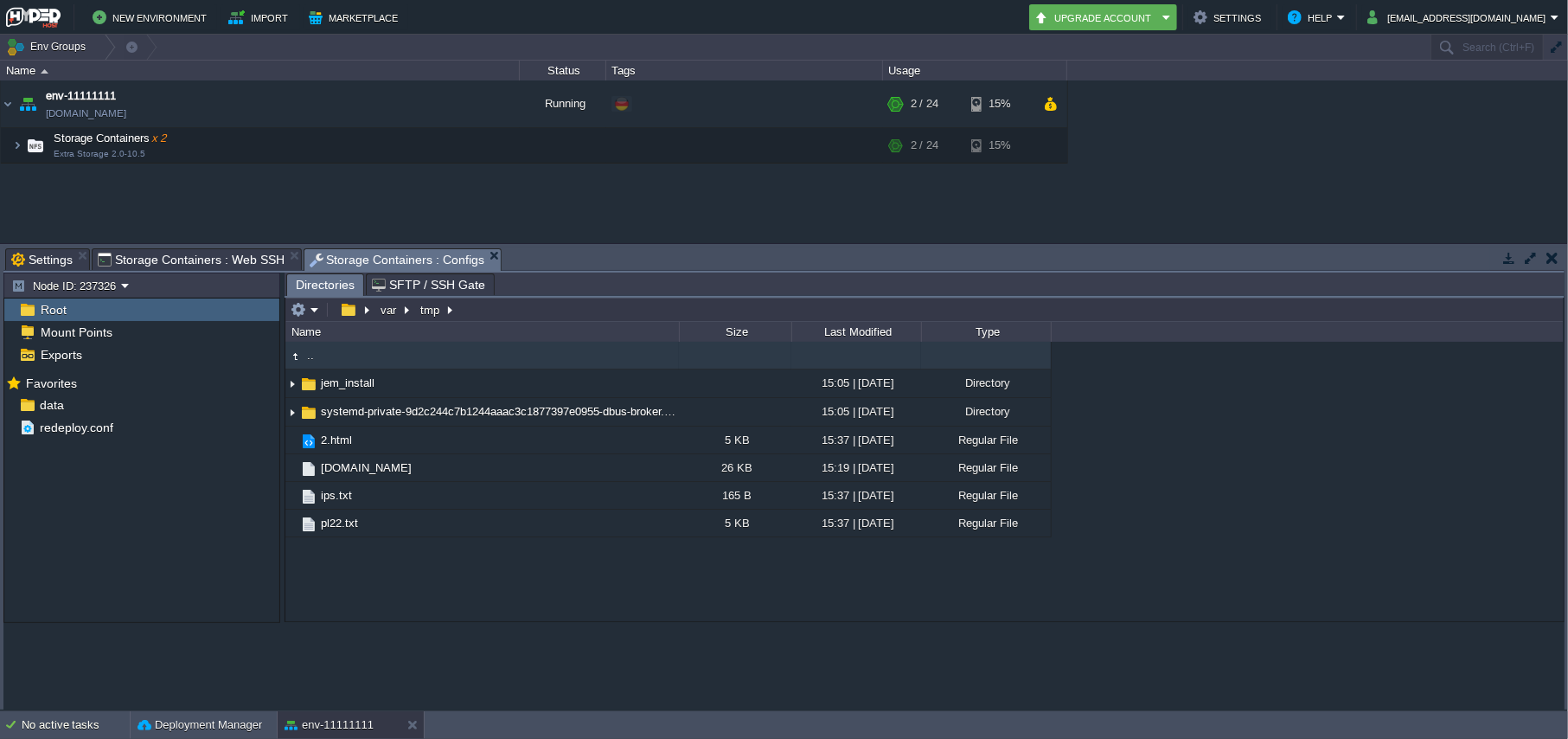 click on "Storage Containers : Configs" at bounding box center (397, 260) 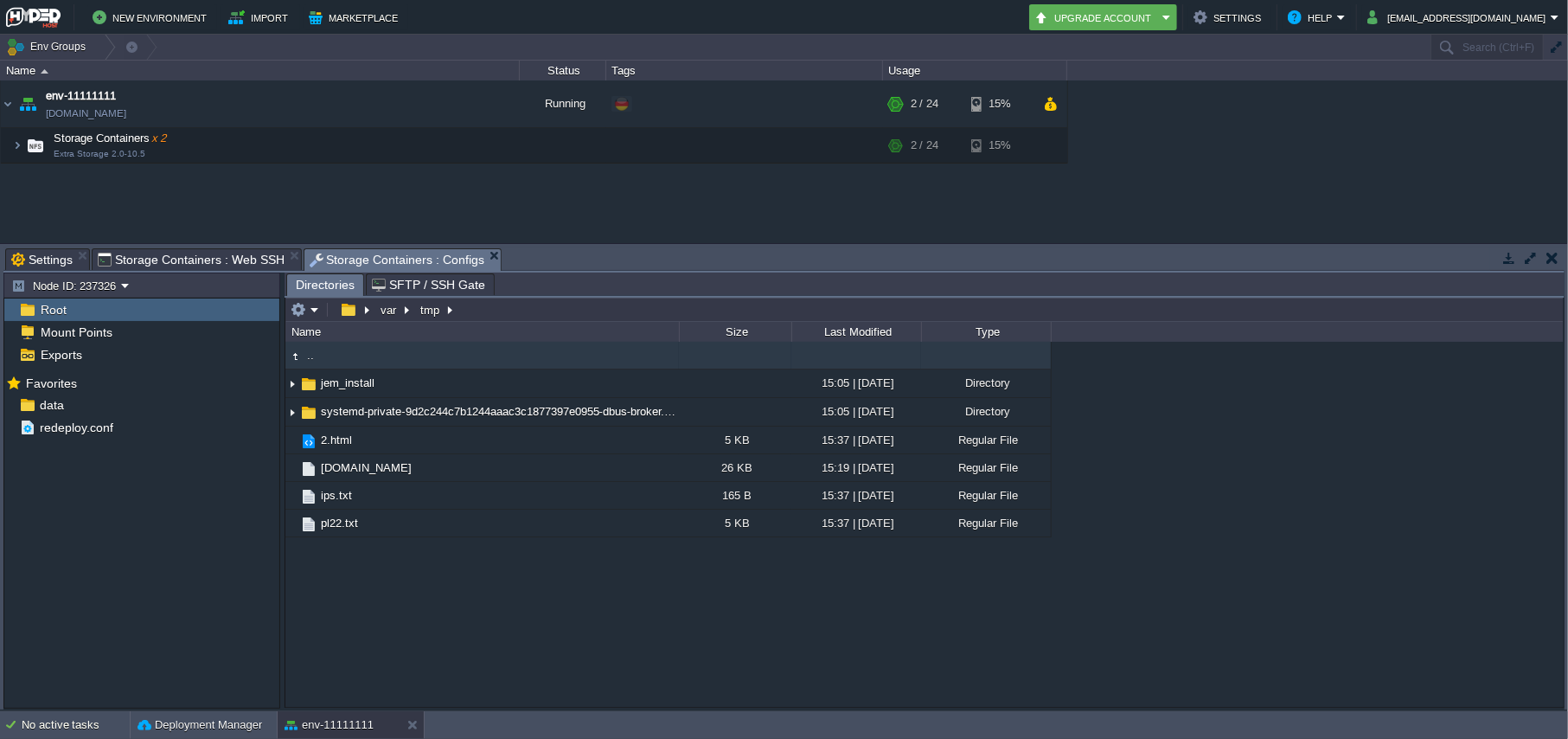 click on "Storage Containers : Web SSH" at bounding box center [191, 260] 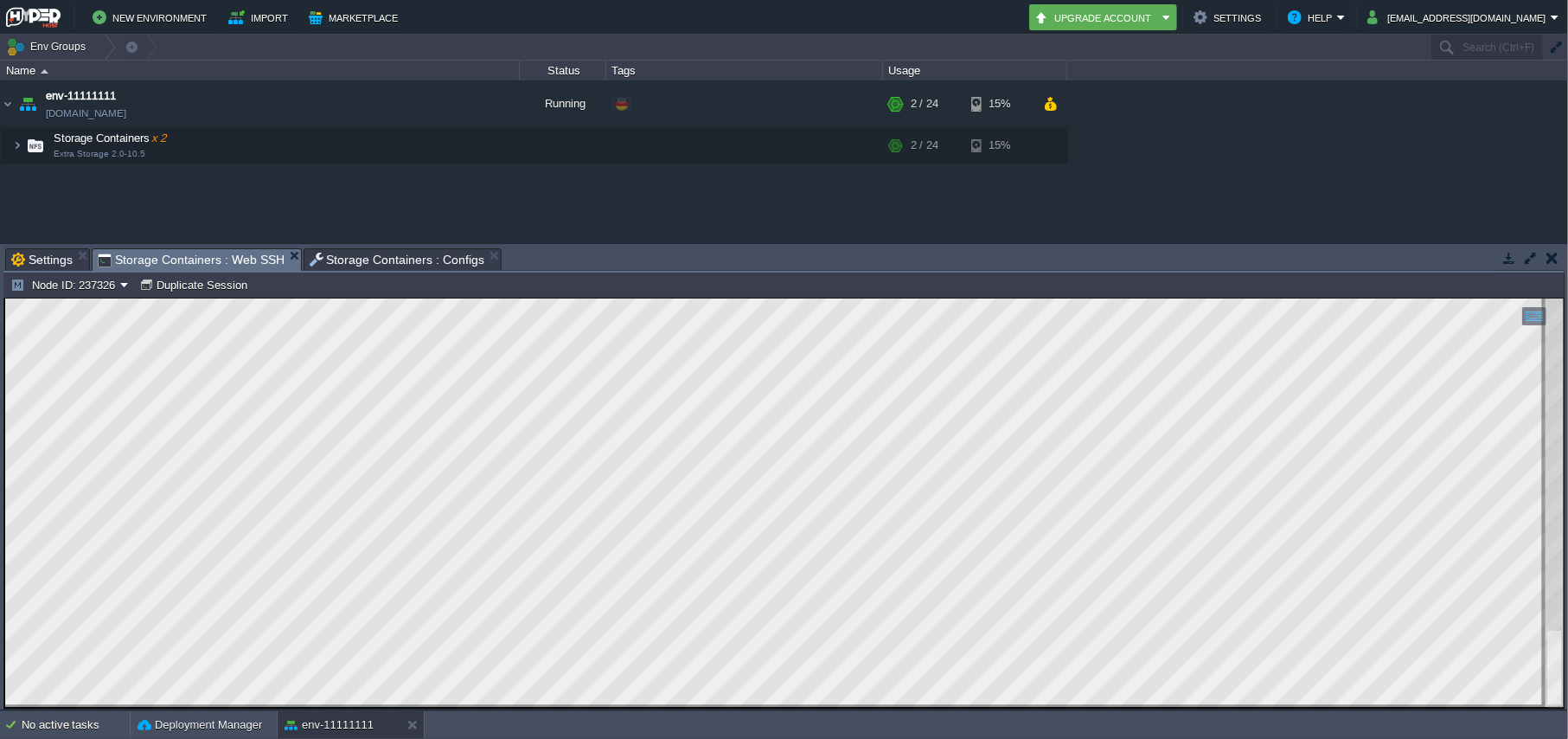 click on "Storage Containers : Configs" at bounding box center (397, 260) 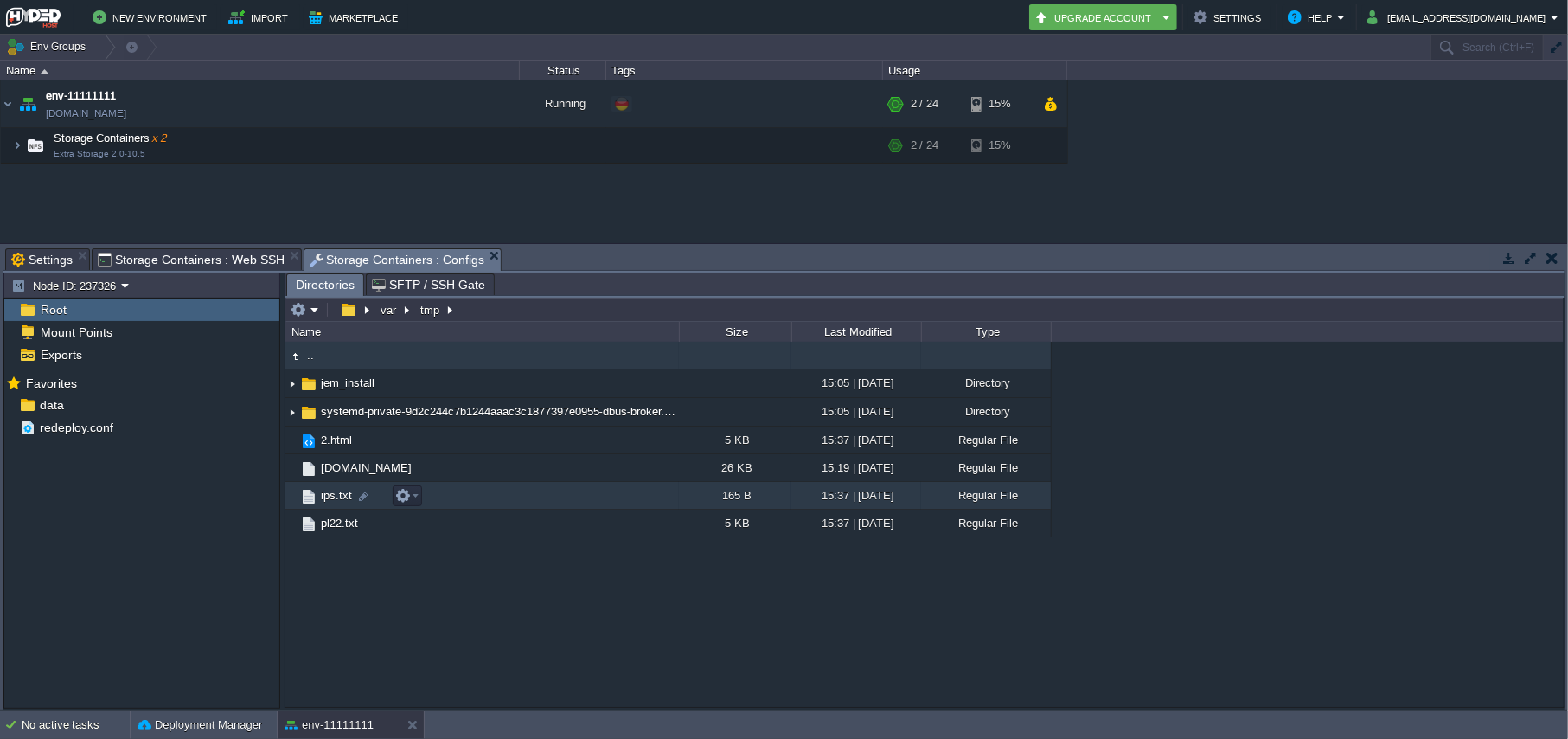 click on "ips.txt" at bounding box center (482, 496) 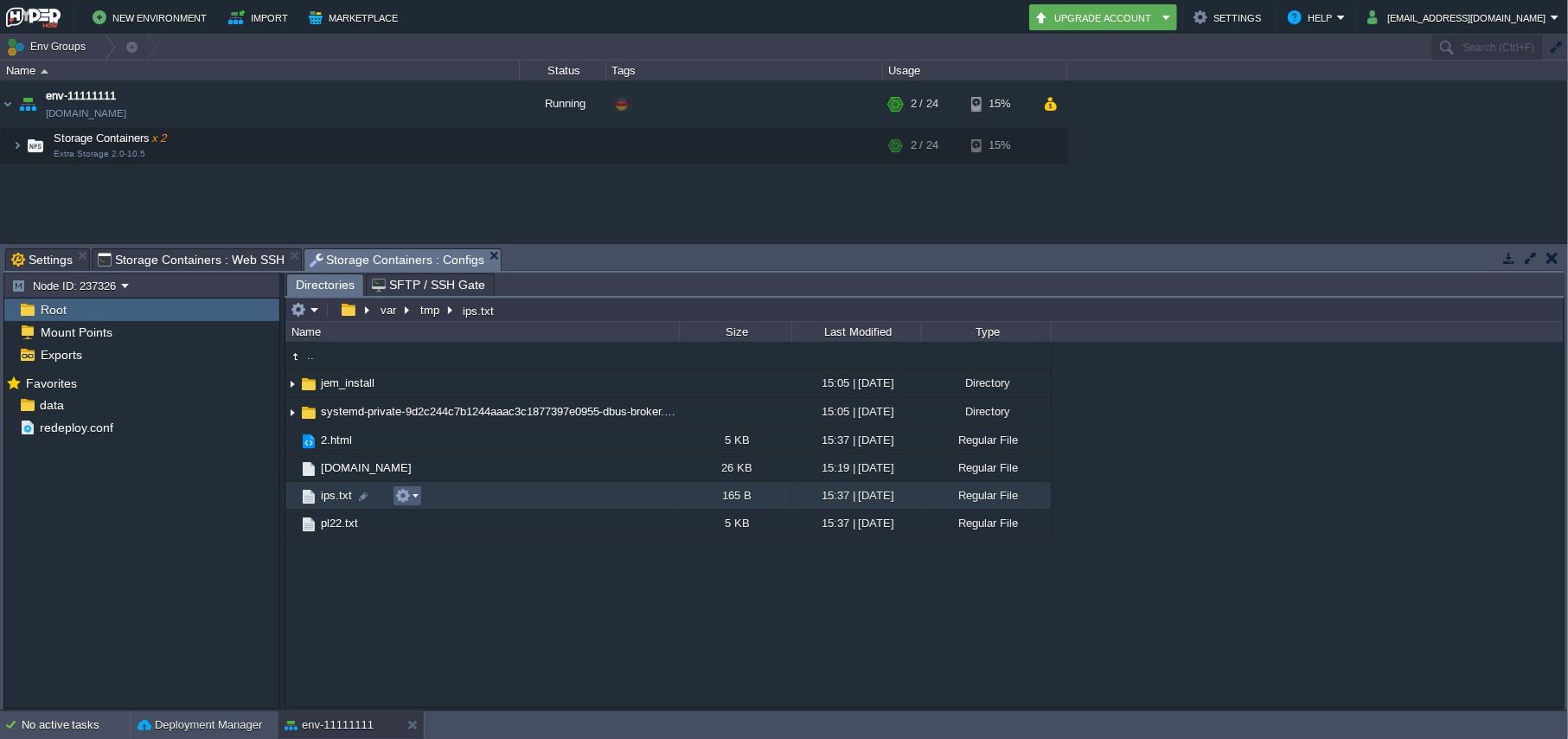 click at bounding box center (406, 496) 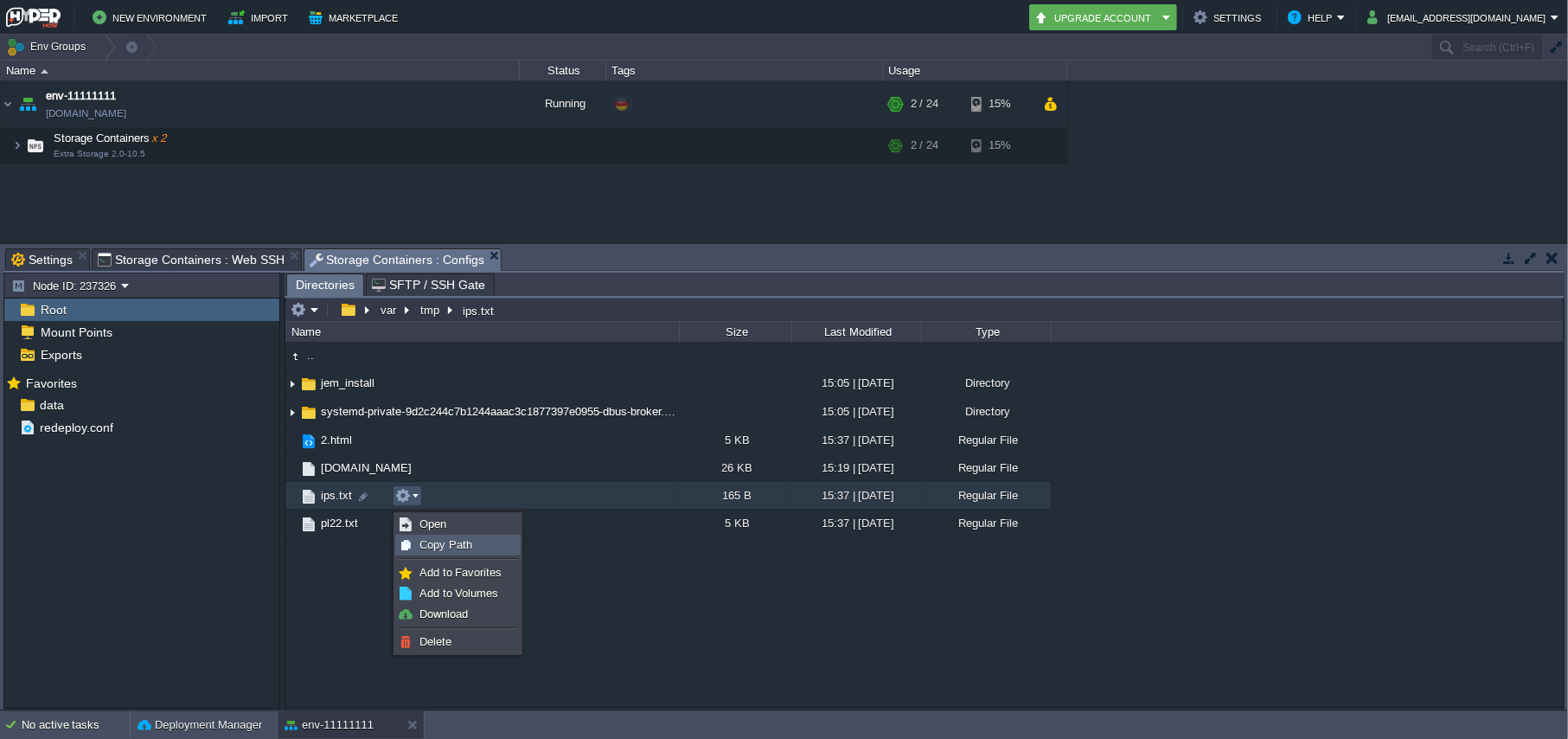 click on "Copy Path" at bounding box center [458, 545] 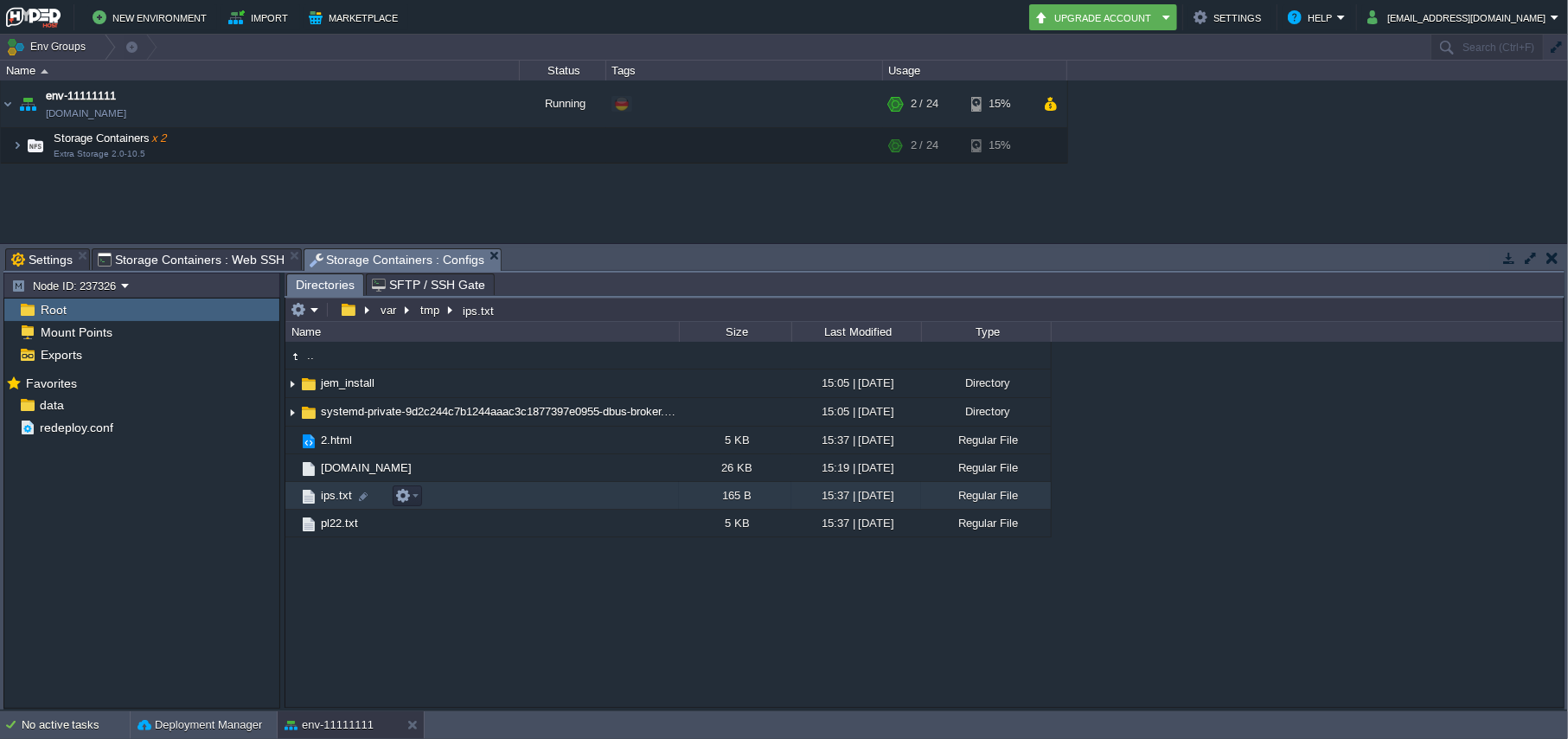 click on "ips.txt" at bounding box center [482, 496] 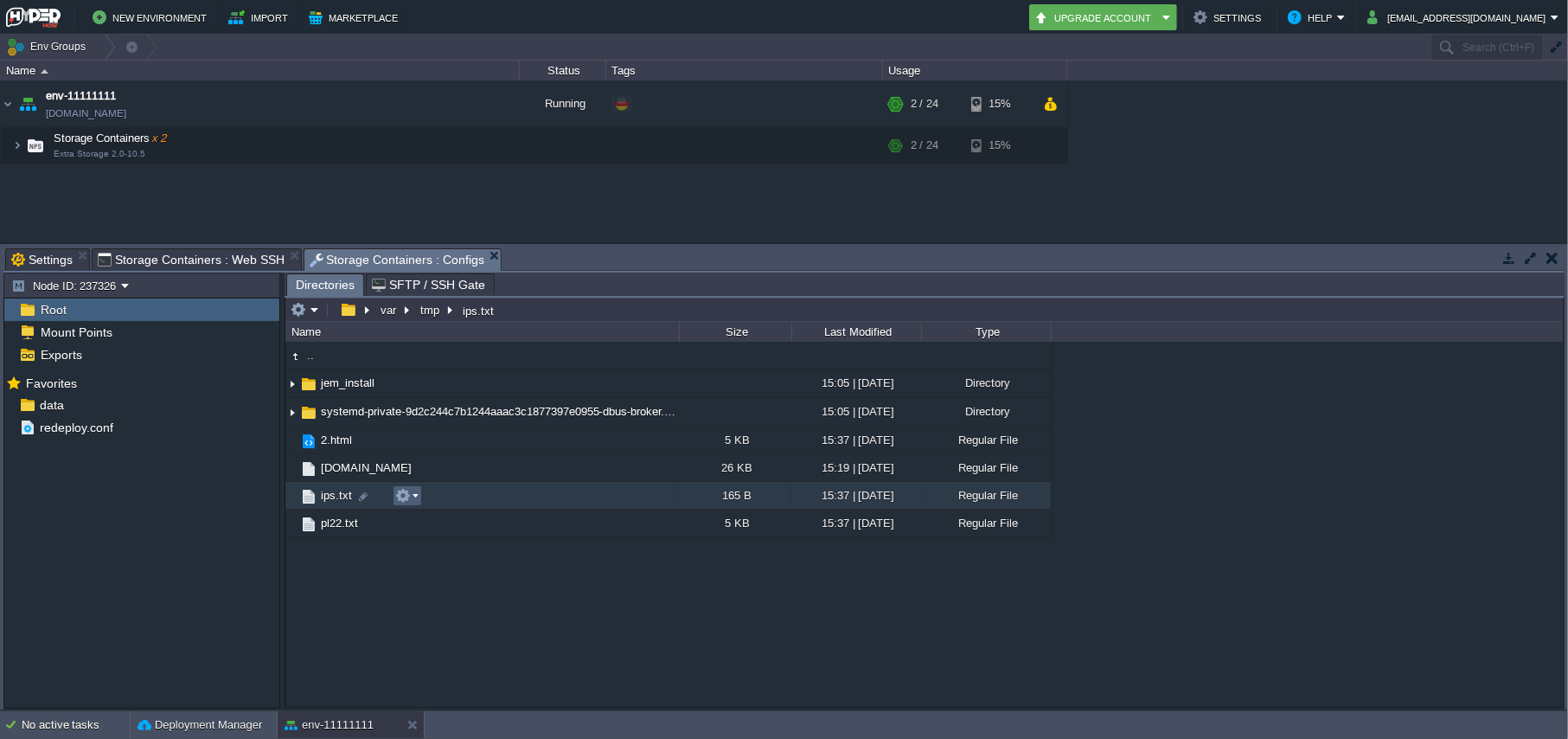 click at bounding box center [406, 496] 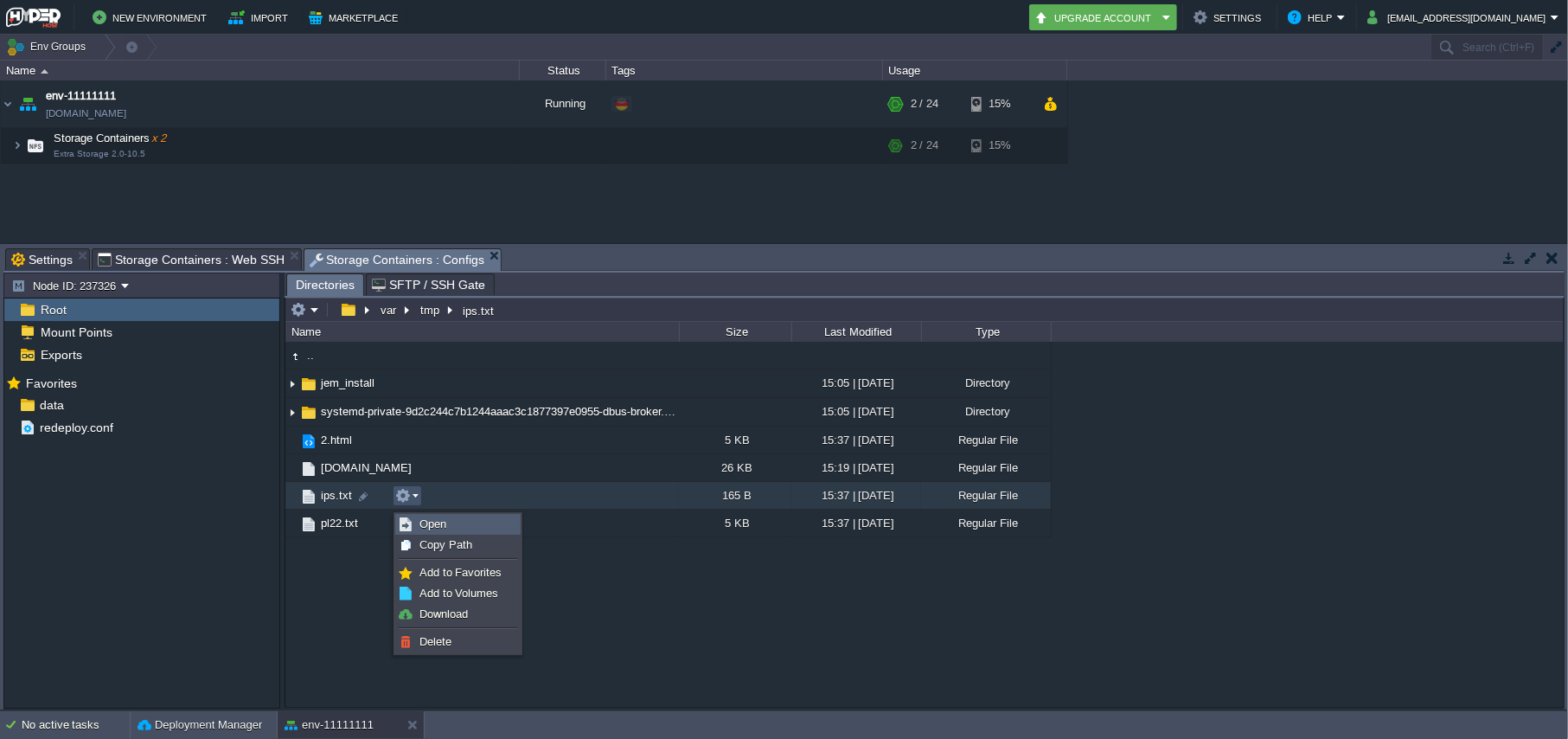 drag, startPoint x: 438, startPoint y: 534, endPoint x: 438, endPoint y: 523, distance: 11 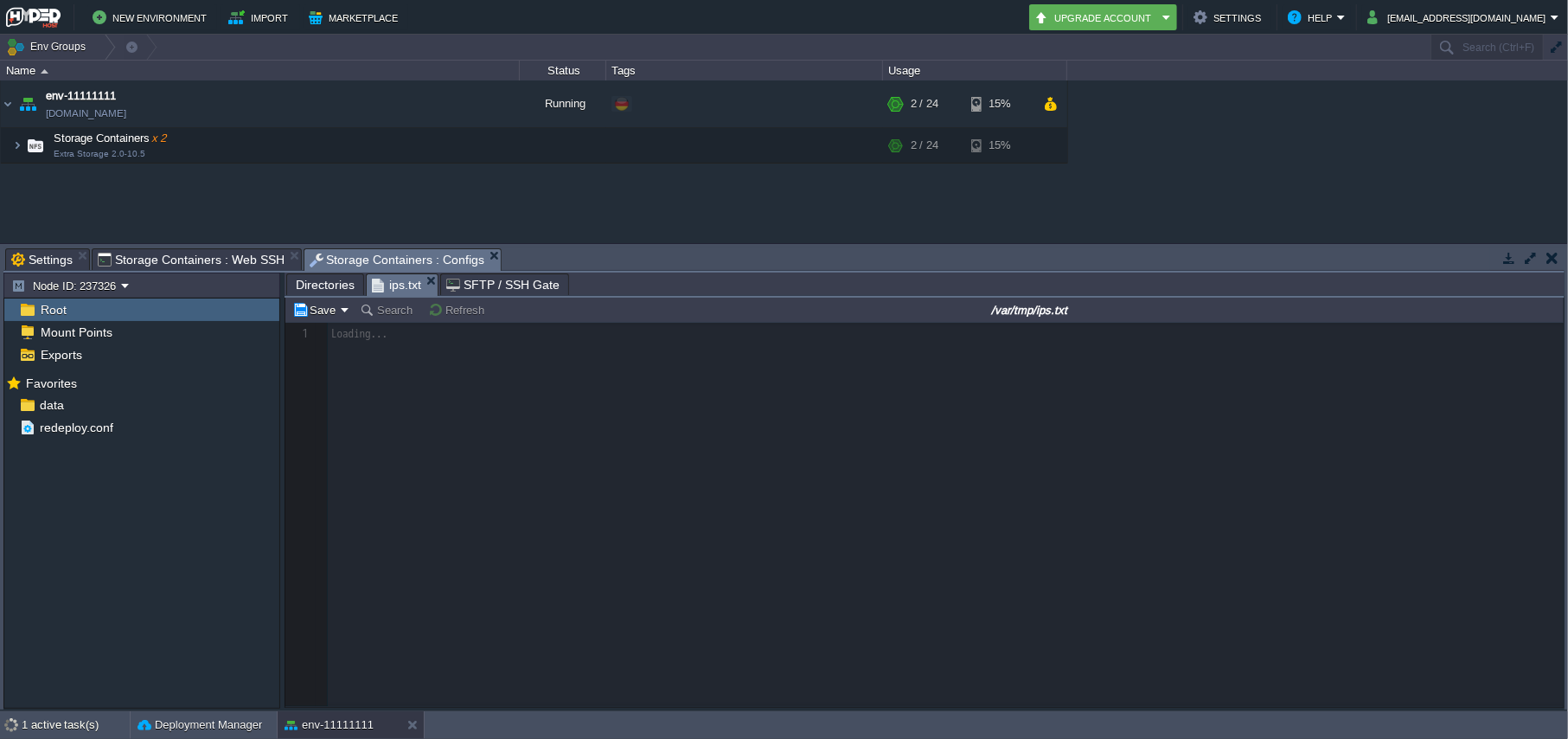 click at bounding box center [925, 514] 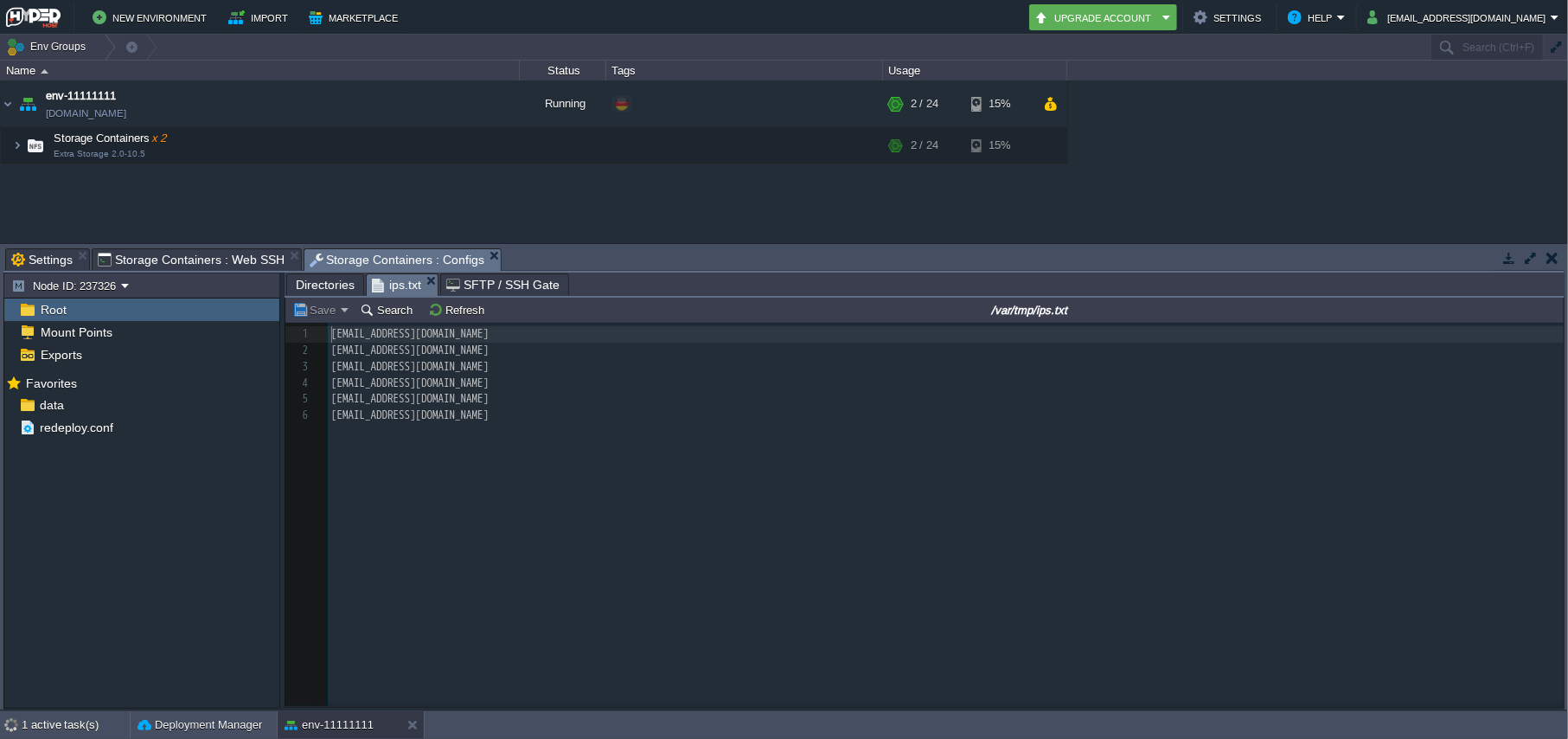 scroll, scrollTop: 5, scrollLeft: 0, axis: vertical 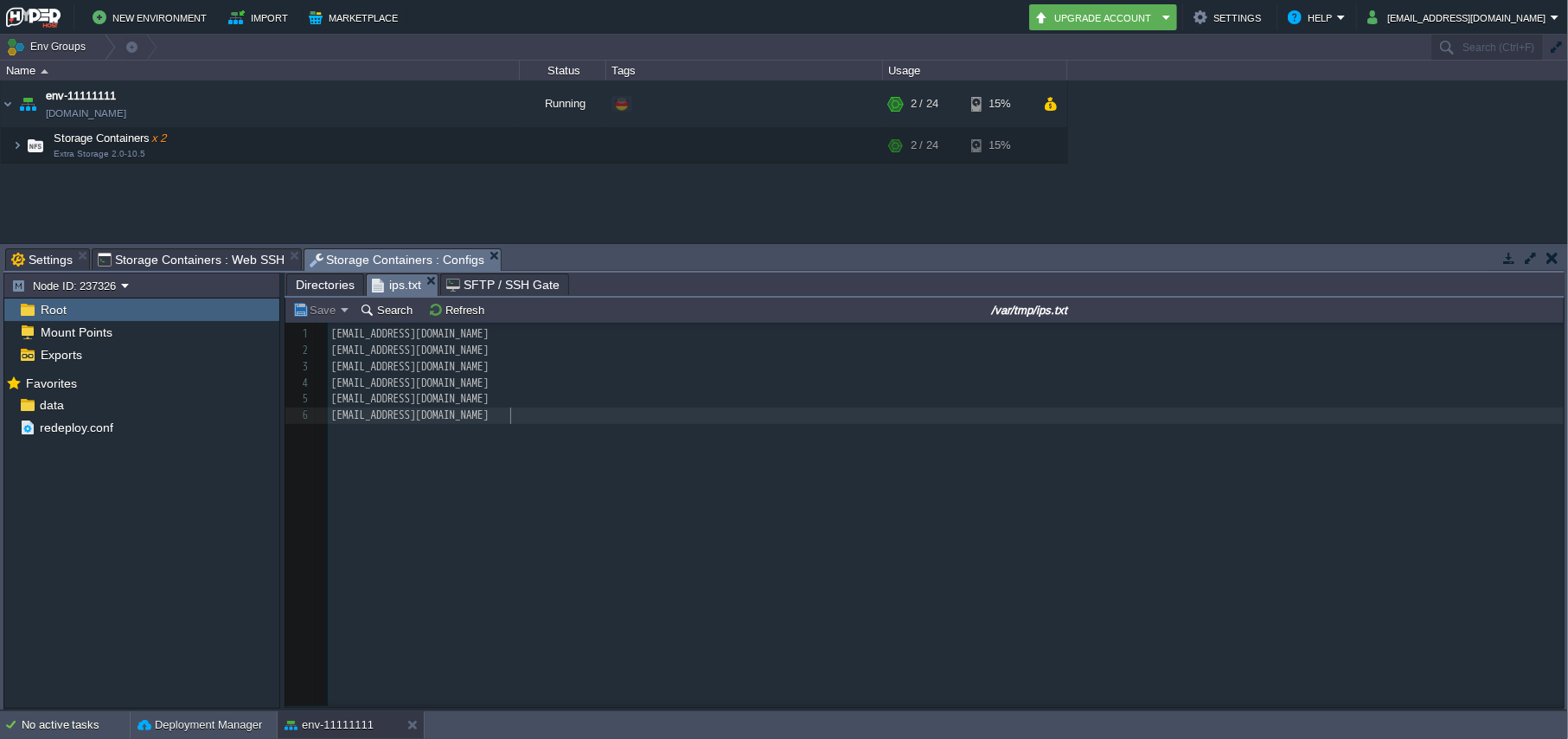 click on "6   1 [EMAIL_ADDRESS][DOMAIN_NAME] 2 [EMAIL_ADDRESS][DOMAIN_NAME] 3 [EMAIL_ADDRESS][DOMAIN_NAME] 4 [EMAIL_ADDRESS][DOMAIN_NAME] 5 [EMAIL_ADDRESS][DOMAIN_NAME] 6 [EMAIL_ADDRESS][DOMAIN_NAME]" at bounding box center [938, 527] 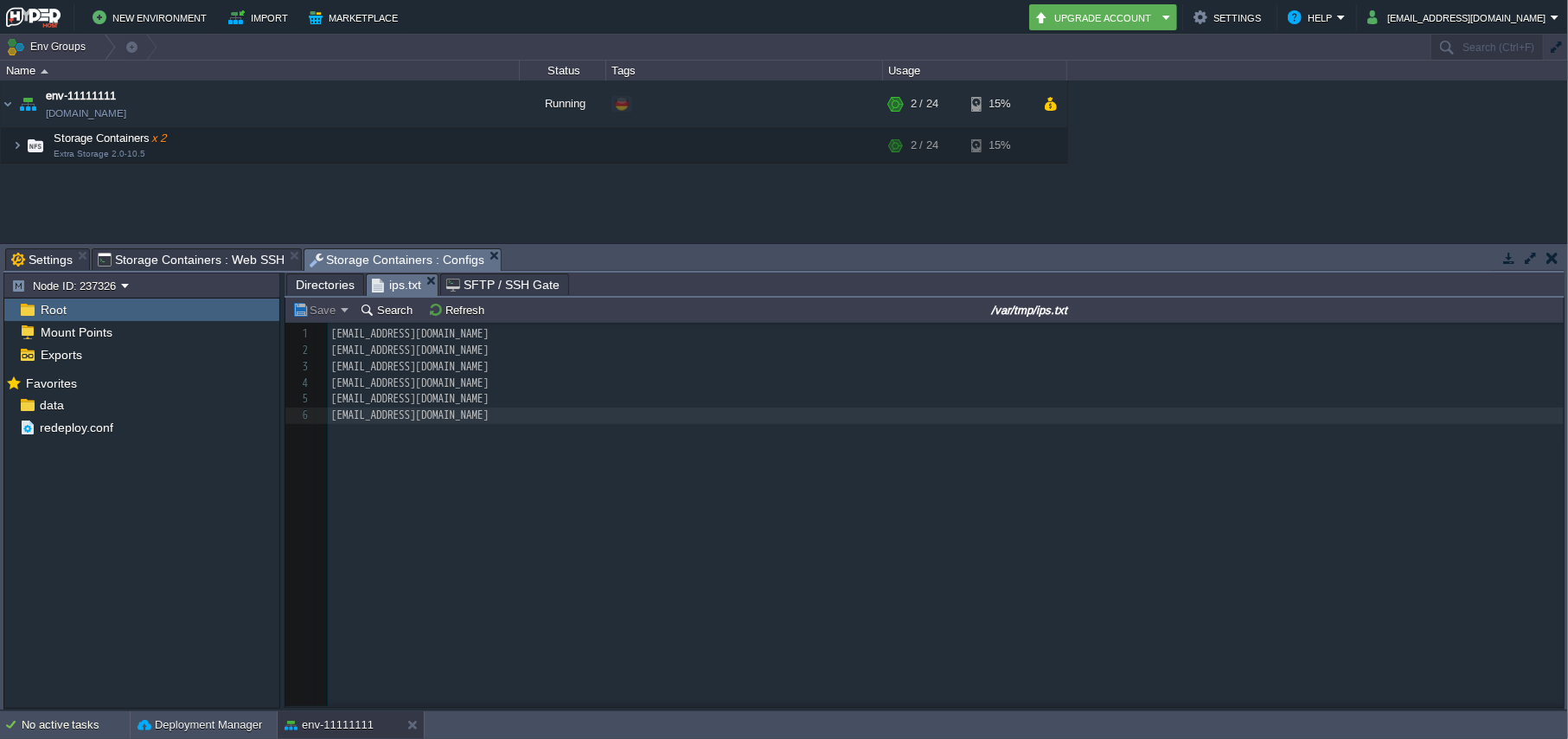 type on "[EMAIL_ADDRESS][DOMAIN_NAME]
[EMAIL_ADDRESS][DOMAIN_NAME]
[EMAIL_ADDRESS][DOMAIN_NAME]
[EMAIL_ADDRESS][DOMAIN_NAME]
[EMAIL_ADDRESS][DOMAIN_NAME]
[EMAIL_ADDRESS][DOMAIN_NAME]" 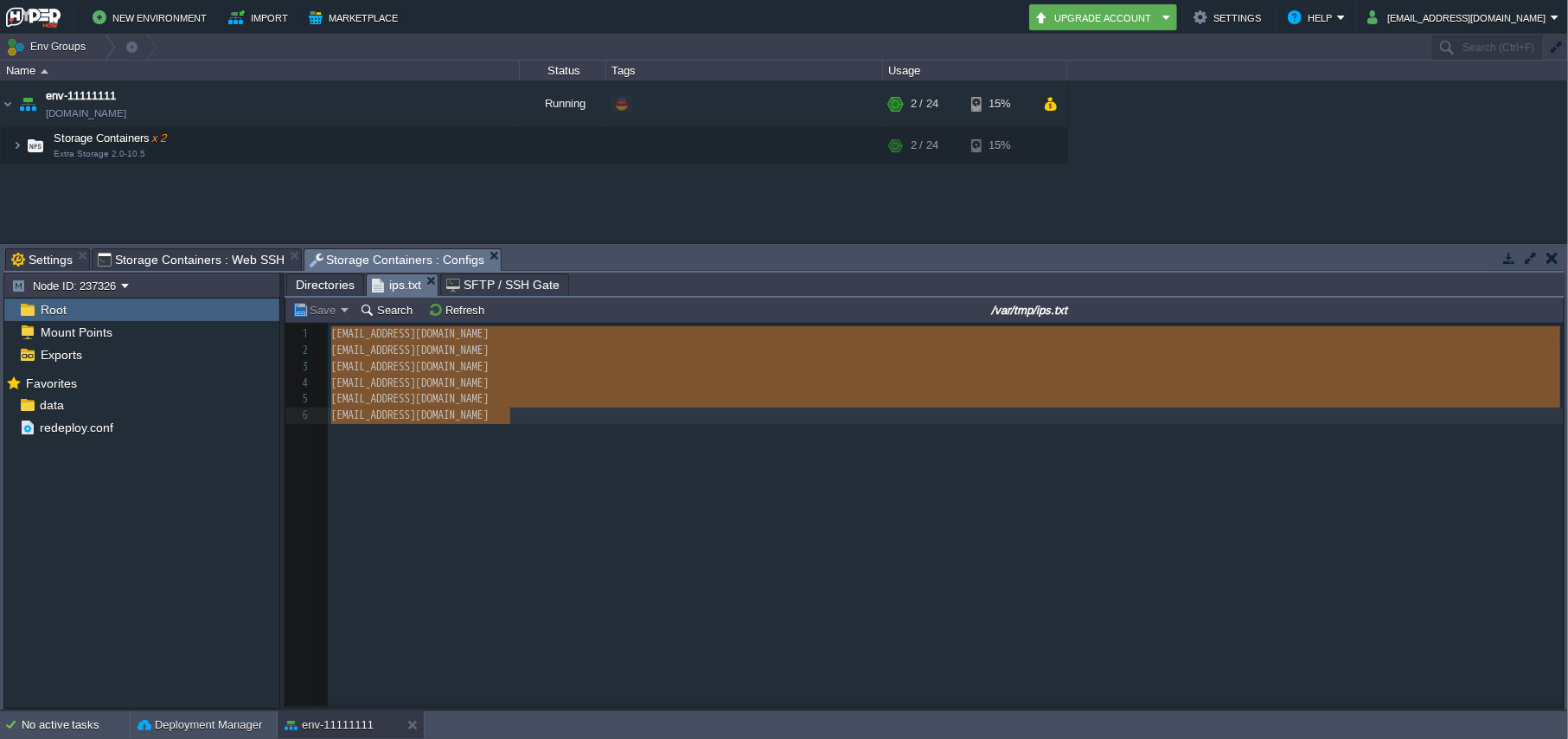 scroll, scrollTop: 184499, scrollLeft: 0, axis: vertical 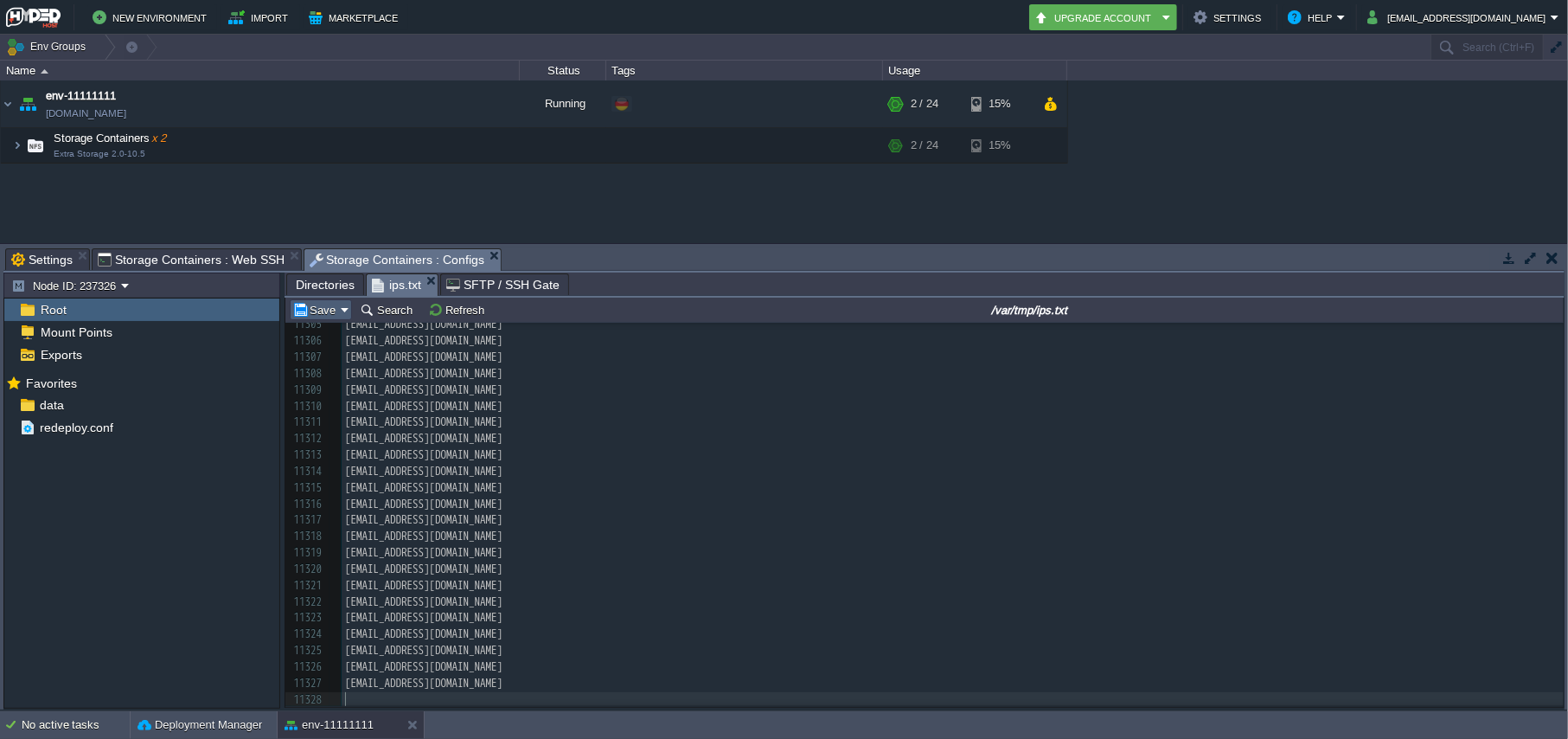 click on "Save" at bounding box center (317, 310) 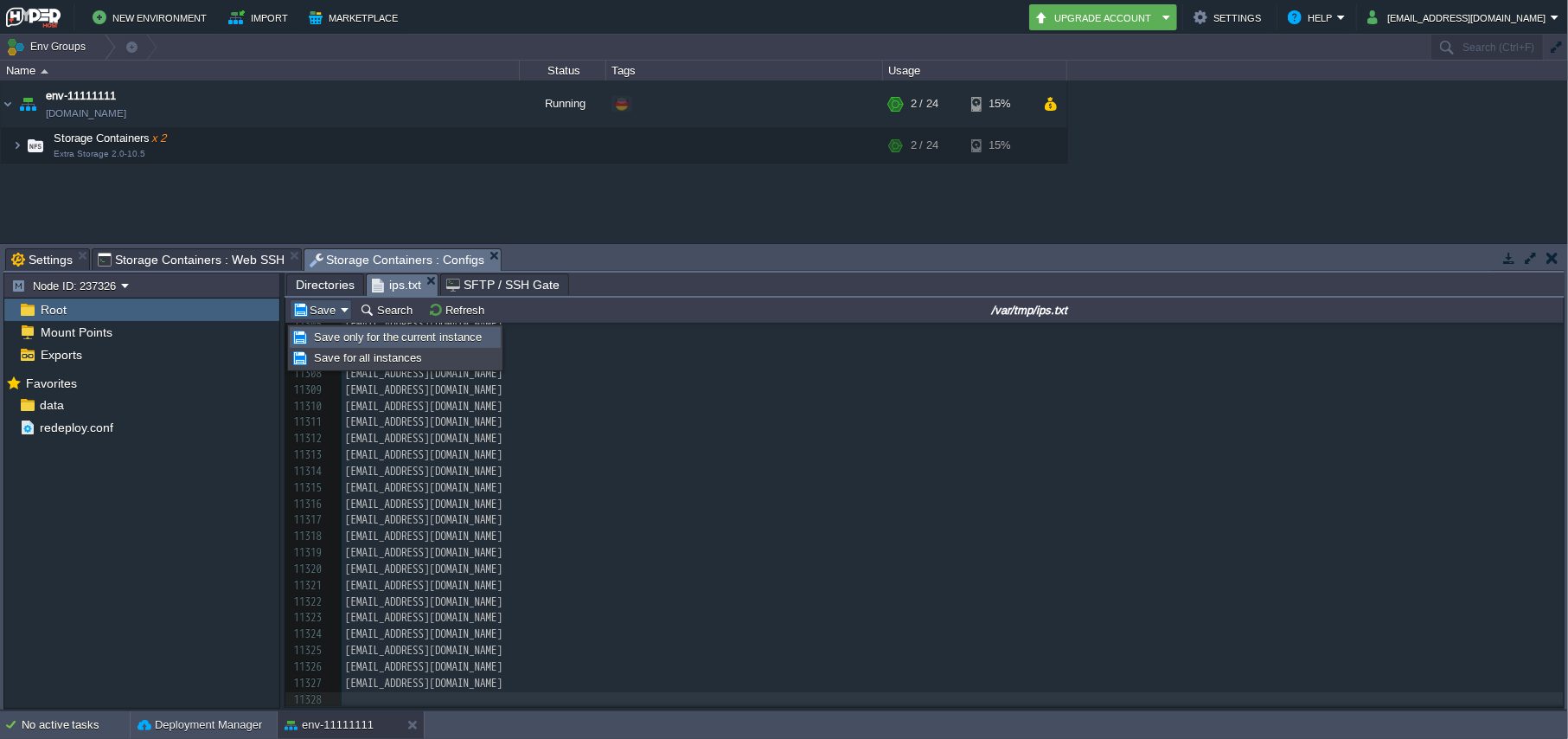click on "Save only for the current instance" at bounding box center [398, 337] 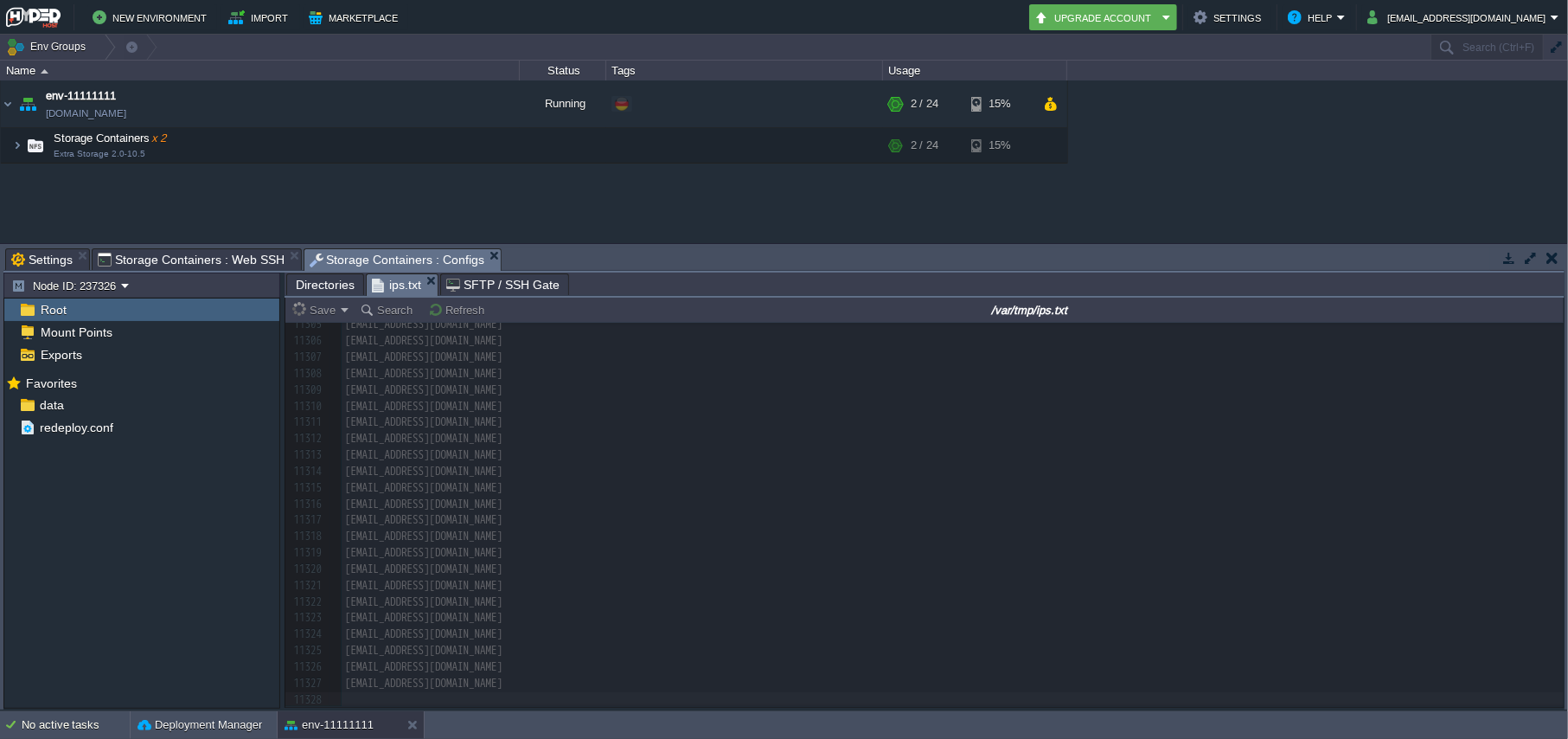 click on "Root" at bounding box center (142, 310) 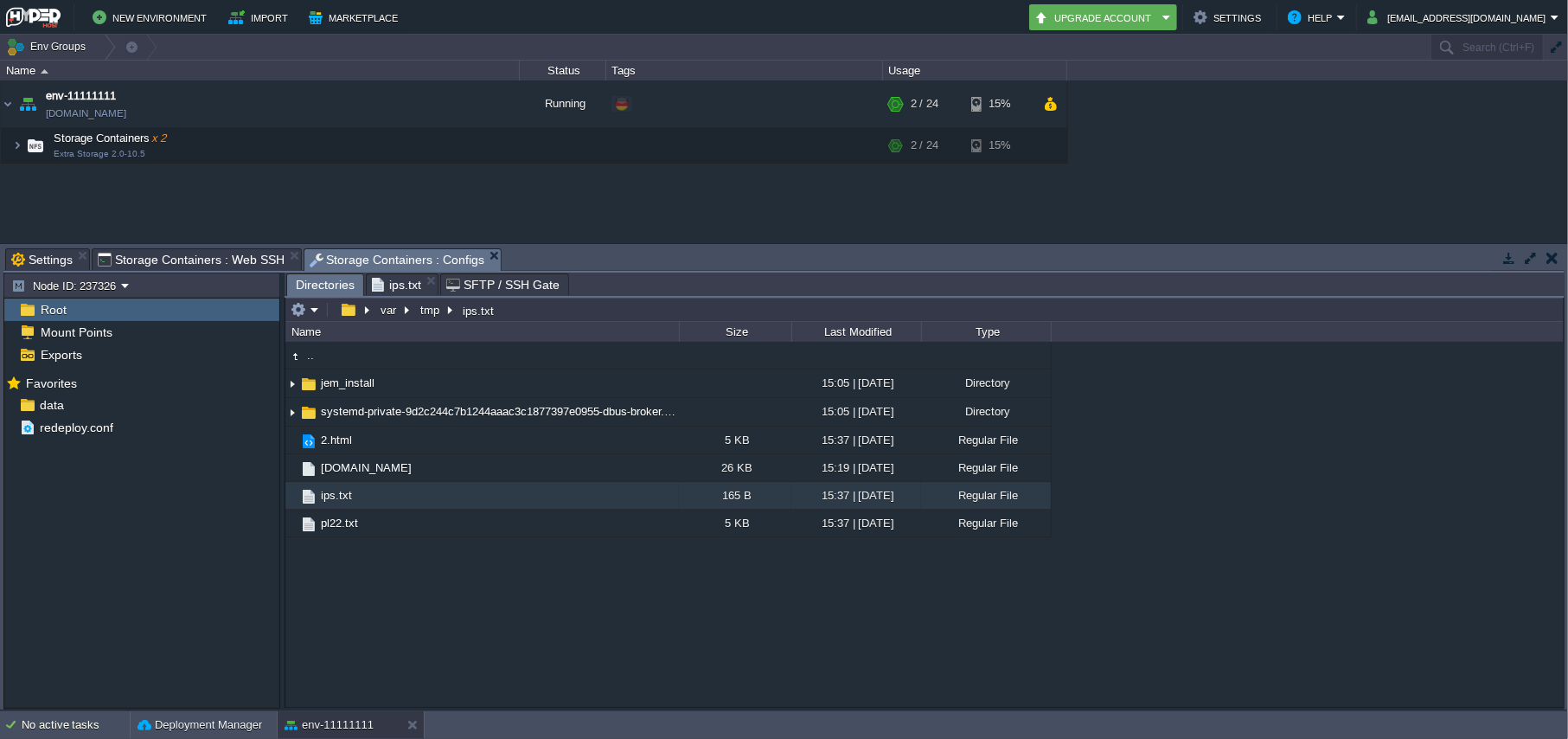 click on "Tasks Activity Log Archive Git / SVN Settings Storage Containers : Web SSH Storage Containers : Configs   Upload Delete Deploy to ... Custom application packages that can be deployed to your environments.  Learn More   Name Comment Size Upload Date   HelloWorld.zip Sample package which you can deploy to your environment. Feel free to delete and upload a package of your own. 575 KB 15:02   |   [DATE]         No items to display   id Date Environment Name Duration day [DATE]   10432609 15:51 env-11111111  Reading ips.txt file         7s 1753758000000   10432470 15:37 env-11111111  Uploading file         7s 1753758000000   10432469 15:37 env-11111111  Uploading file         9s 1753758000000   10432468 15:37 env-11111111  Uploading file         7s 1753758000000   [DATE] 15:36 -  Uploading: pl22.txt, 2.html, ips.txt    1753758000000   10432093 15:14 env-11111111  Uploading file         8s 1753758000000   82192 15:14 -  Uploading: [DOMAIN_NAME]    1753758000000   10431980 15:07        6s" at bounding box center [784, 477] 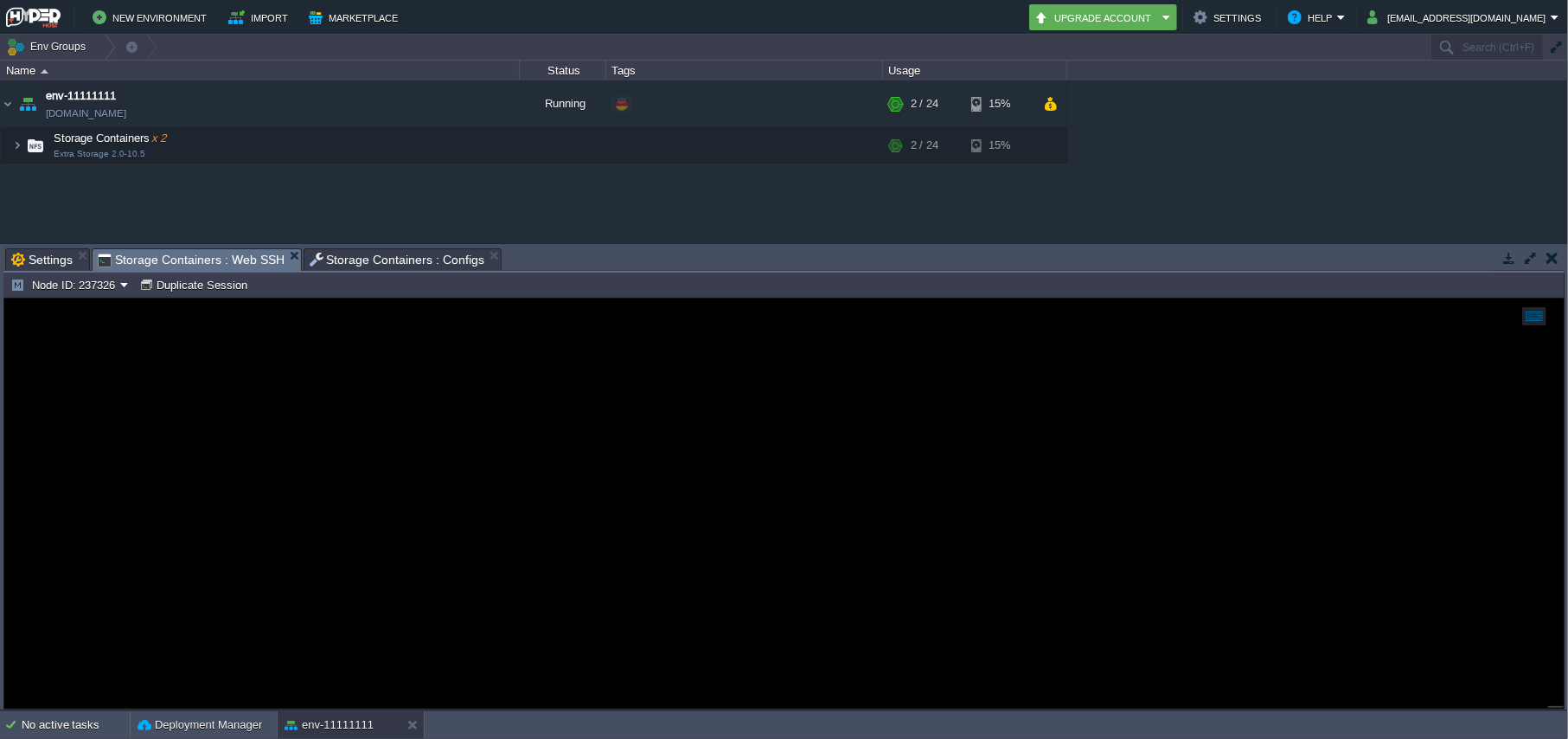 click on "Storage Containers : Web SSH" at bounding box center [191, 260] 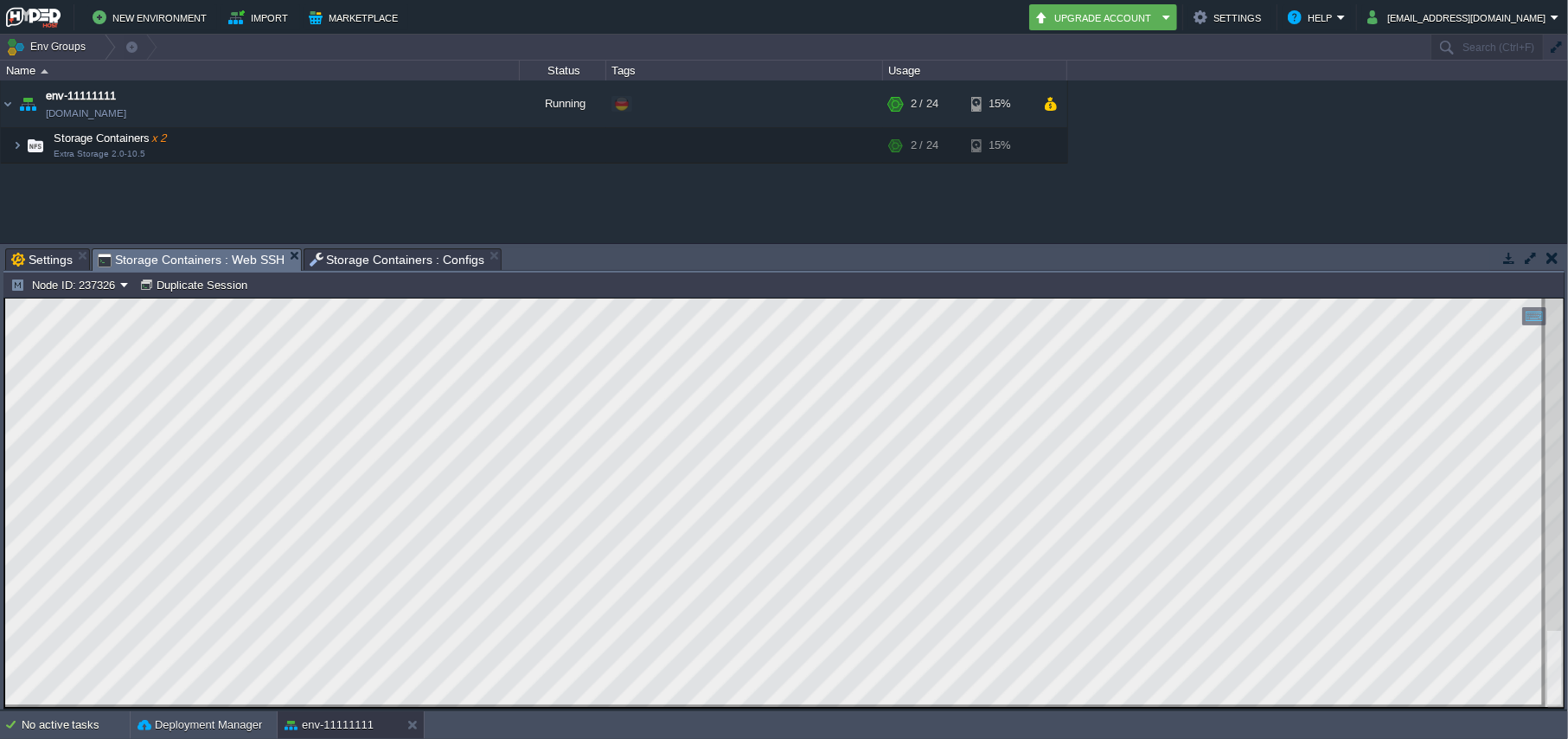 click on "Storage Containers : Configs" at bounding box center [397, 260] 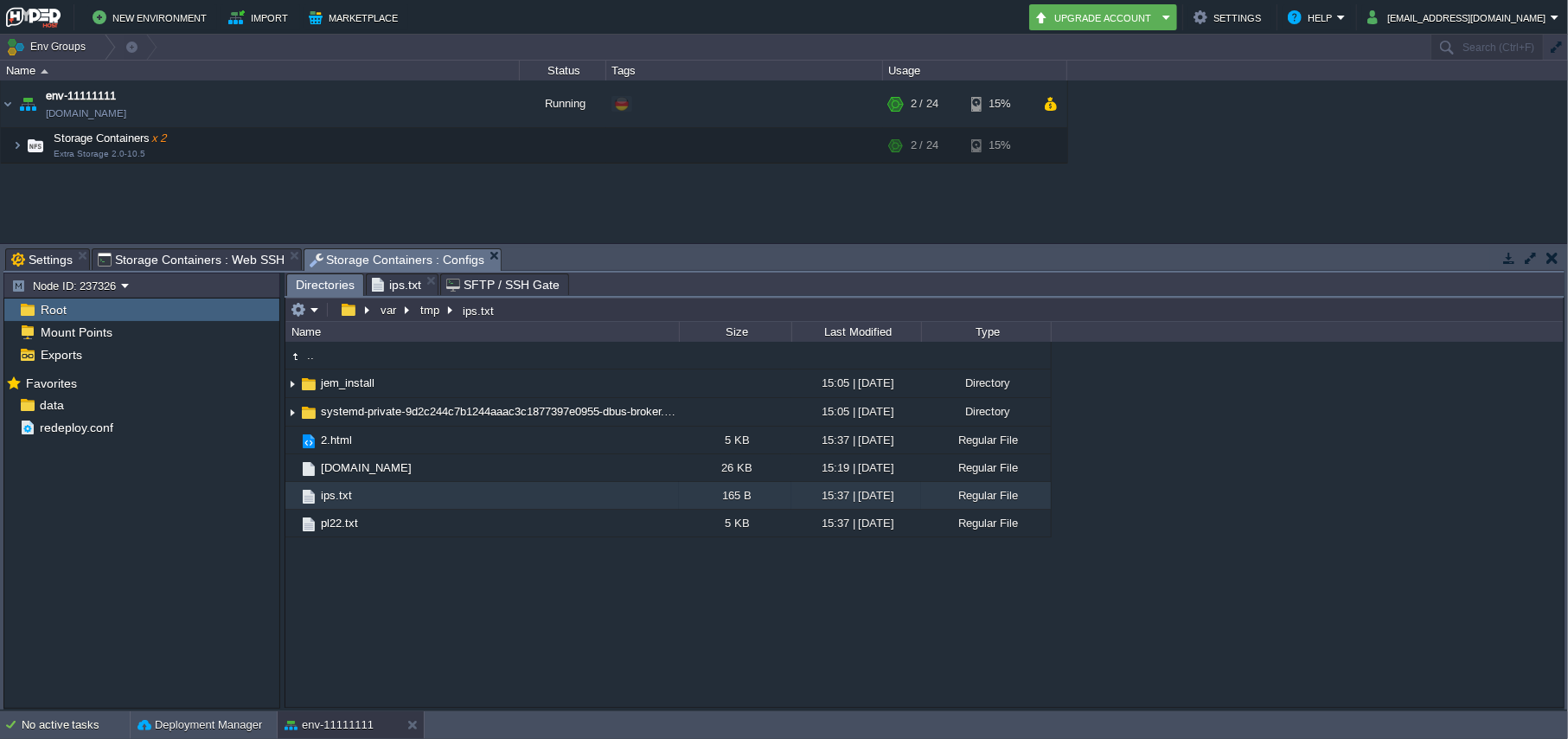 click on "Storage Containers : Web SSH" at bounding box center (191, 260) 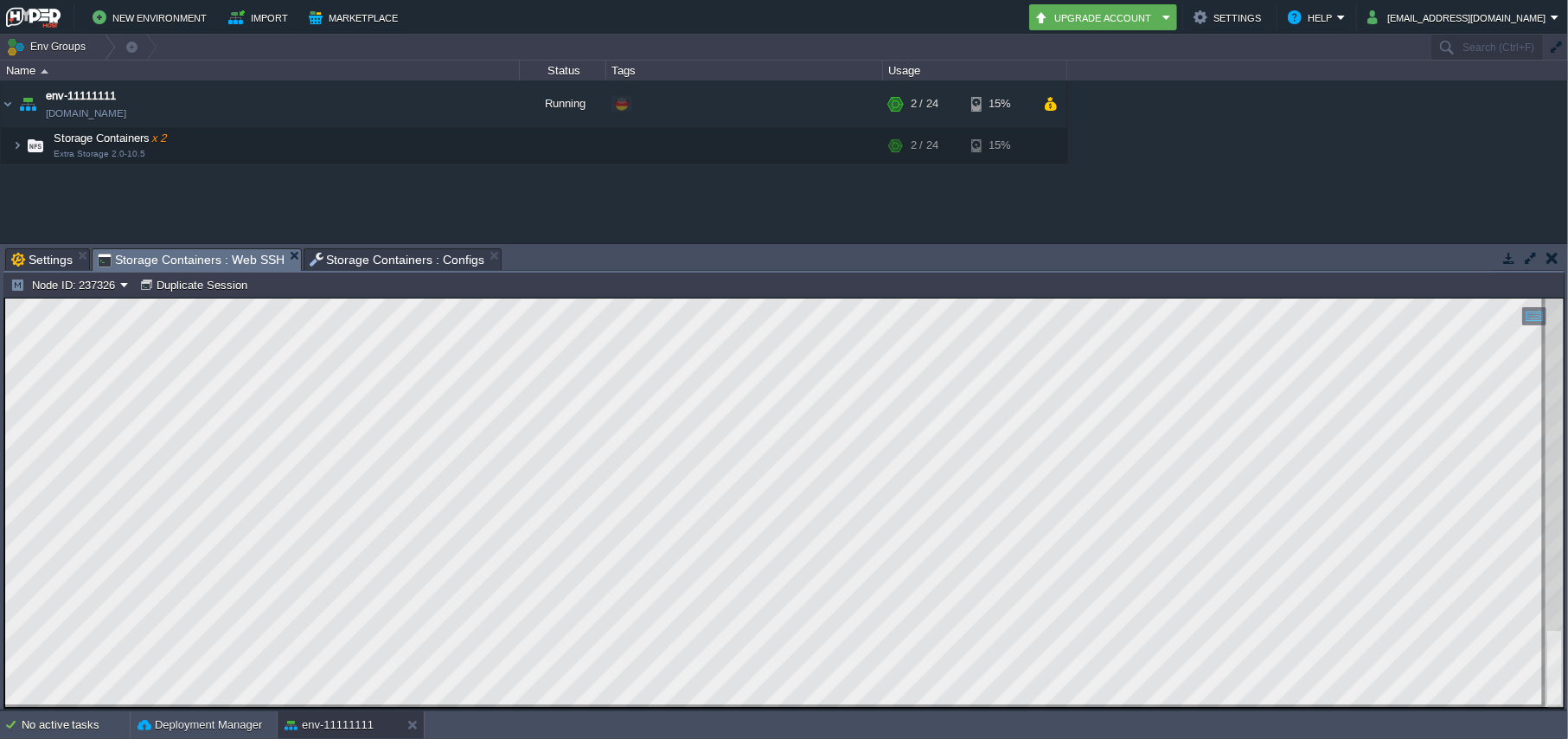 click on "Storage Containers : Configs" at bounding box center (397, 260) 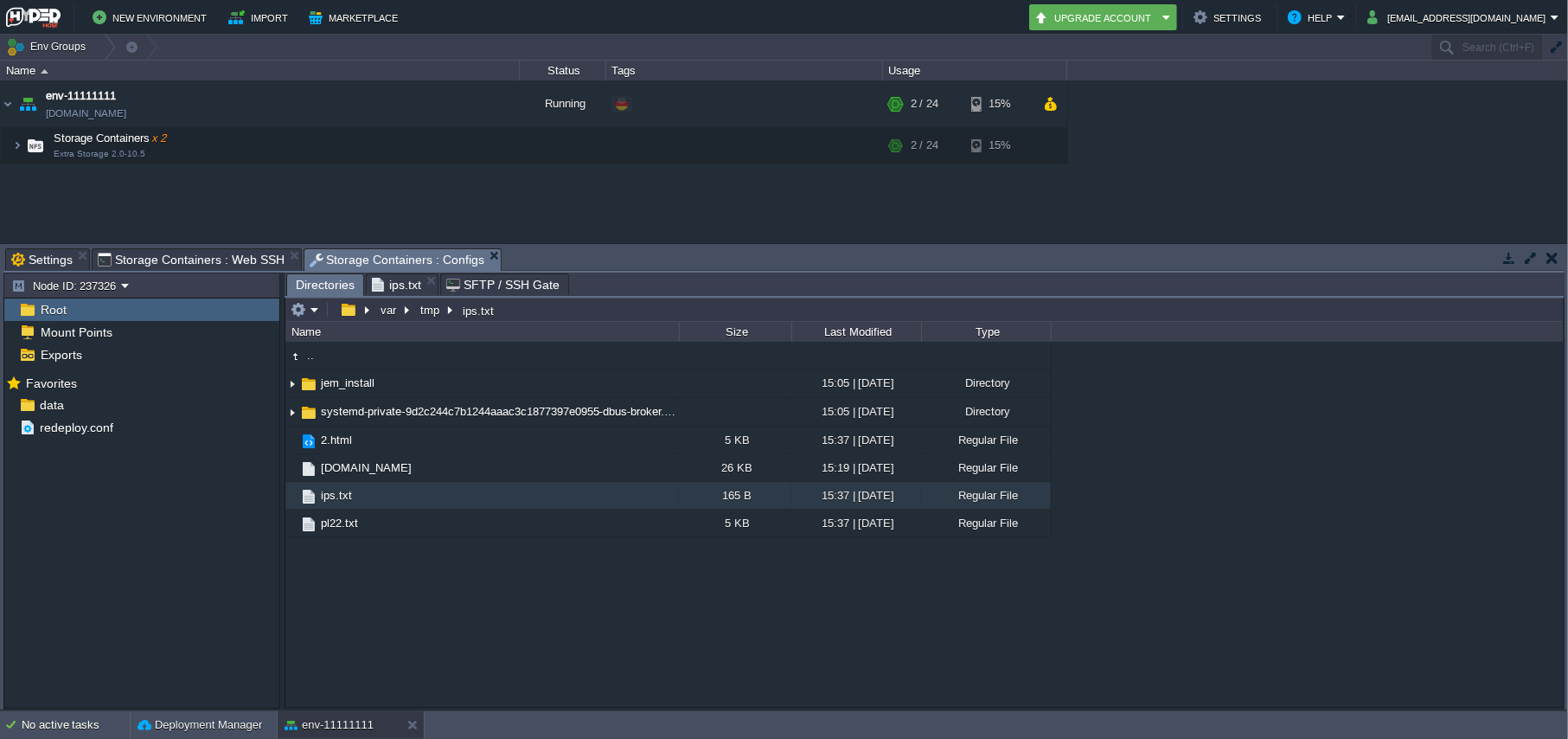 click on "ips.txt" at bounding box center [396, 285] 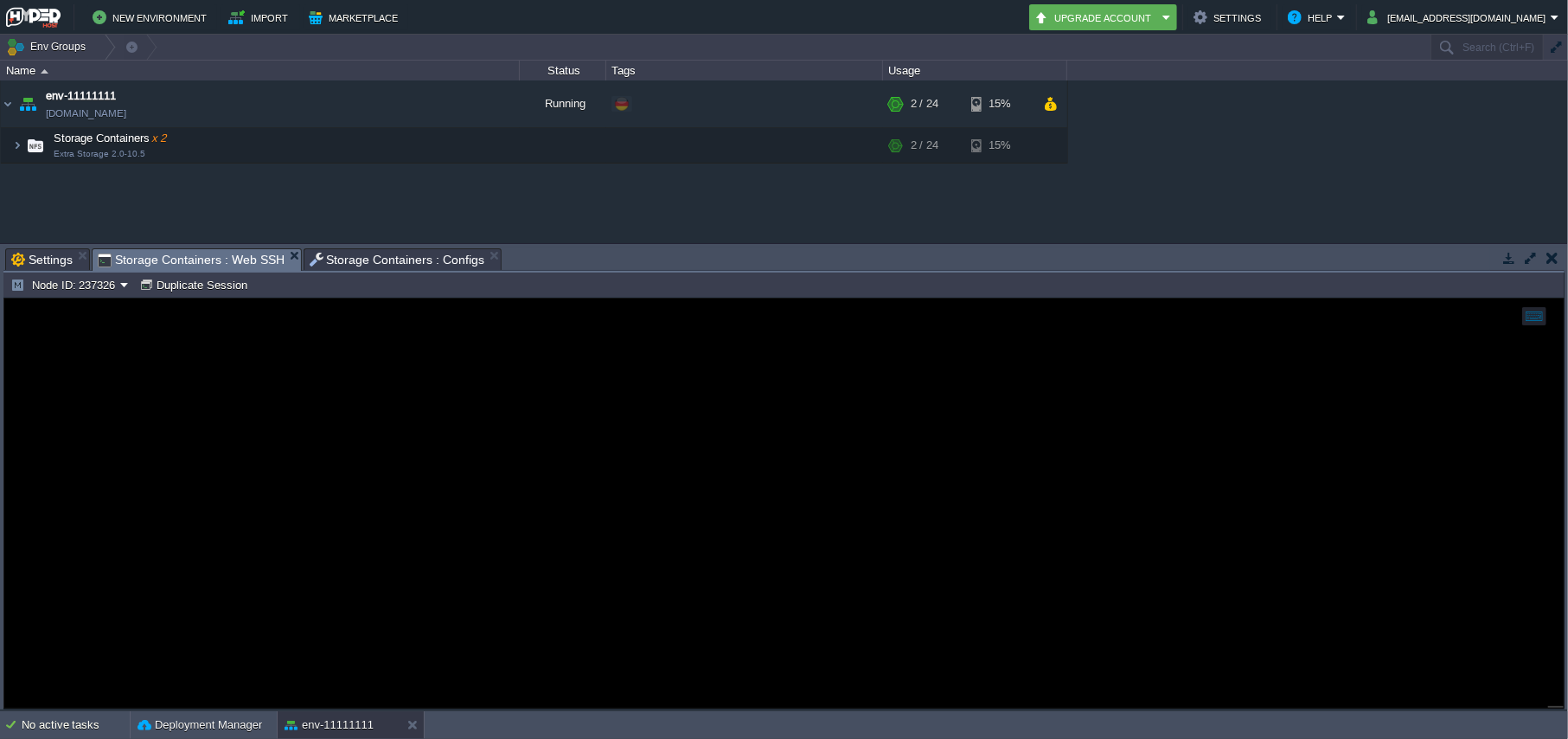 click on "Storage Containers : Web SSH" at bounding box center [191, 260] 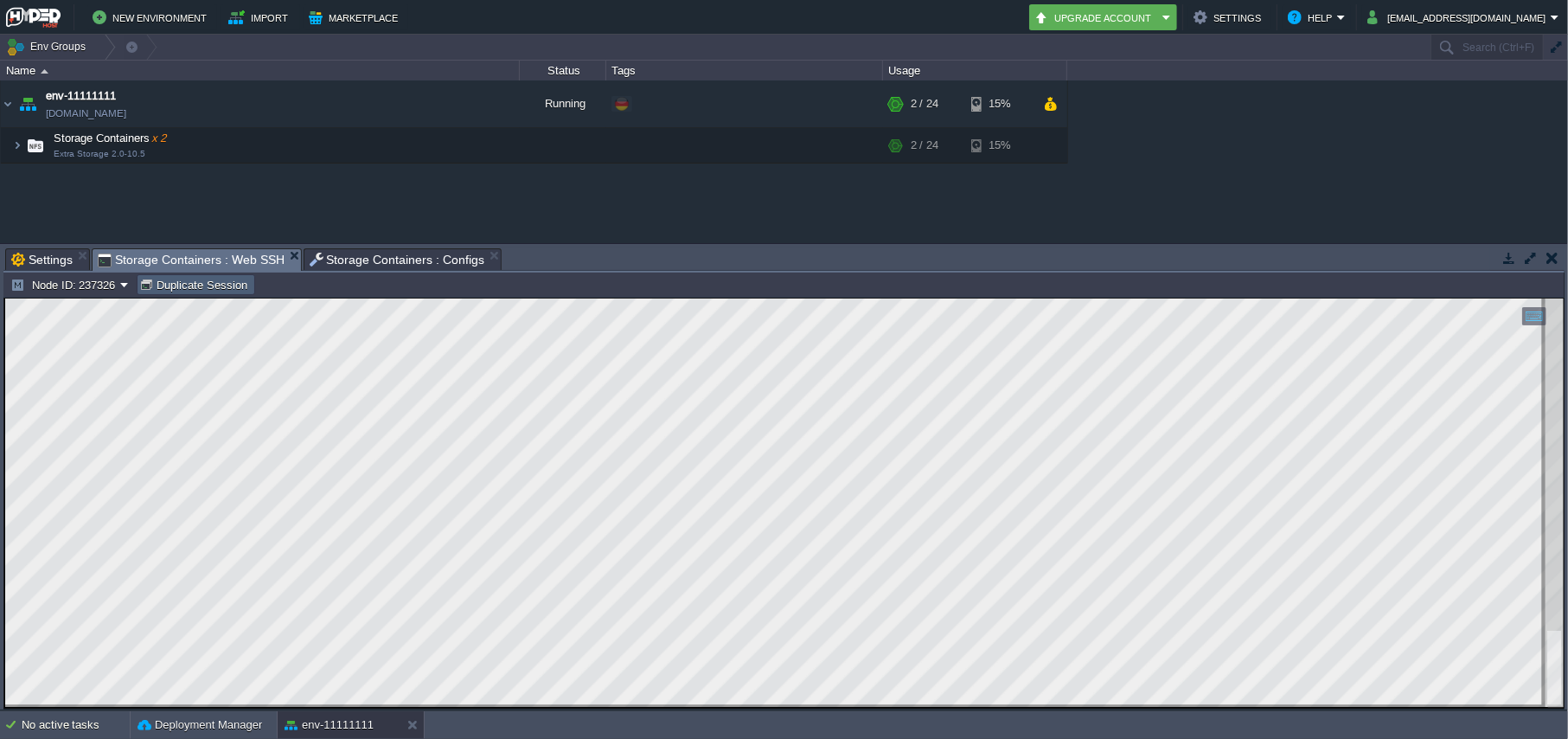 click on "Duplicate Session" at bounding box center (195, 285) 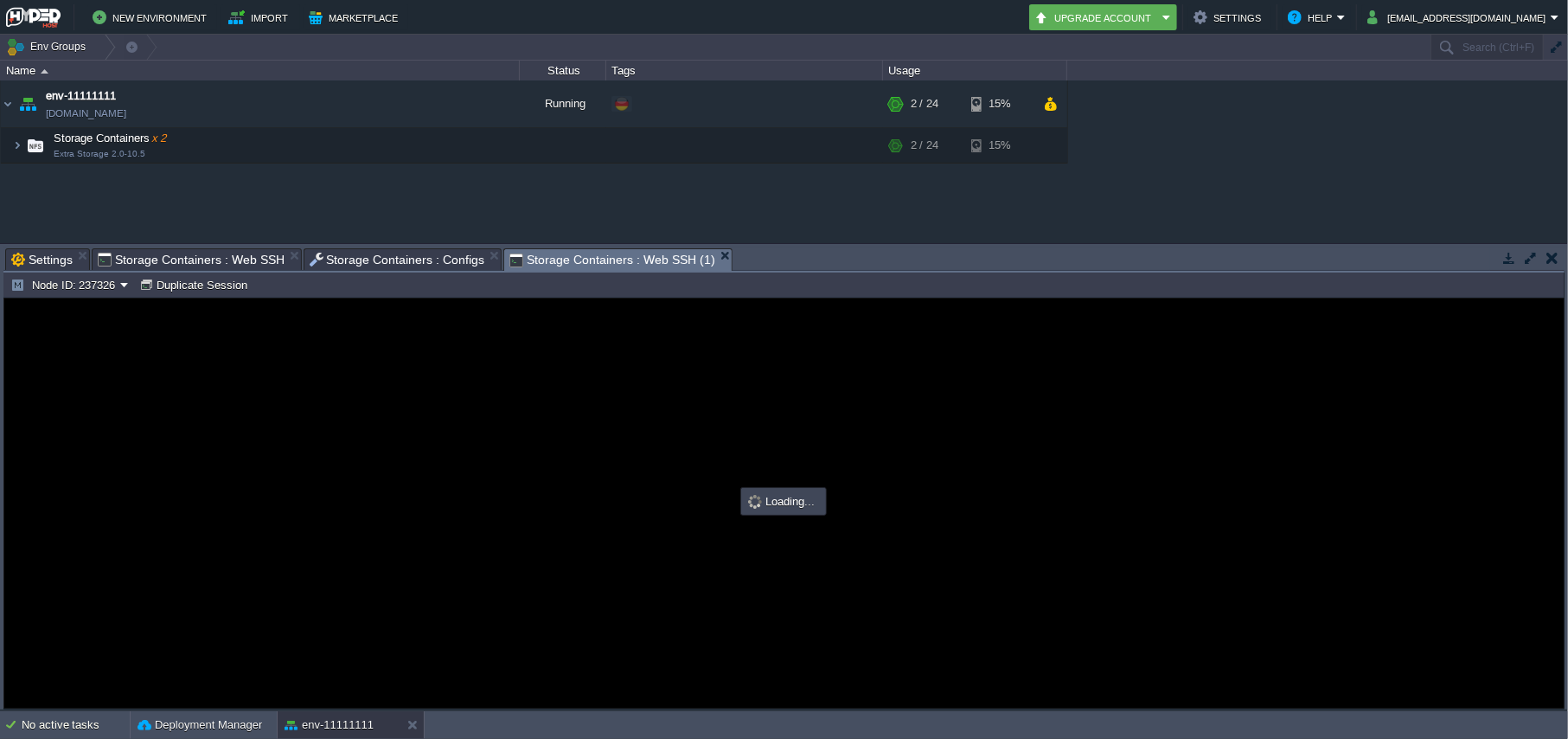 click on "Storage Containers : Configs" at bounding box center (397, 260) 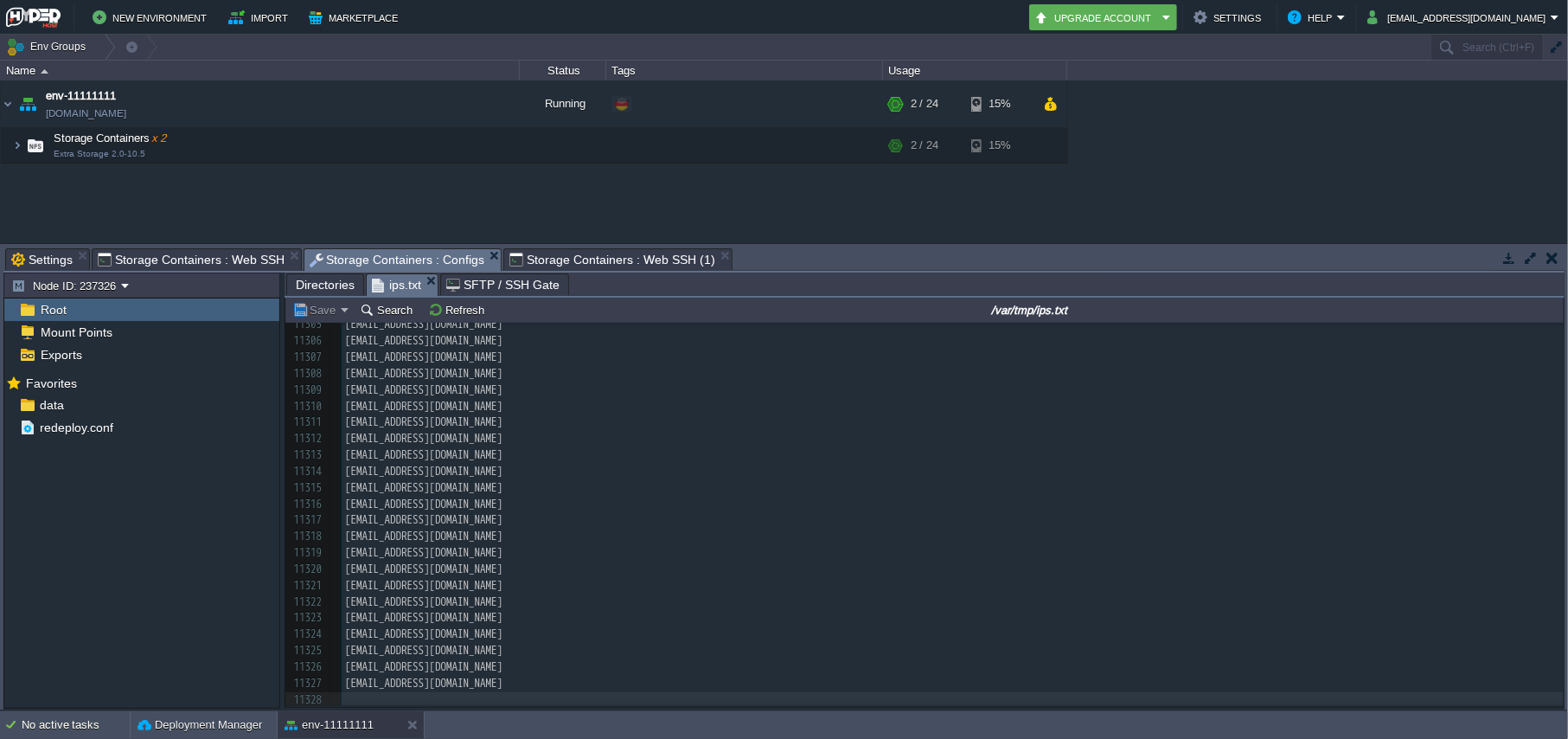click on "Storage Containers : Web SSH" at bounding box center [191, 260] 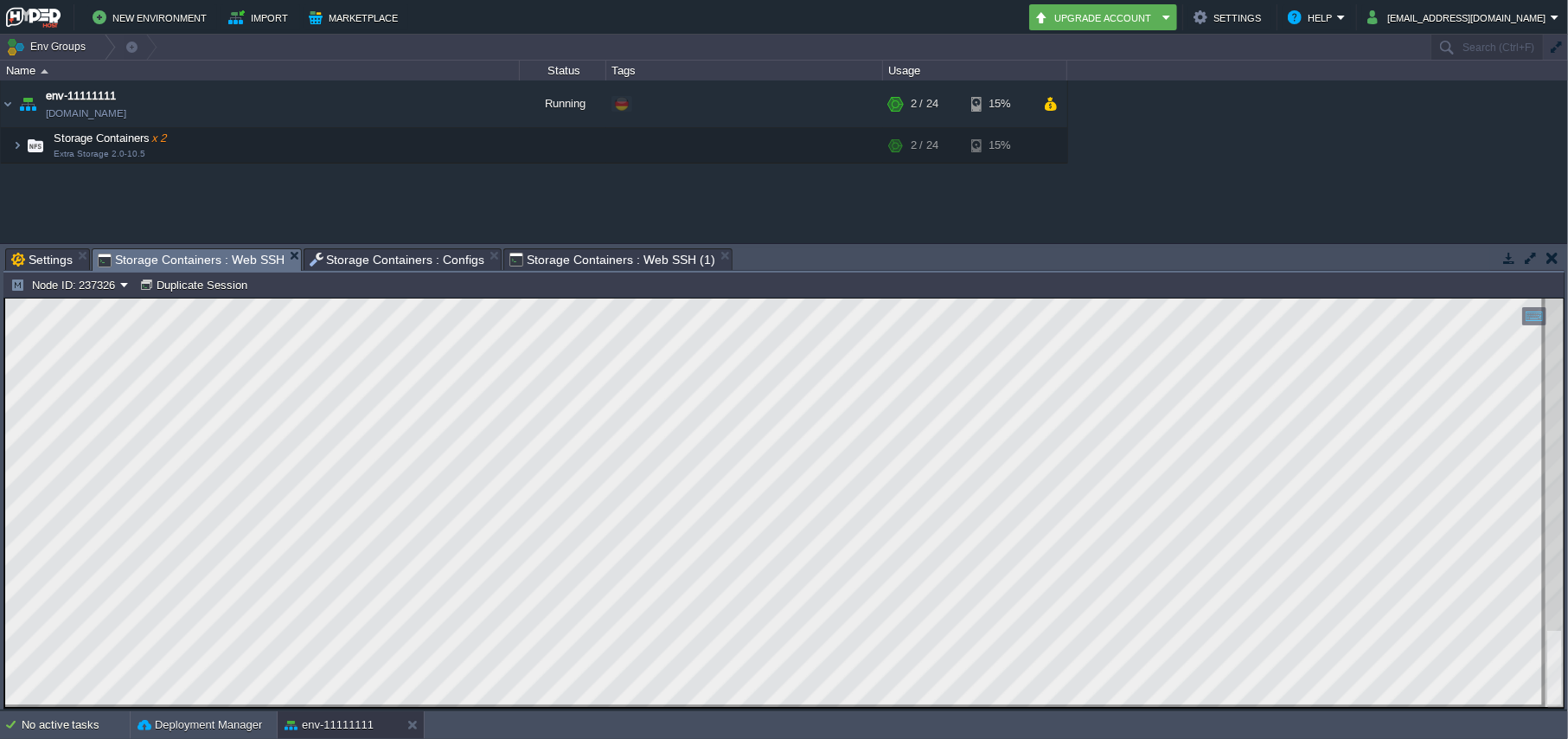 click on "Tasks Activity Log Archive Git / SVN Settings Storage Containers : Web SSH Storage Containers : Configs Storage Containers : Web SSH (1)   Upload Delete Deploy to ... Custom application packages that can be deployed to your environments.  Learn More   Name Comment Size Upload Date   HelloWorld.zip Sample package which you can deploy to your environment. Feel free to delete and upload a package of your own. 575 KB 15:02   |   [DATE]         No items to display   id Date Environment Name Duration day [DATE]   10432611 15:52 env-11111111  Saving ips.txt file         12s 1753758000000   10432609 15:51 env-11111111  Reading ips.txt file         7s 1753758000000   10432470 15:37 env-11111111  Uploading file         7s 1753758000000   10432469 15:37 env-11111111  Uploading file         9s 1753758000000   10432468 15:37 env-11111111  Uploading file         7s 1753758000000   [DATE] 15:36 -  Uploading: pl22.txt, 2.html, ips.txt    1753758000000   10432093 15:14 env-11111111        8s" at bounding box center (784, 477) 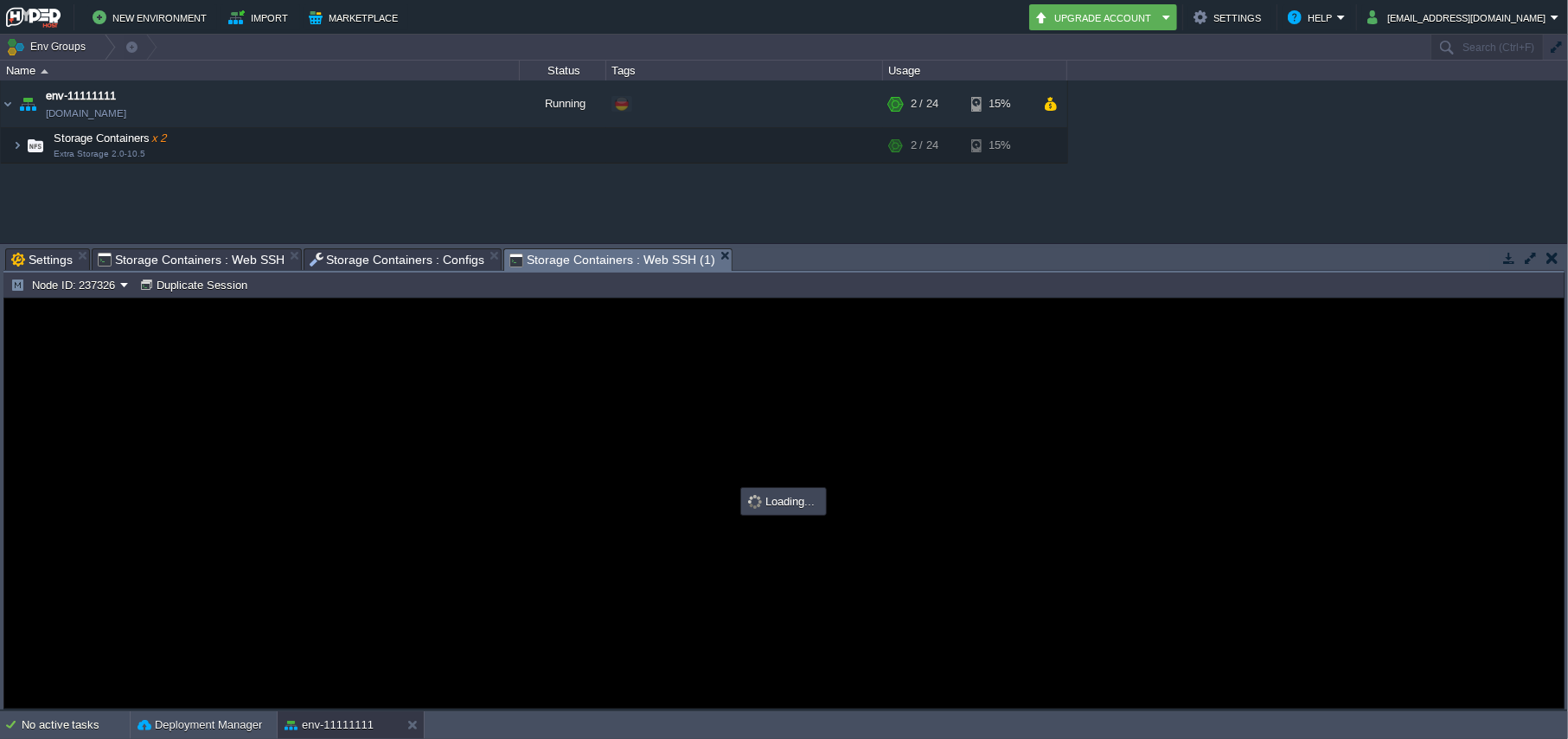 click on "Storage Containers : Web SSH (1)" at bounding box center [618, 260] 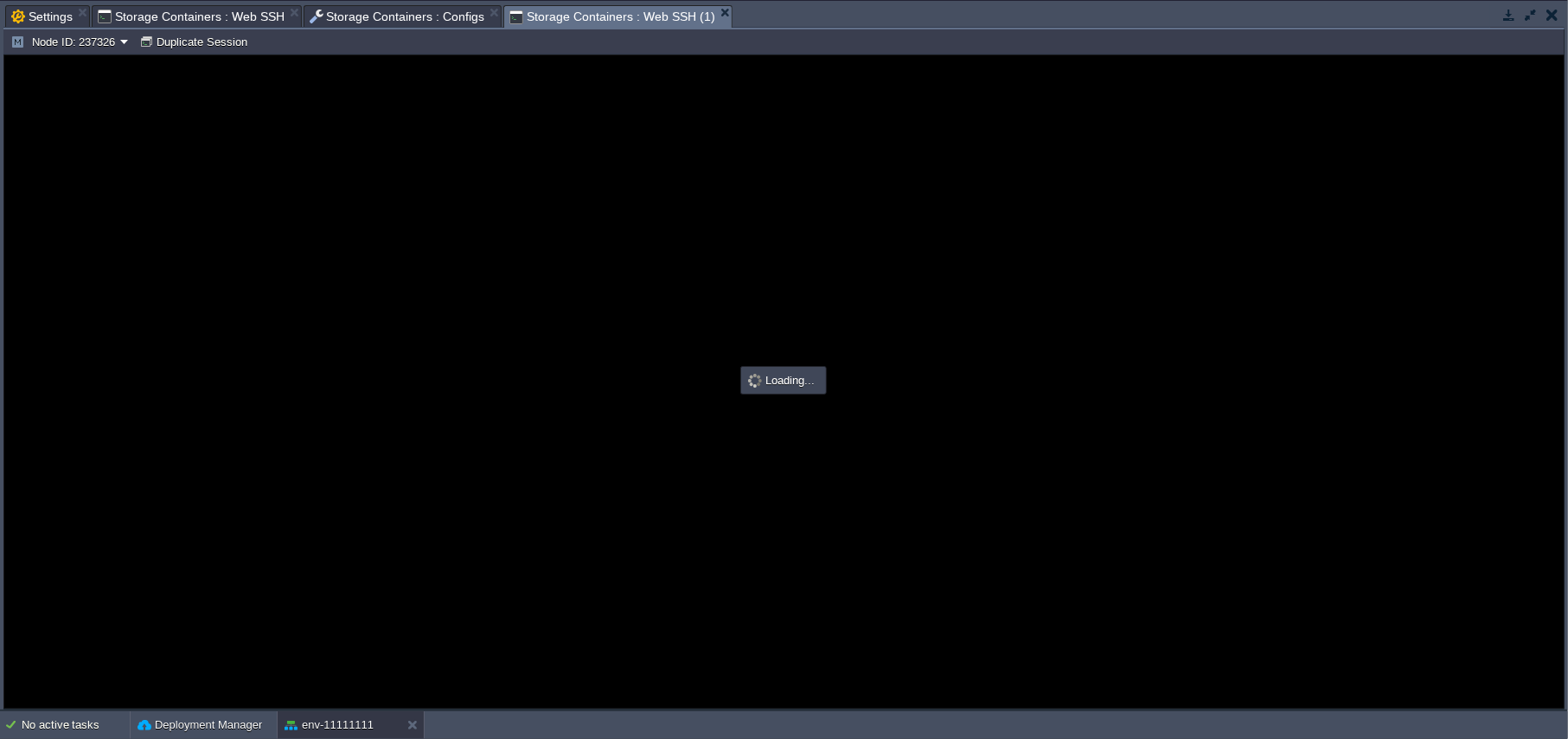 click on "Storage Containers : Web SSH" at bounding box center (191, 16) 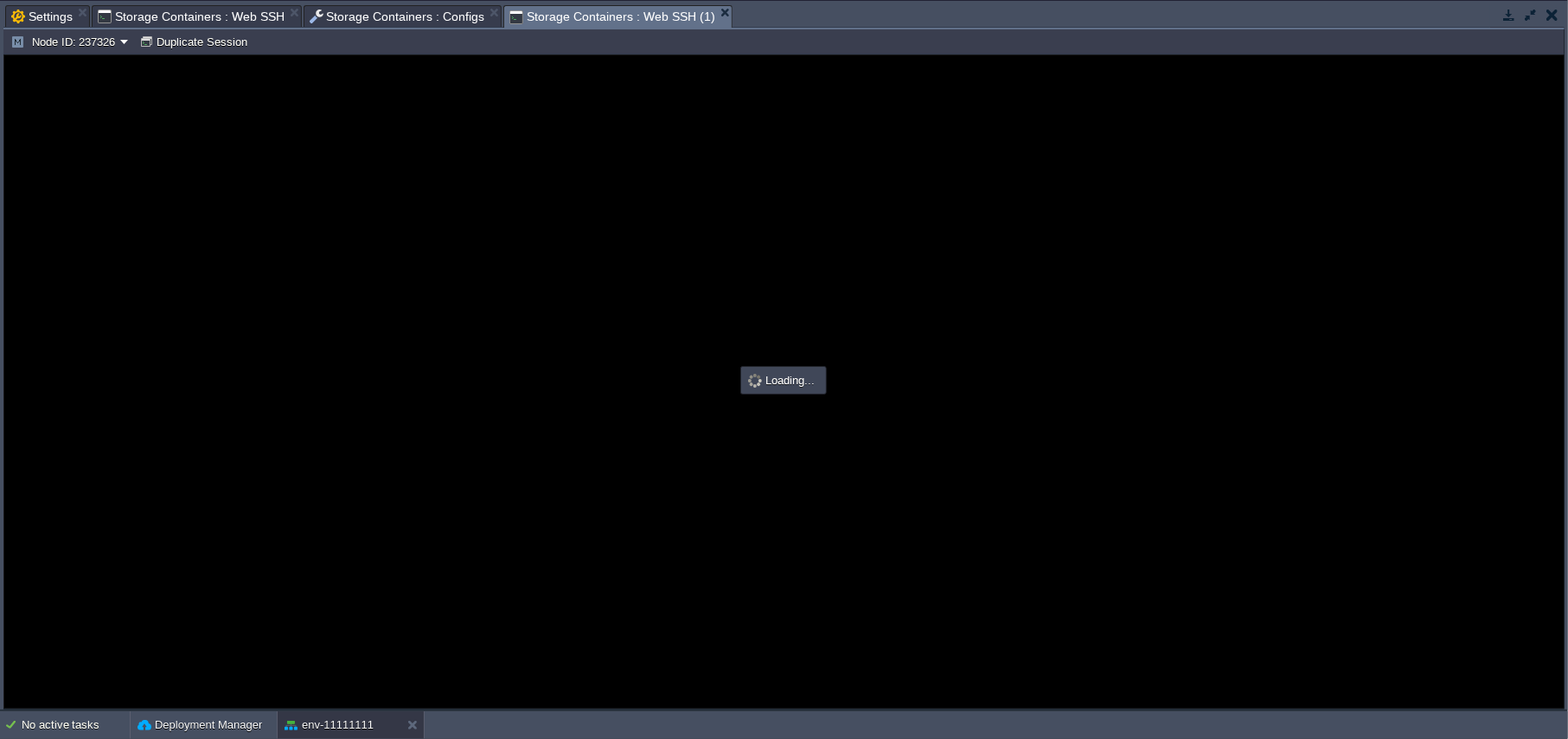 click on "Storage Containers : Web SSH (1)" at bounding box center [611, 16] 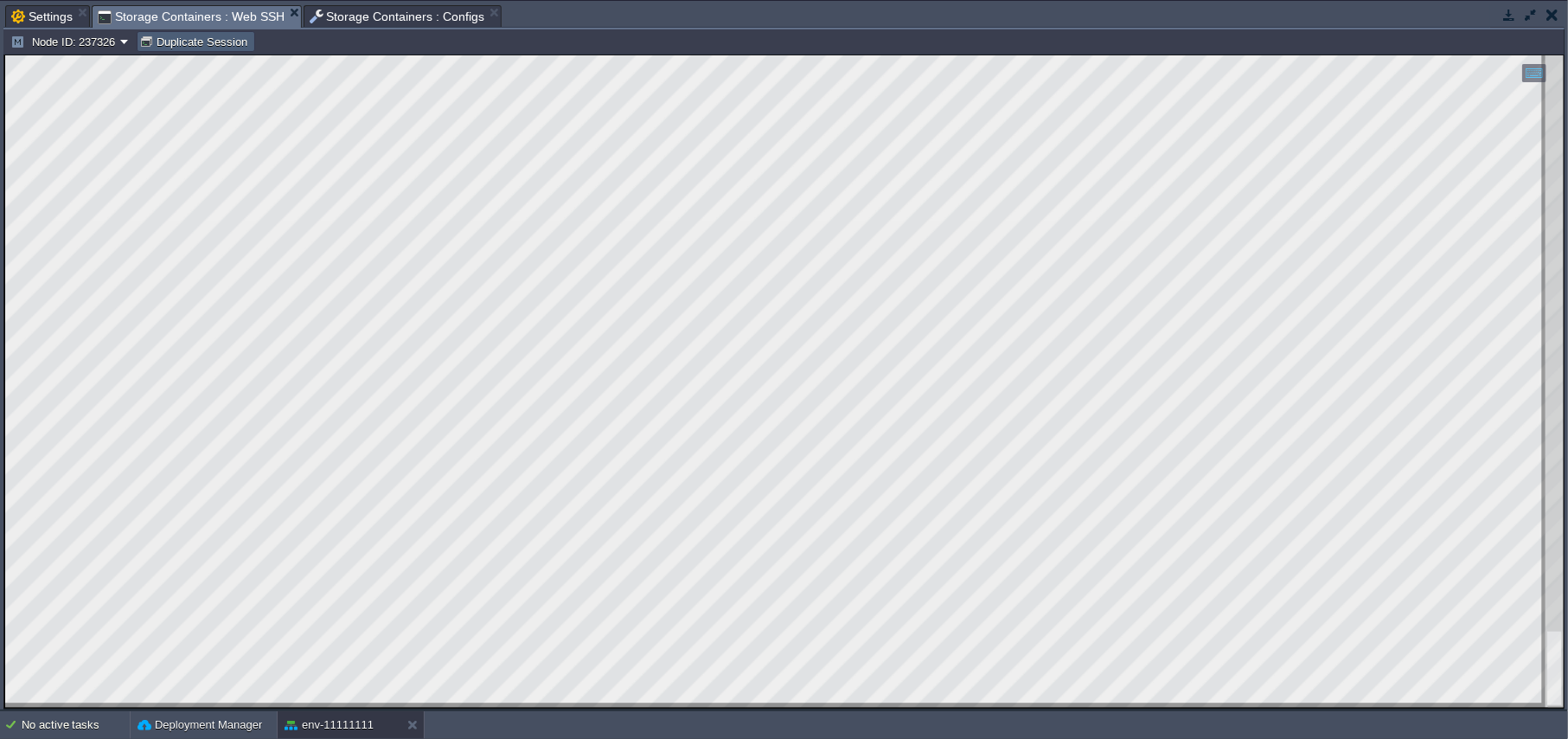 click on "Duplicate Session" at bounding box center (195, 42) 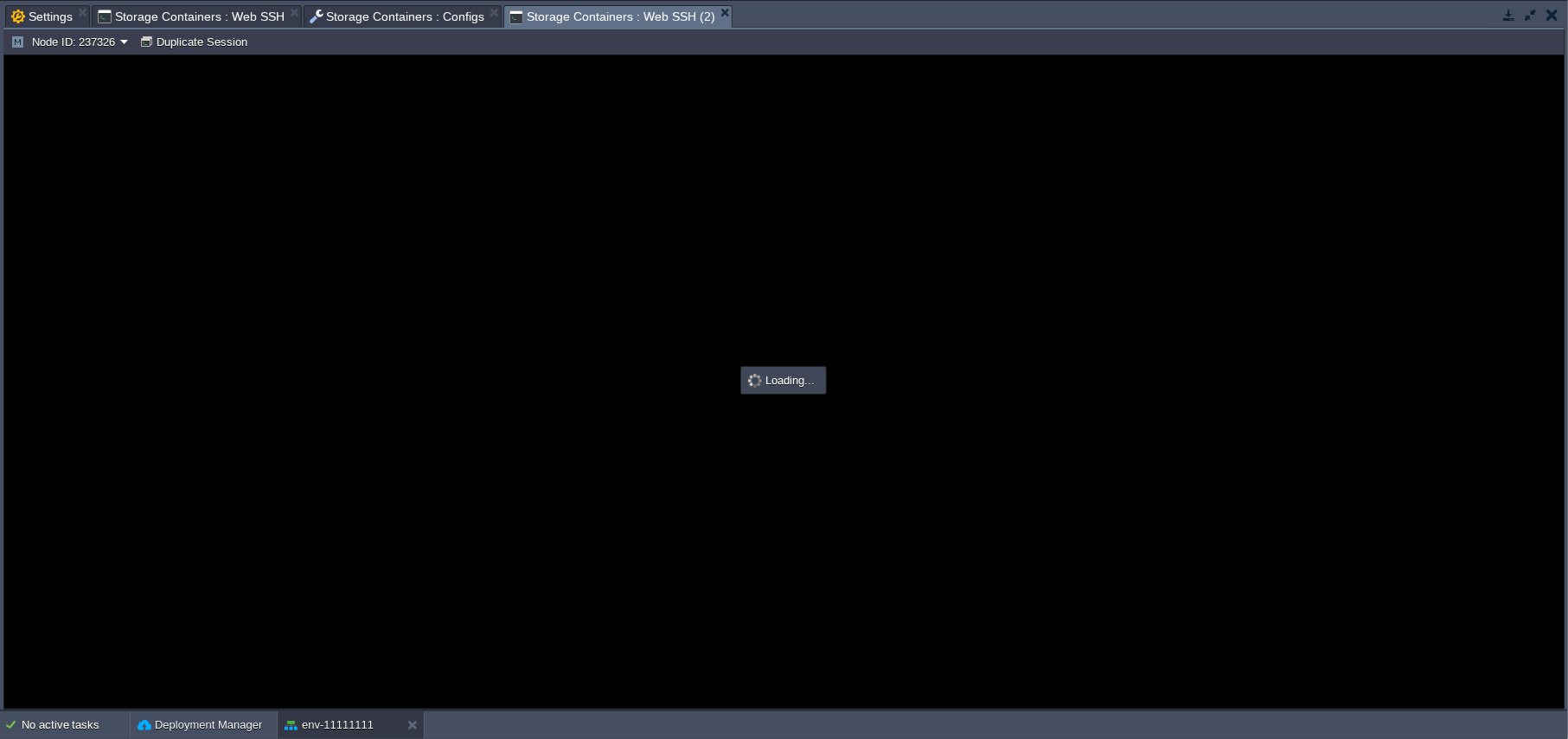 click at bounding box center [784, 382] 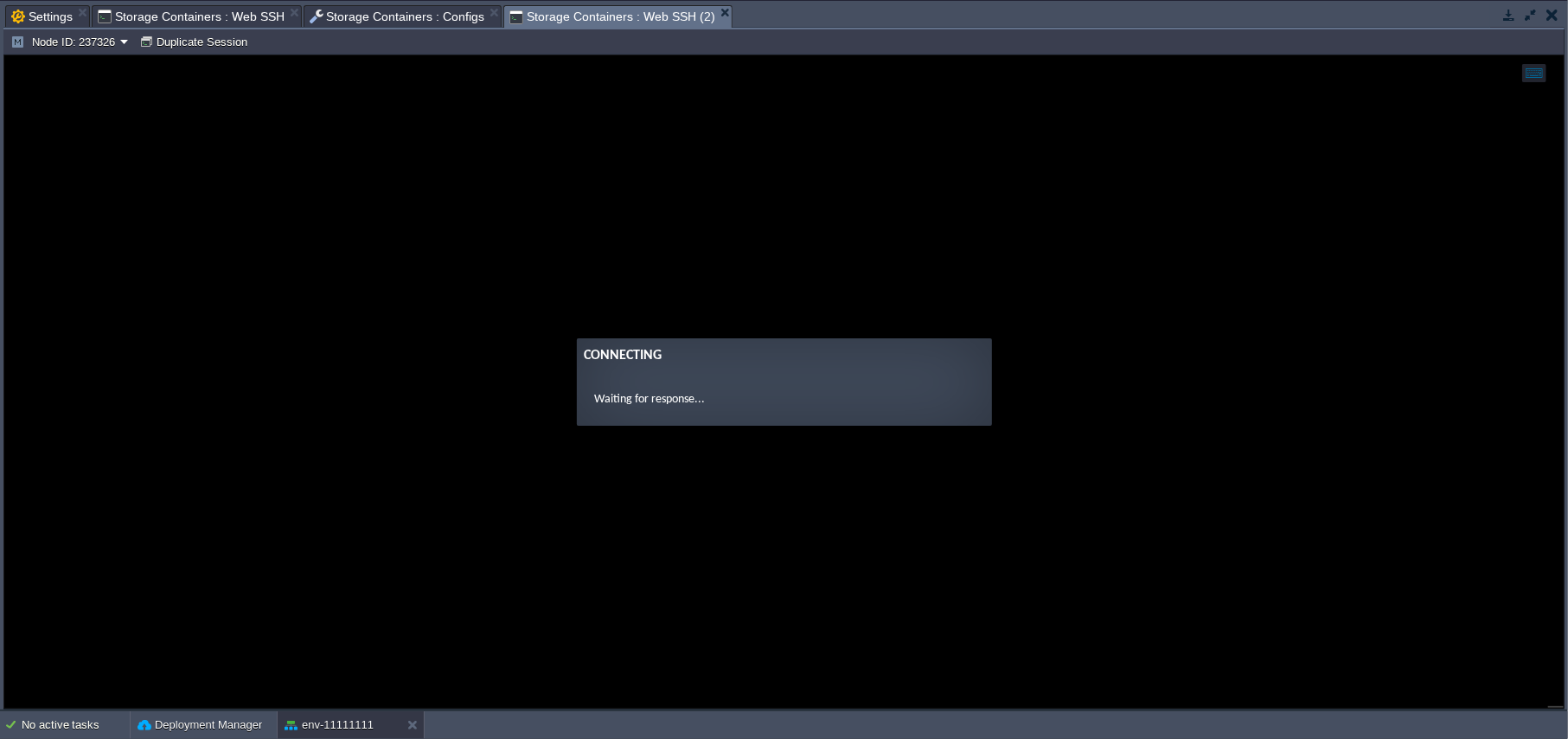 scroll, scrollTop: 0, scrollLeft: 0, axis: both 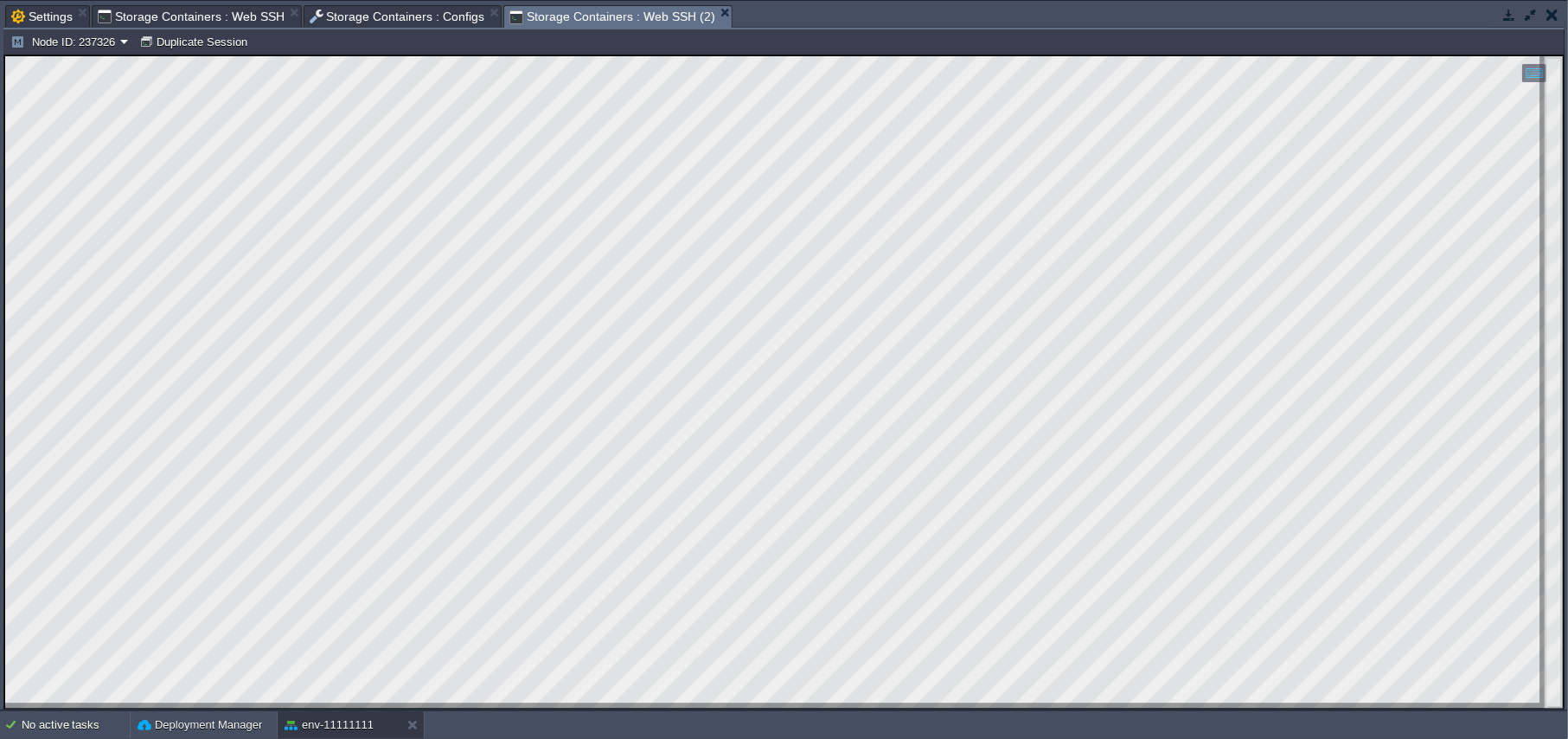 click on "Storage Containers : Web SSH" at bounding box center (191, 16) 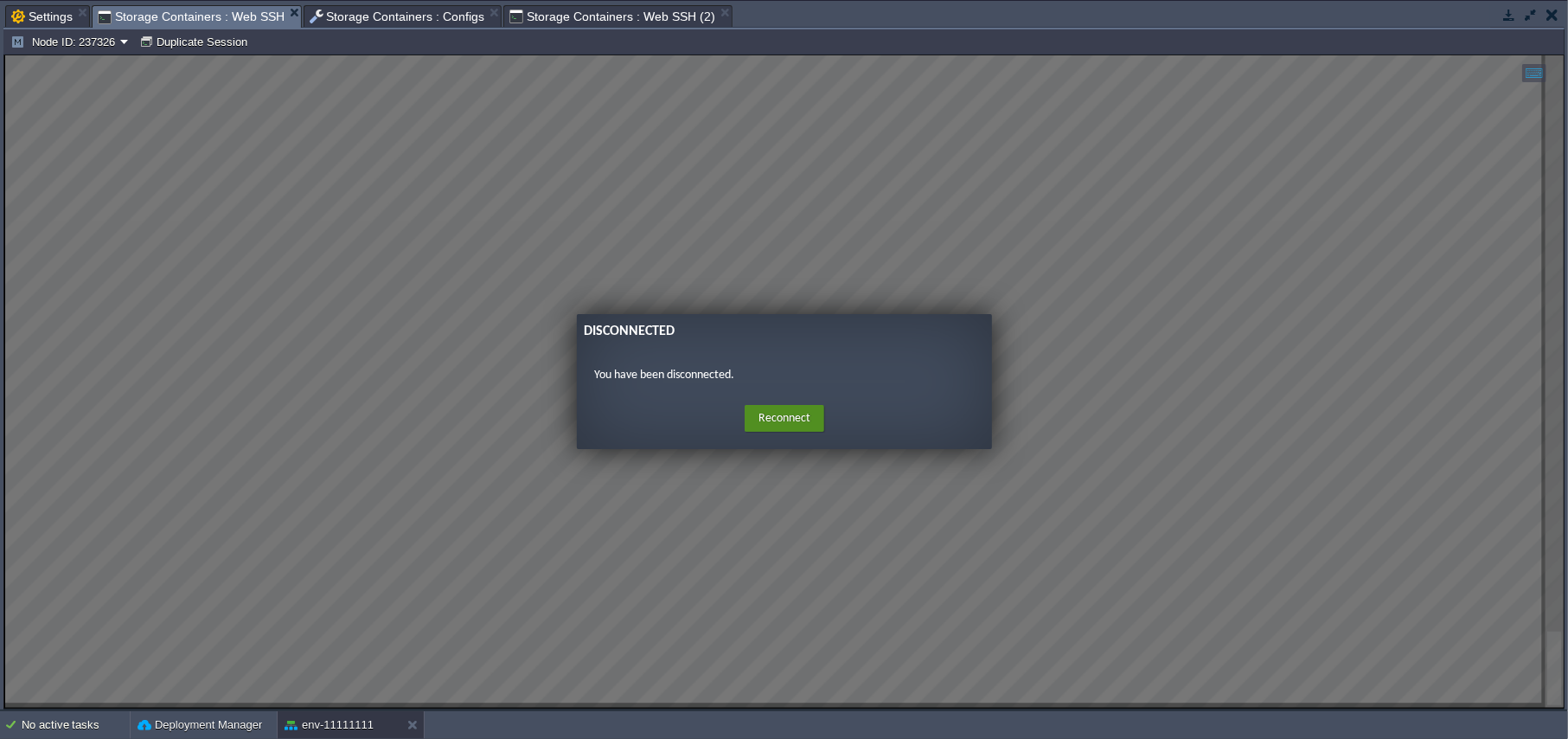 click on "Reconnect" at bounding box center [784, 418] 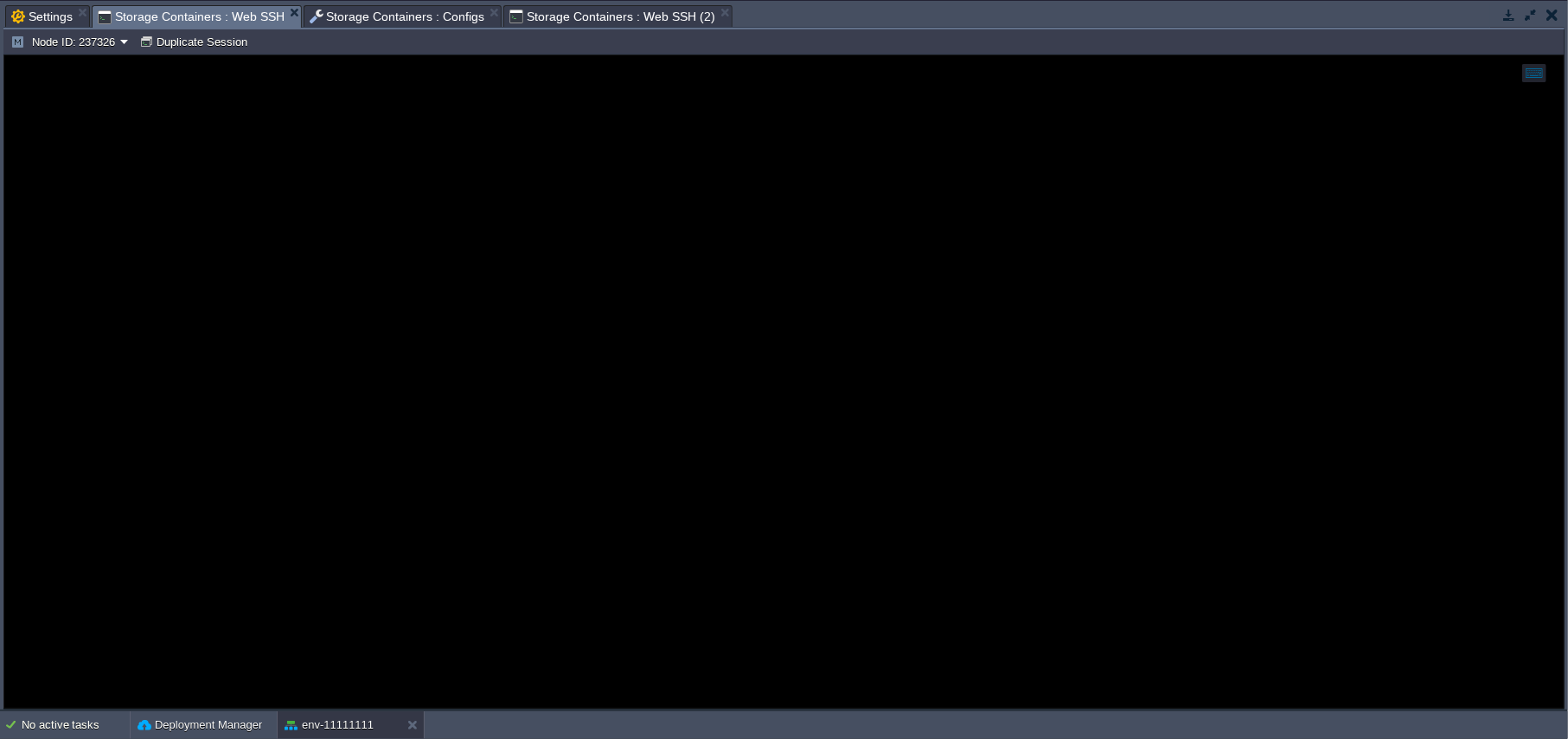 click on "Storage Containers : Web SSH (2)" at bounding box center [611, 16] 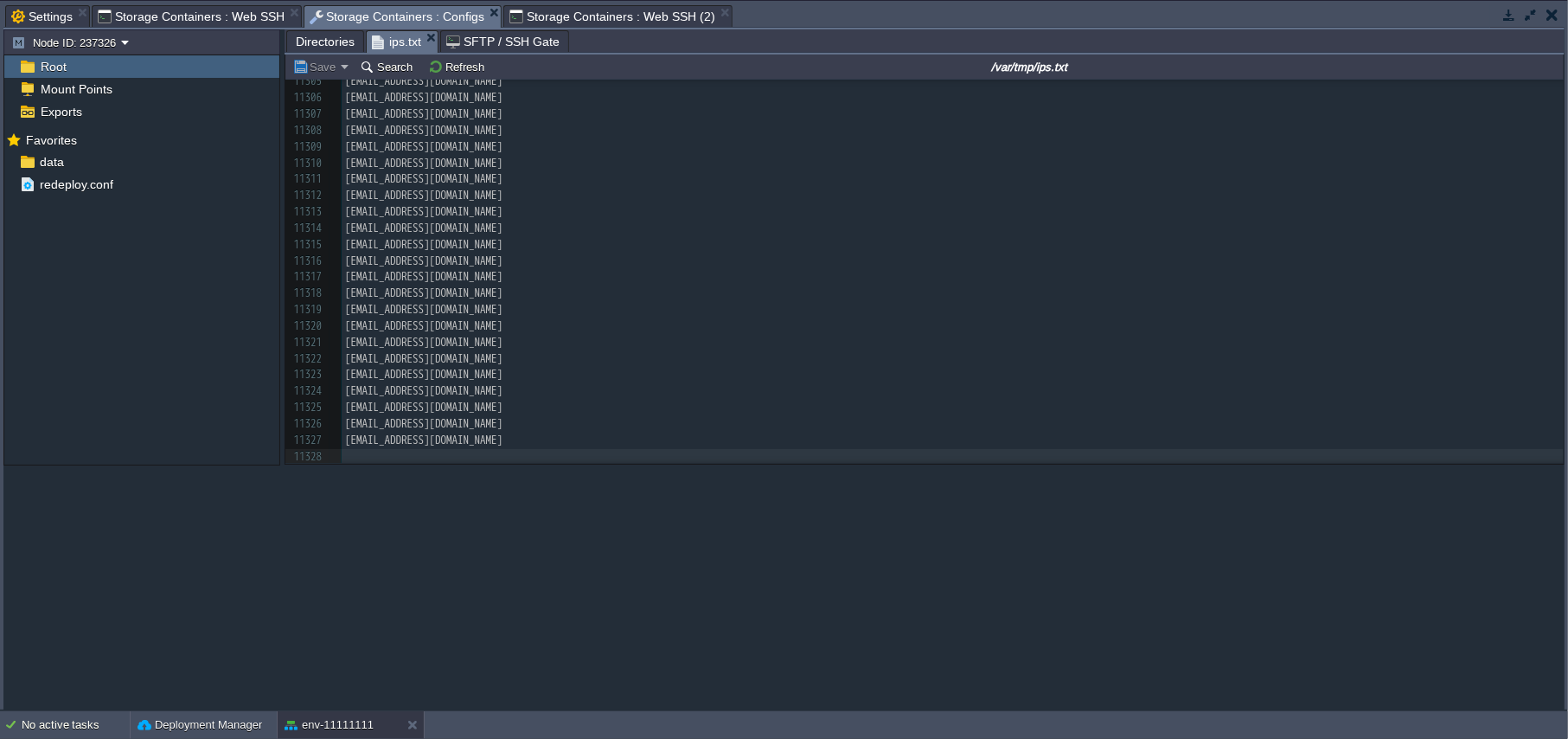 click on "Storage Containers : Configs" at bounding box center (397, 16) 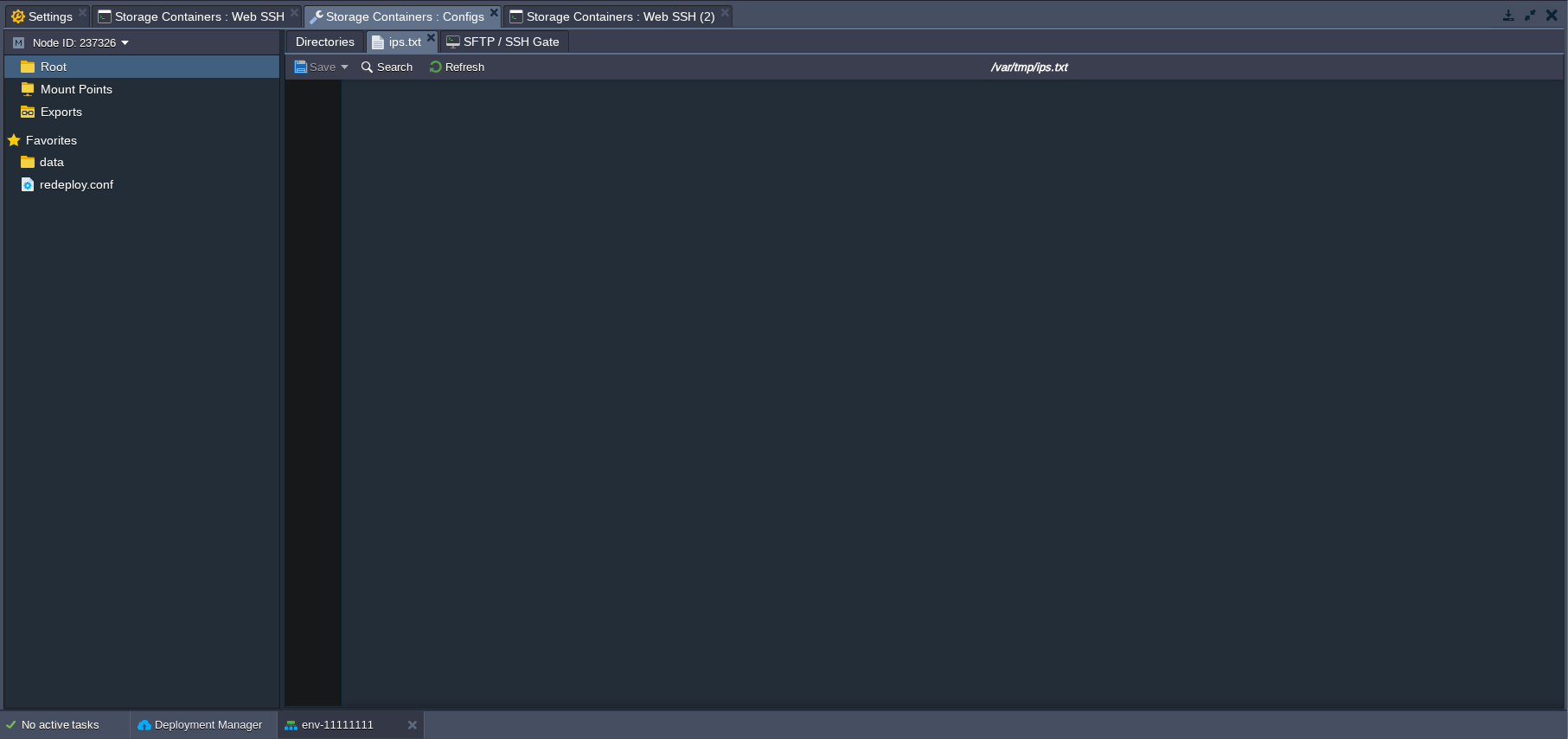 scroll, scrollTop: 28266, scrollLeft: 0, axis: vertical 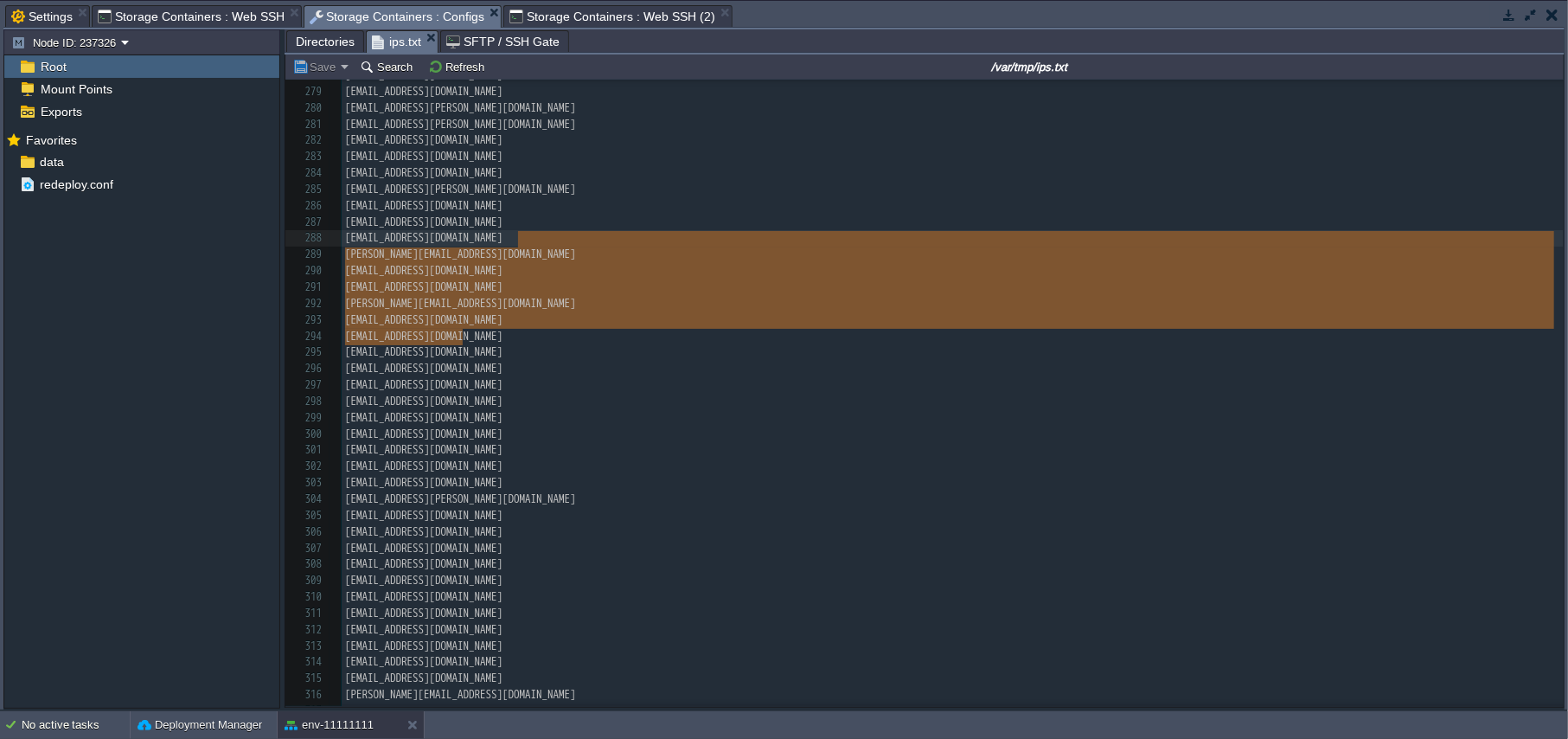 type on "-" 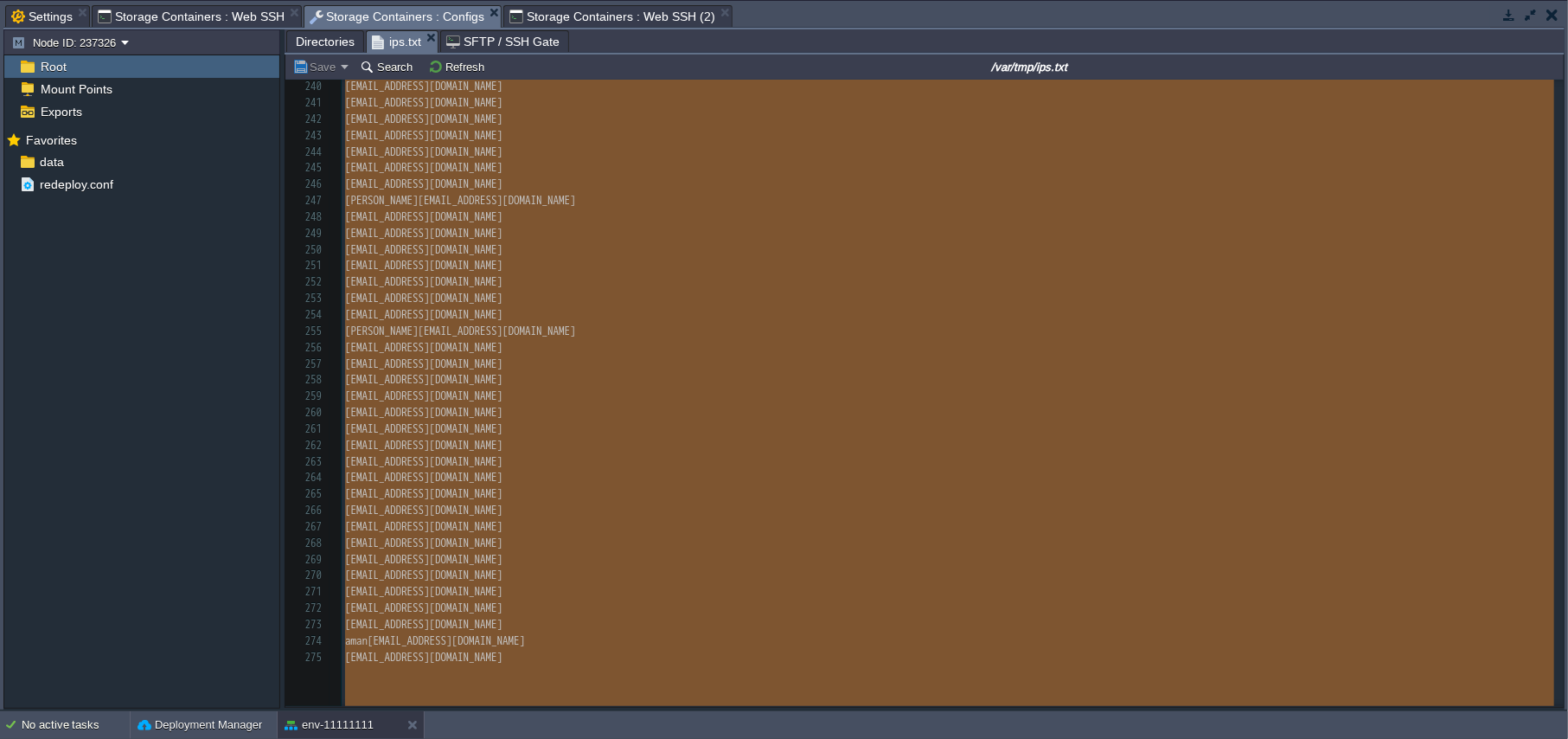 scroll, scrollTop: 3120, scrollLeft: 0, axis: vertical 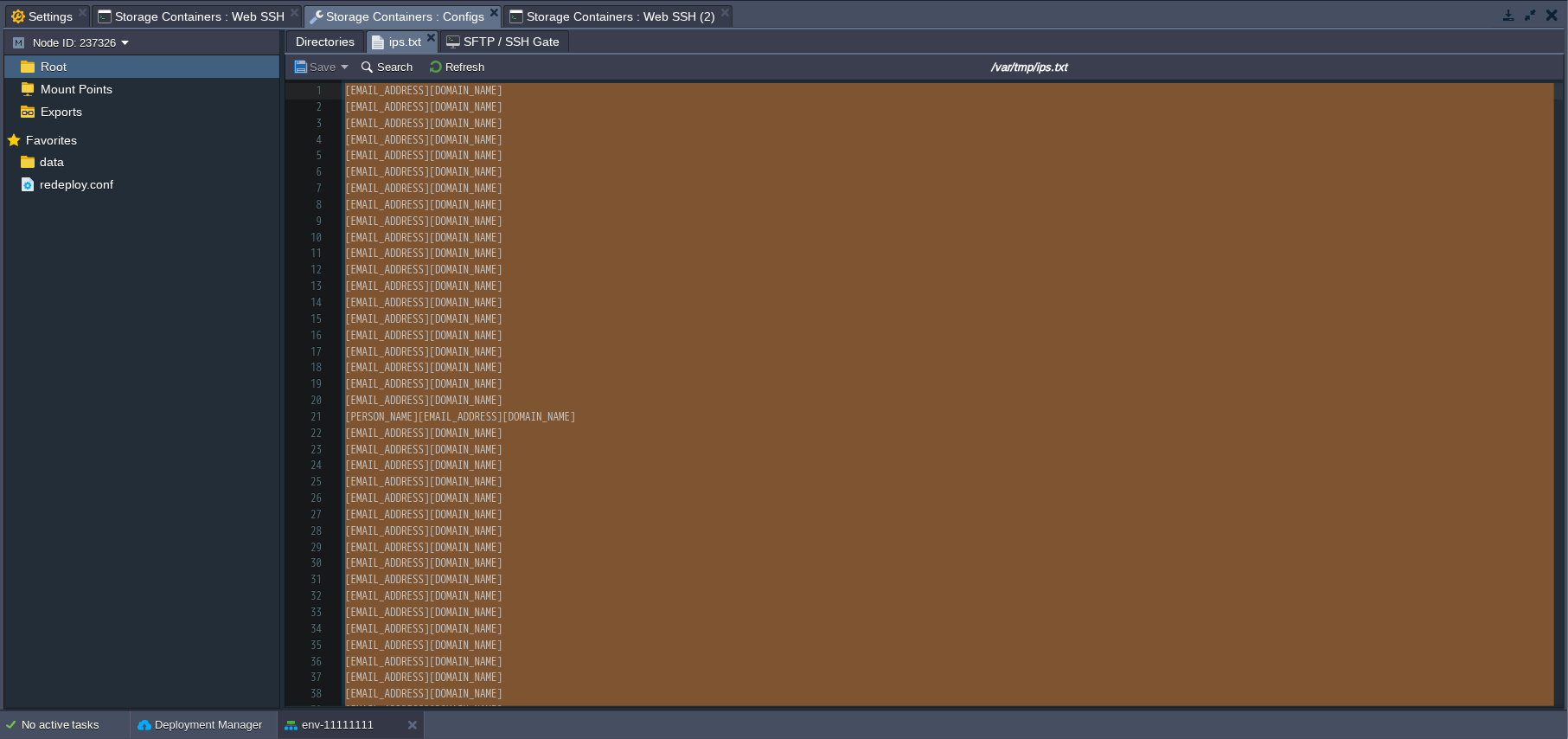 drag, startPoint x: 801, startPoint y: 246, endPoint x: 357, endPoint y: -100, distance: 562.8961 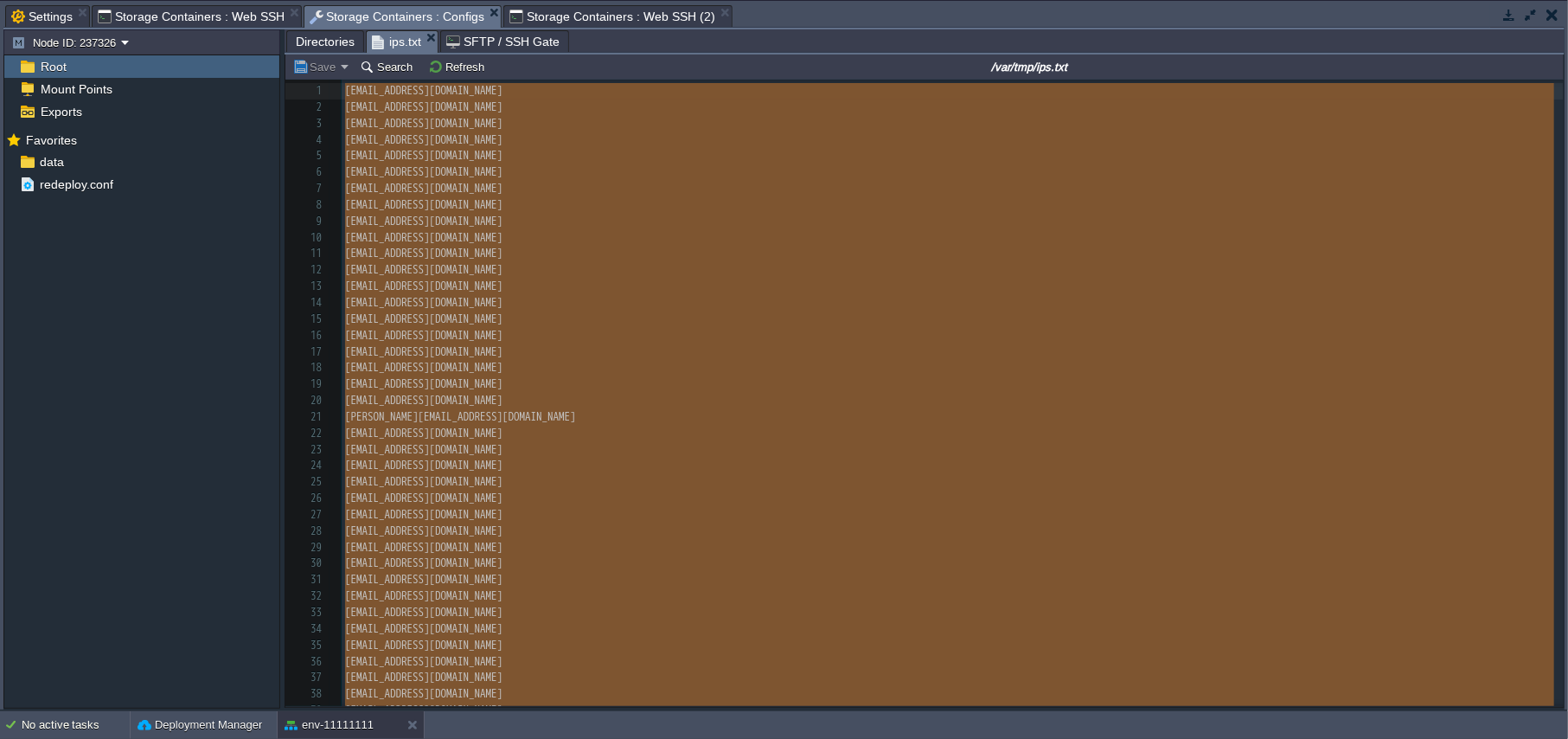 type 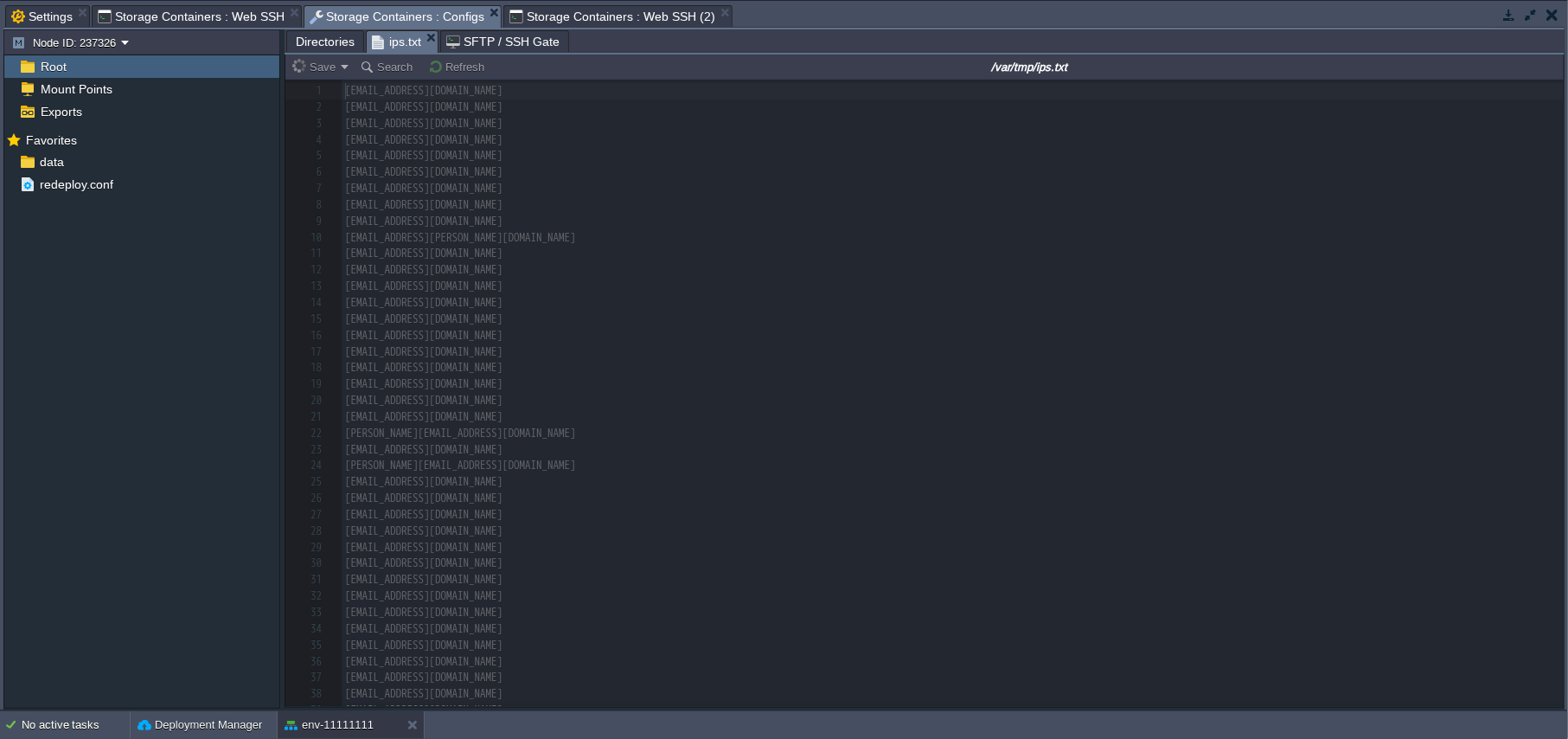 click on "Storage Containers : Web SSH (2)" at bounding box center (611, 16) 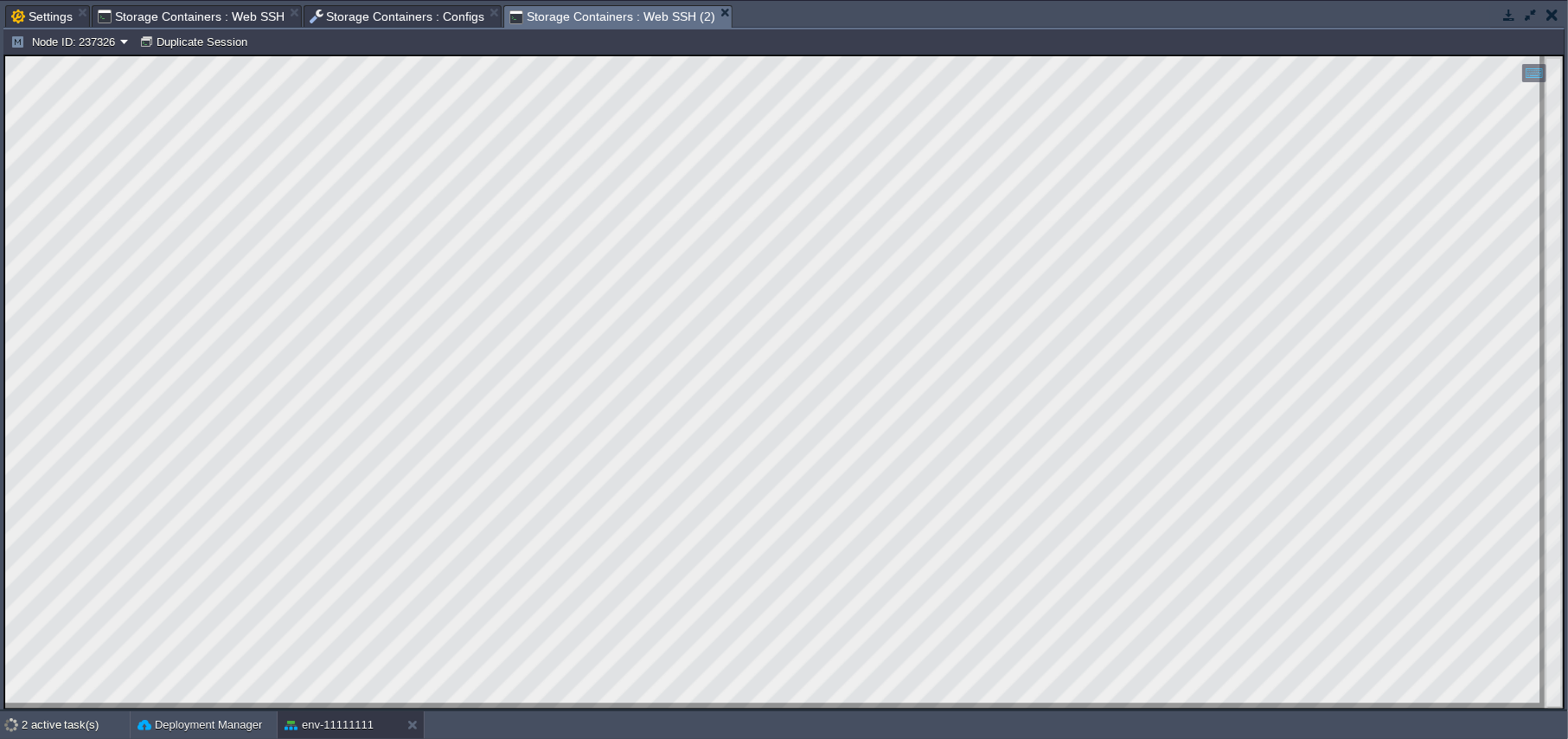 click on "Storage Containers : Web SSH" at bounding box center [191, 16] 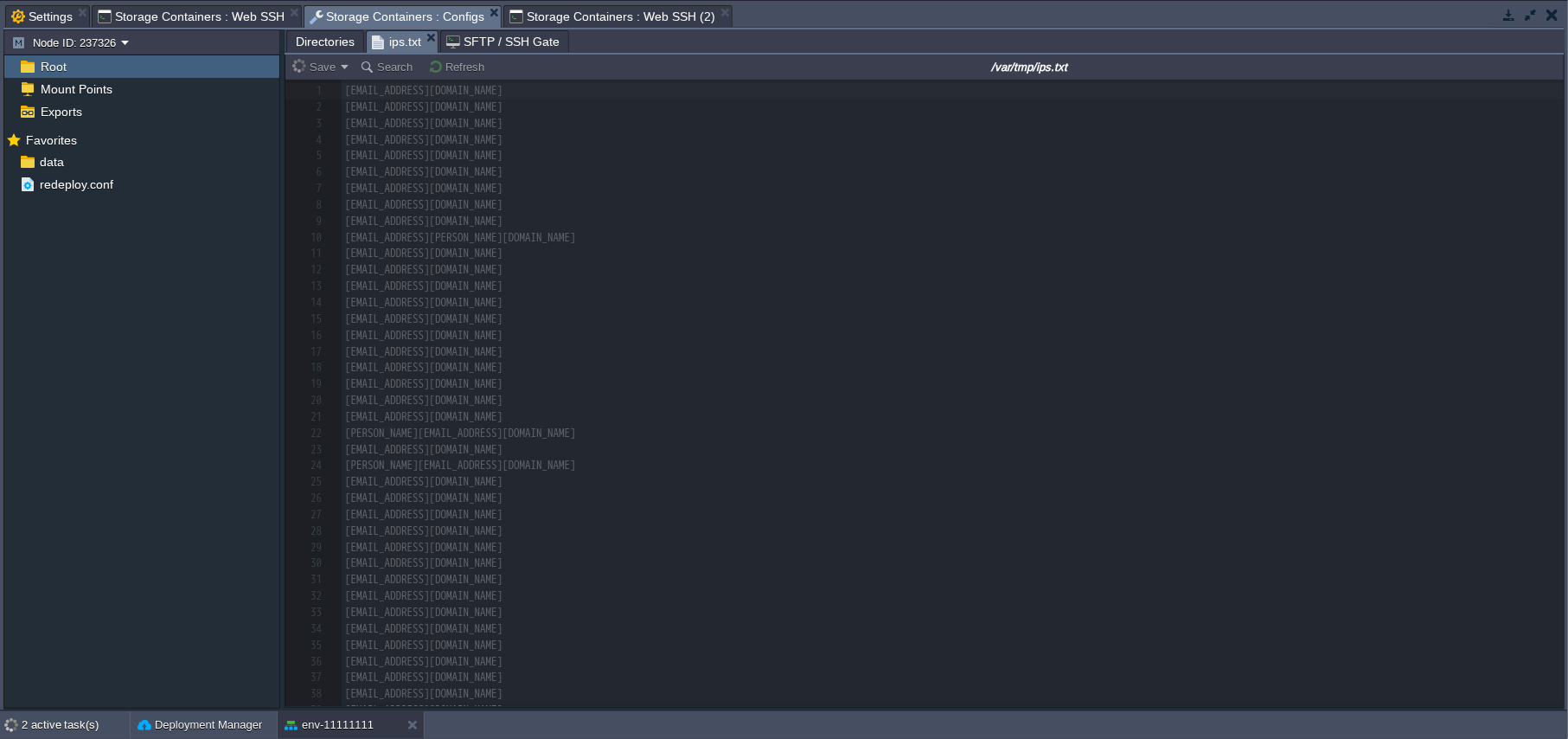 click on "Storage Containers : Configs" at bounding box center [397, 16] 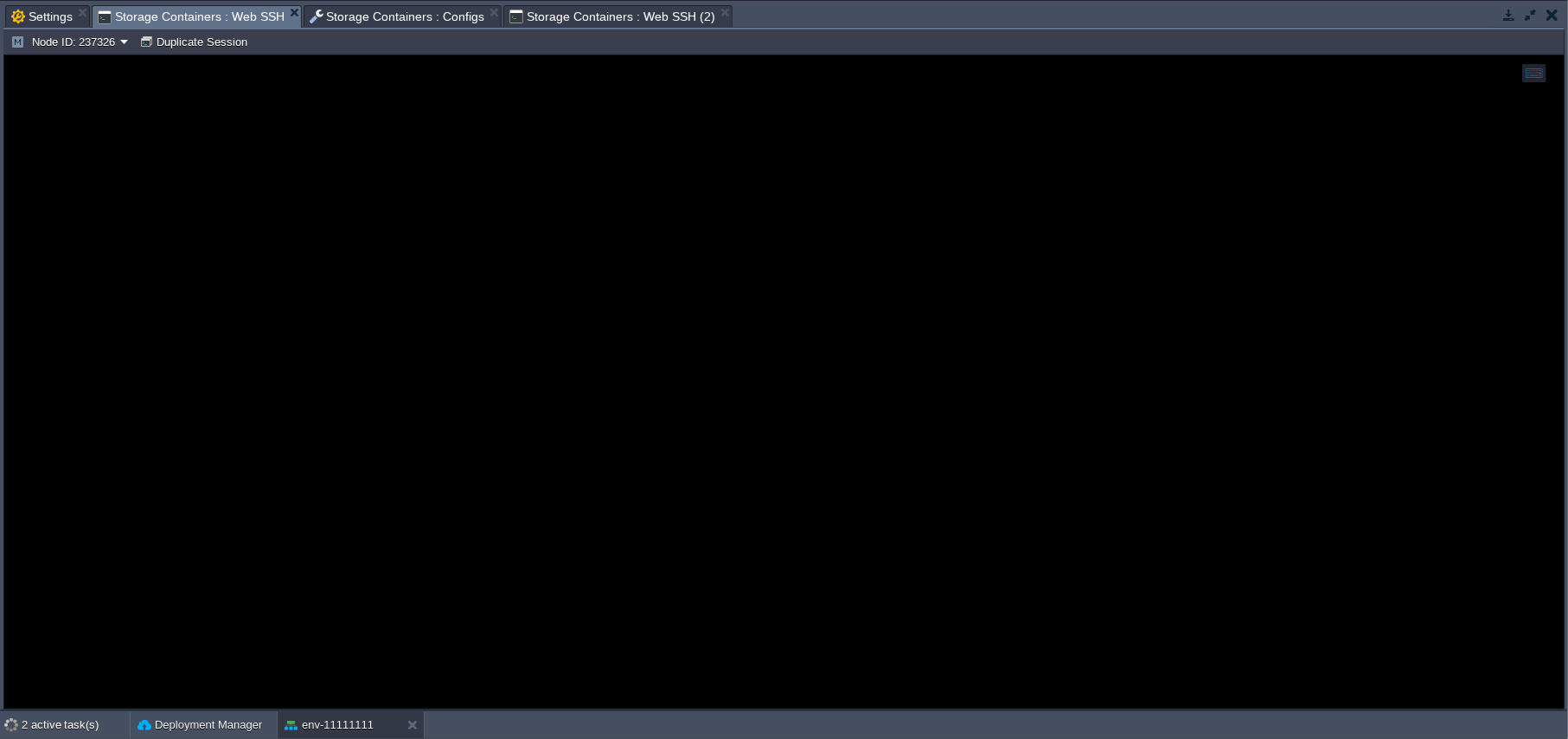 click on "Storage Containers : Web SSH" at bounding box center [191, 16] 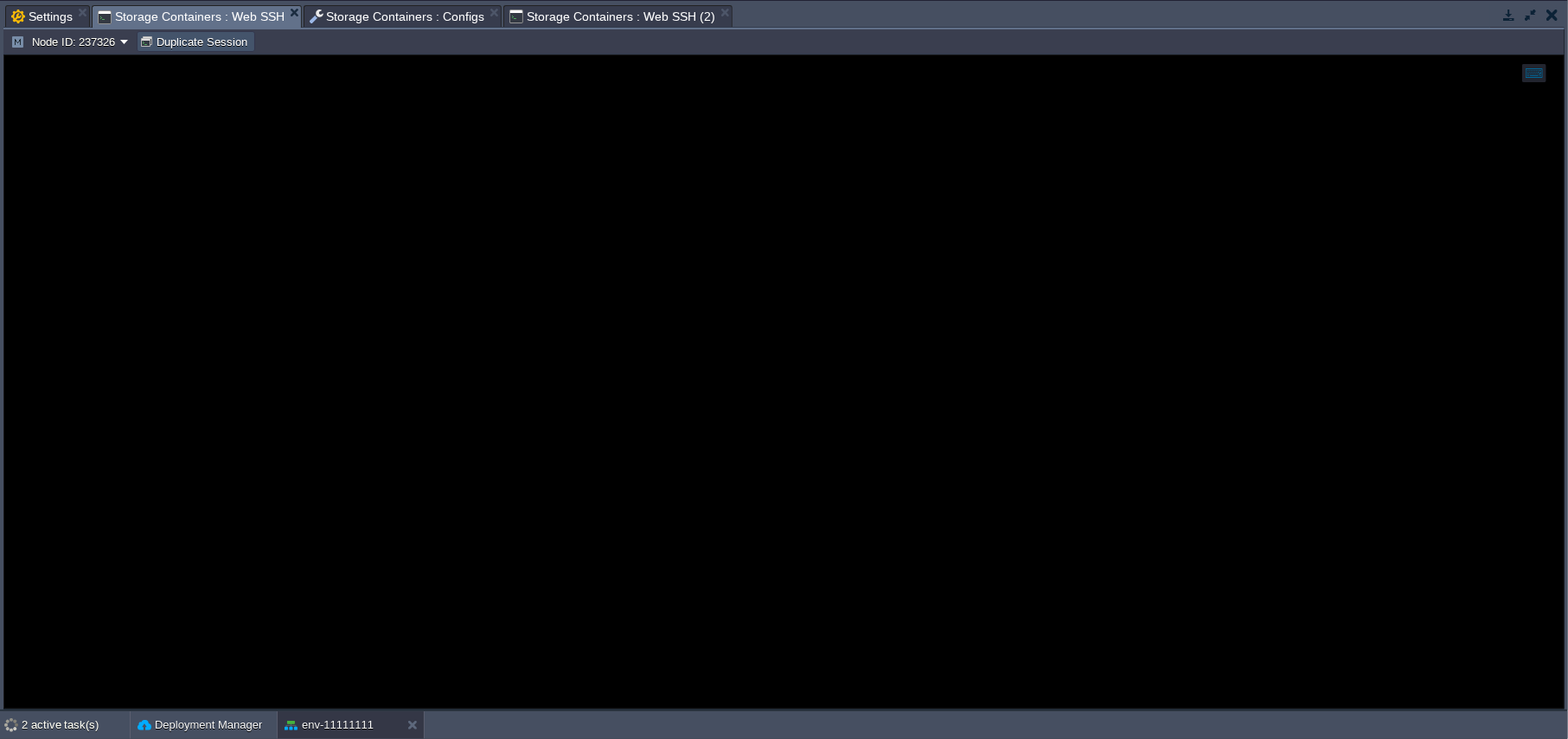 click on "Duplicate Session" at bounding box center (195, 42) 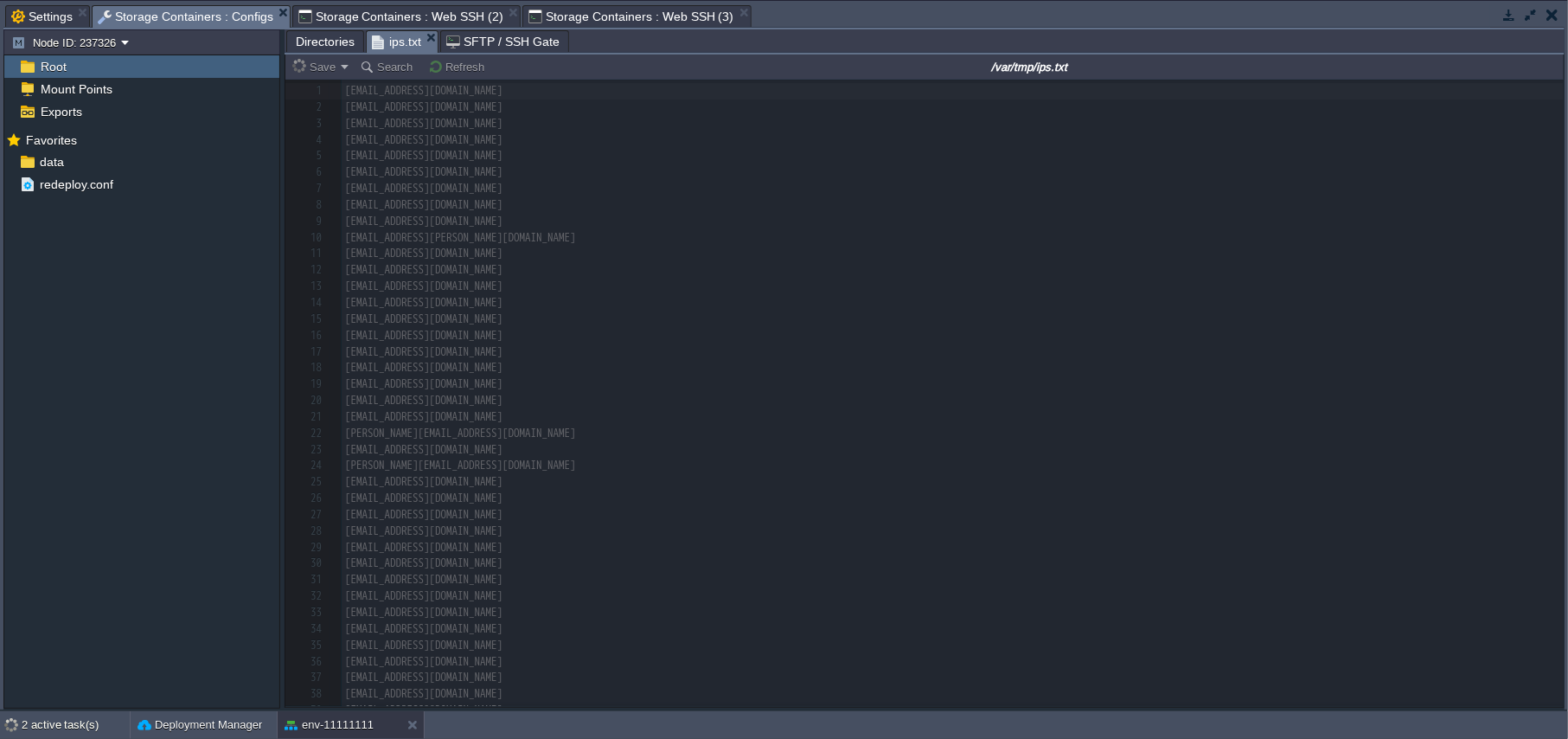 scroll, scrollTop: 0, scrollLeft: 0, axis: both 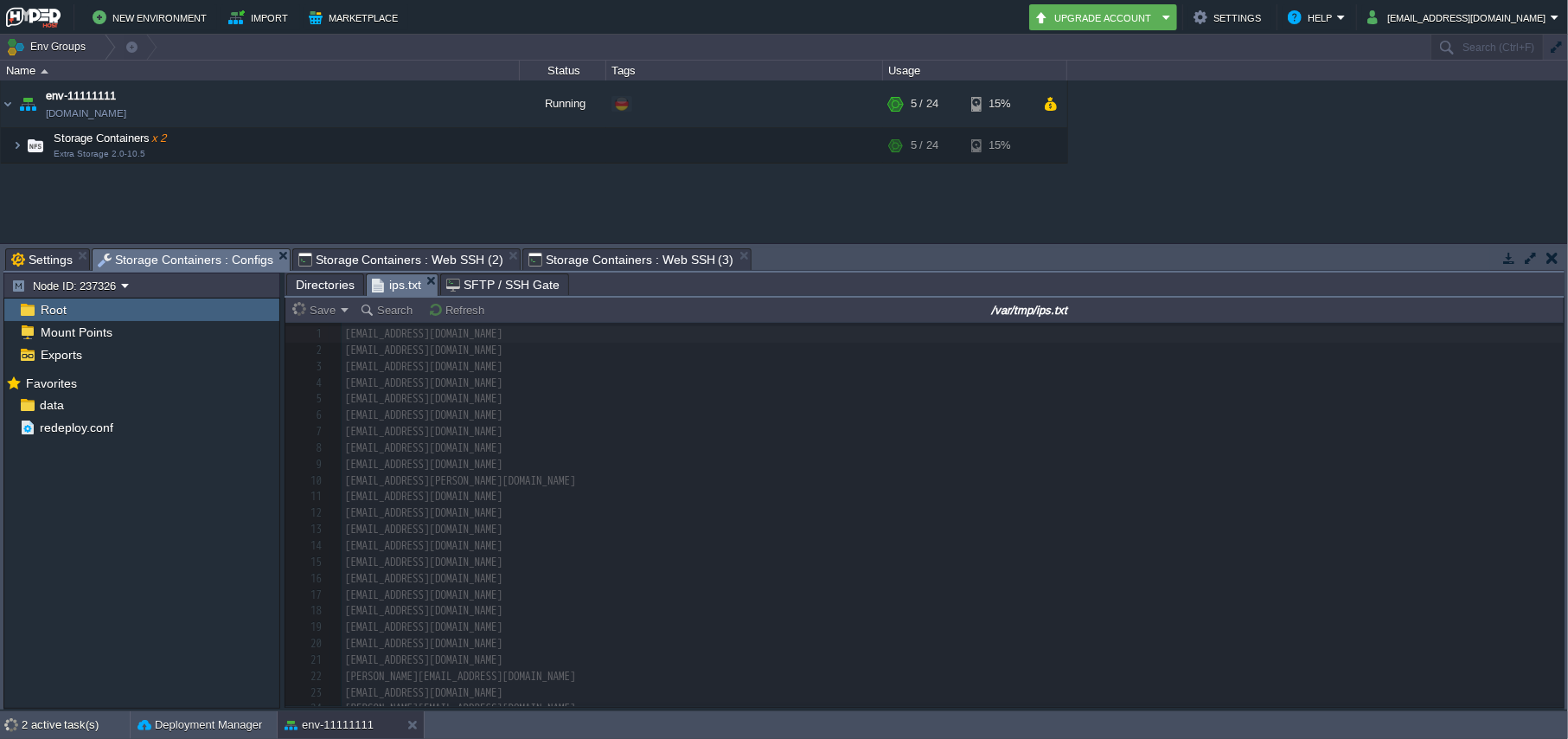 click on "Tasks Activity Log Archive Git / SVN Settings Storage Containers : Configs Storage Containers : Web SSH (2) Storage Containers : Web SSH (3)   Upload Delete Deploy to ... Custom application packages that can be deployed to your environments.  Learn More   Name Comment Size Upload Date   HelloWorld.zip Sample package which you can deploy to your environment. Feel free to delete and upload a package of your own. 575 KB 15:02   |   [DATE]         No items to display   id Date Environment Name Duration day [DATE]   10432631 15:53 env-11111111  Saving ips.txt file           1753758000000   10432630 15:53 env-11111111  Saving ips.txt file           1753758000000   10432611 15:52 env-11111111  Saving ips.txt file         12s 1753758000000   10432609 15:51 env-11111111  Reading ips.txt file         7s 1753758000000   10432470 15:37 env-11111111  Uploading file         7s 1753758000000   10432469 15:37 env-11111111  Uploading file         9s 1753758000000   10432468 15:37        7s" at bounding box center [784, 477] 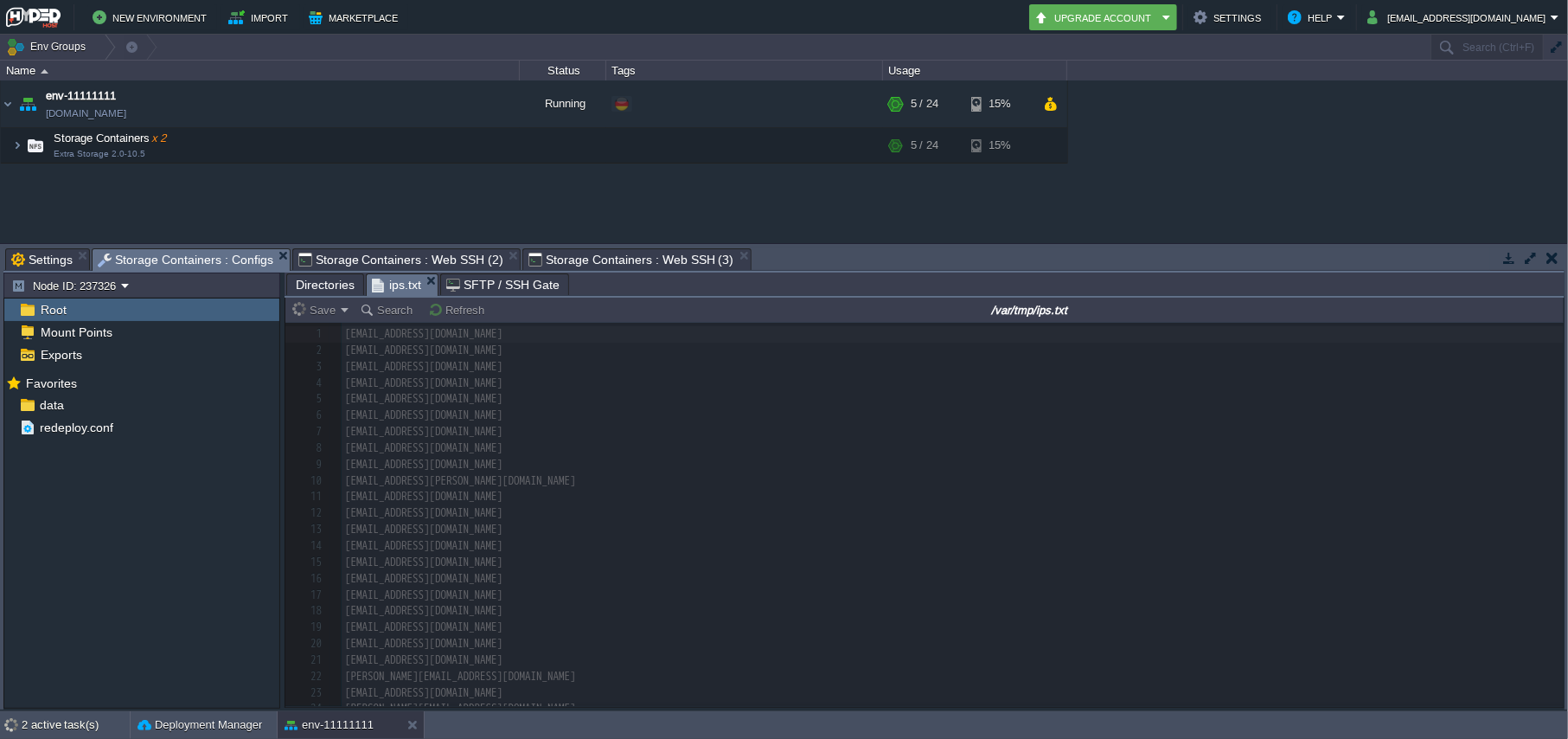 click on "Storage Containers : Web SSH (2)" at bounding box center (400, 260) 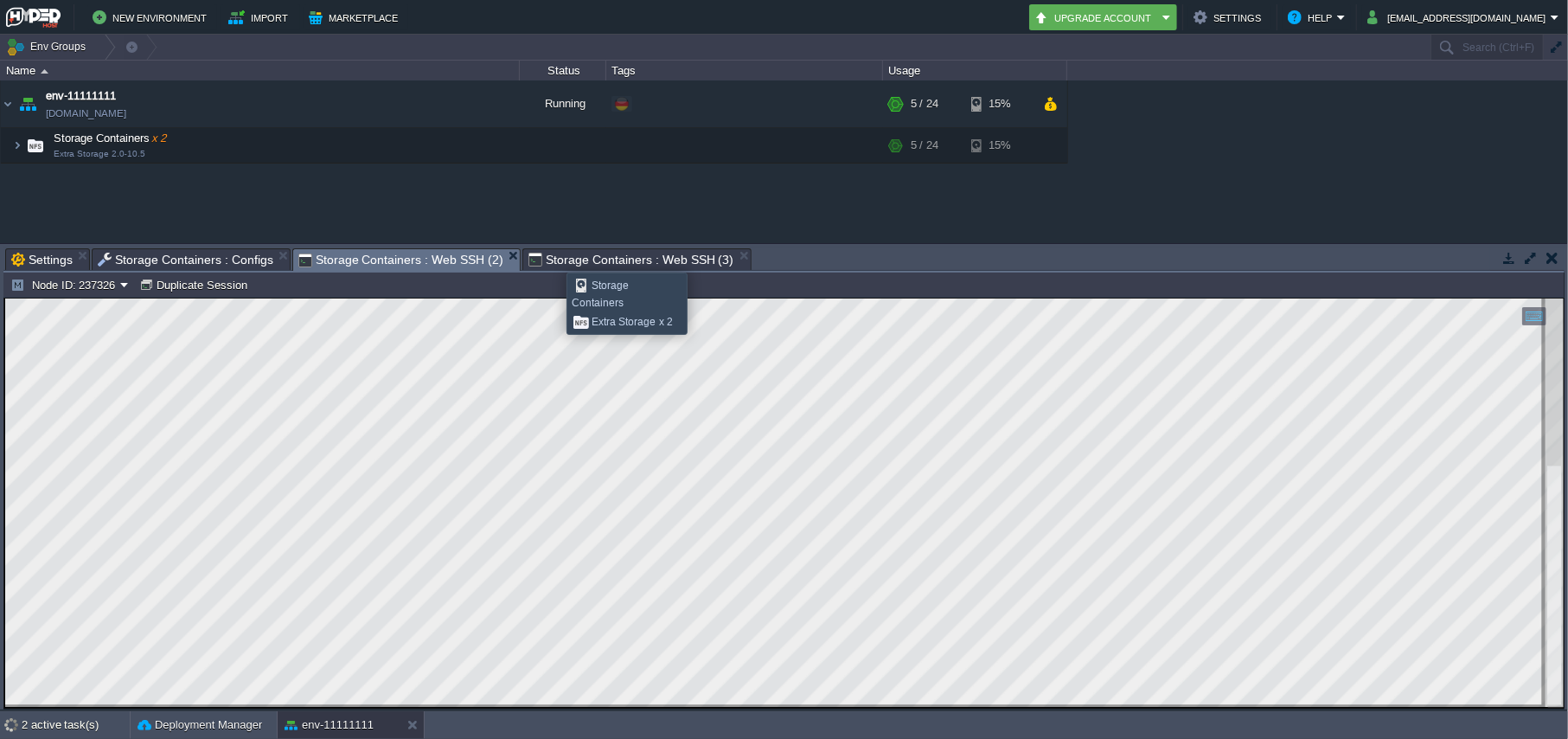 click on "Storage Containers : Web SSH (3)" at bounding box center [630, 260] 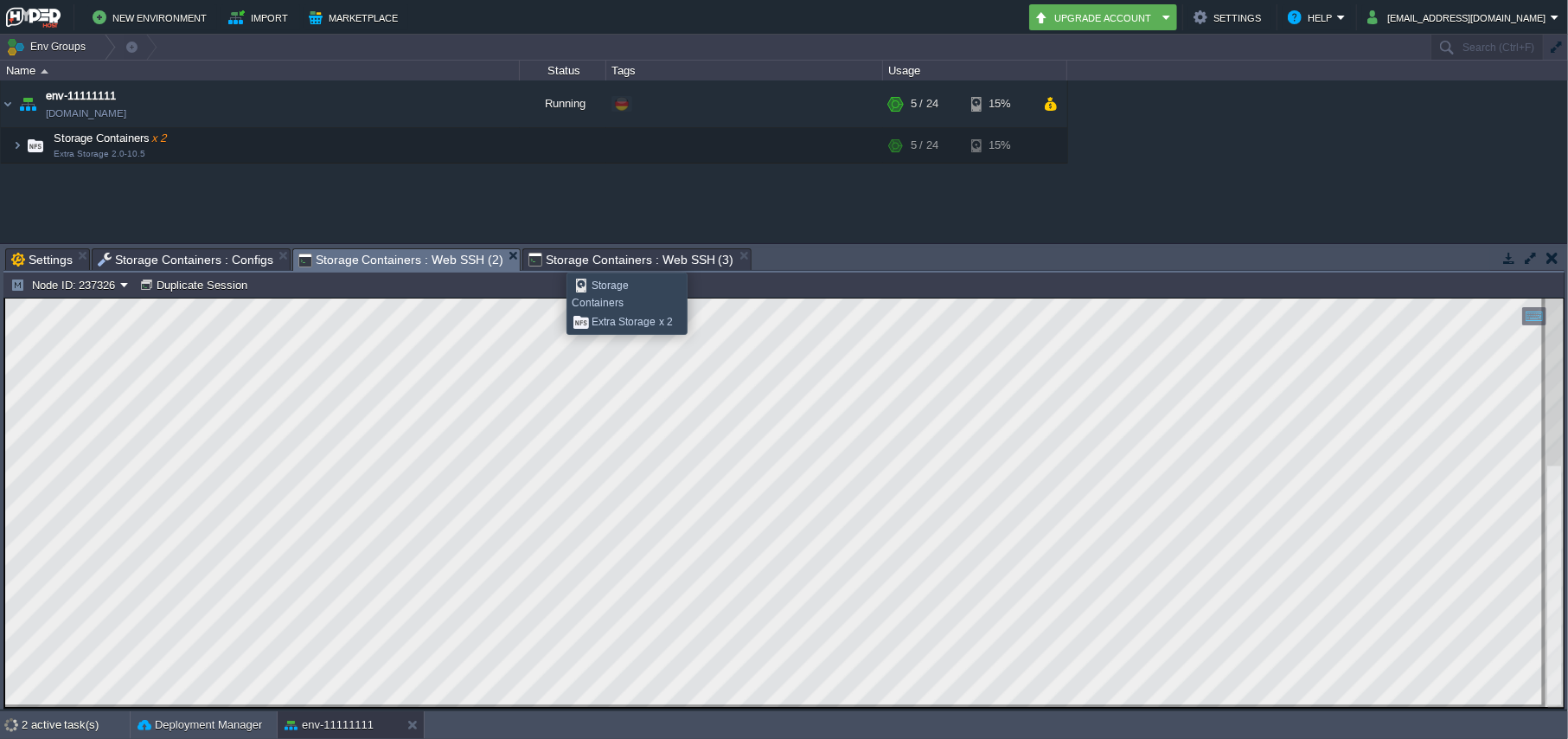 type on "#000000" 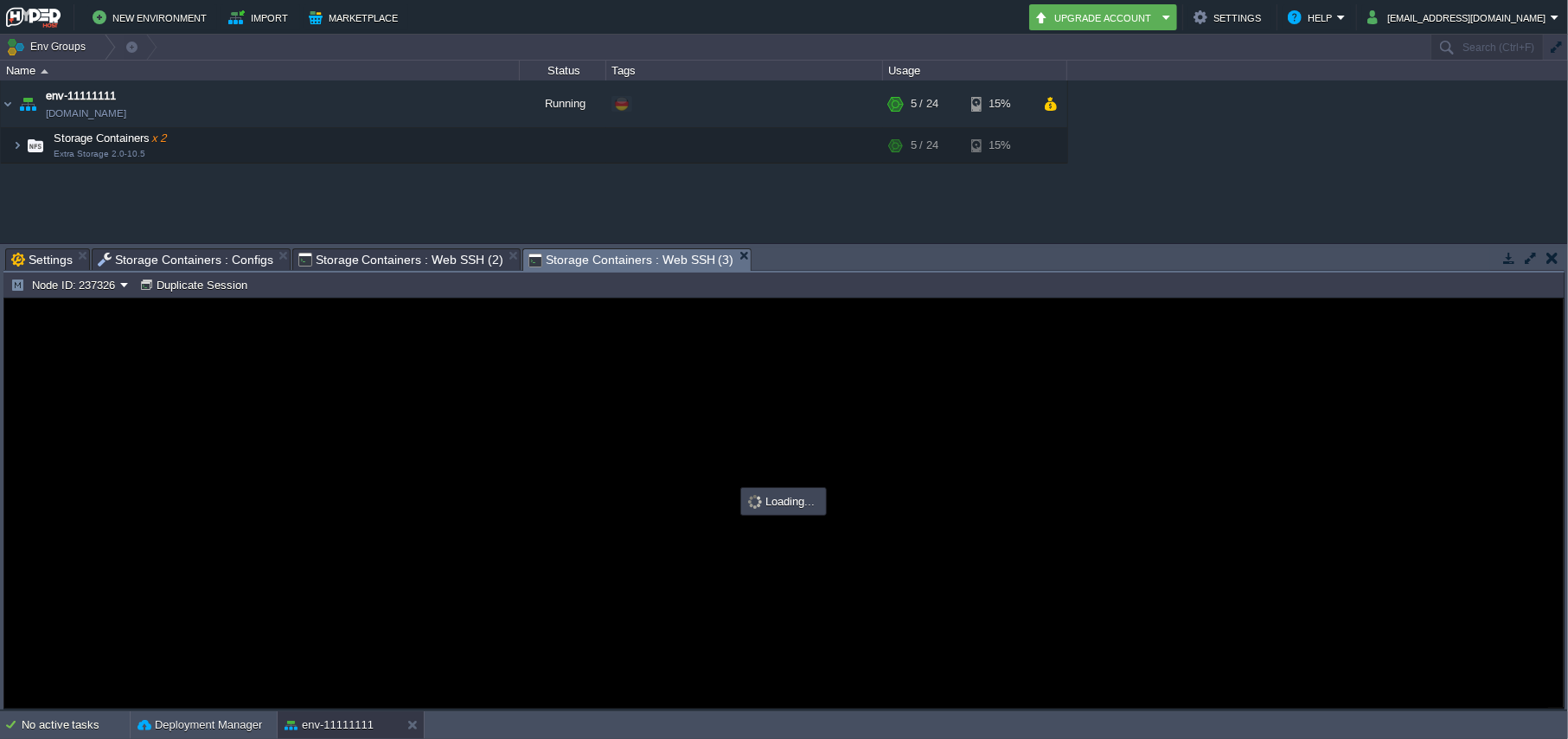 click on "Storage Containers : Web SSH (2)" at bounding box center (400, 260) 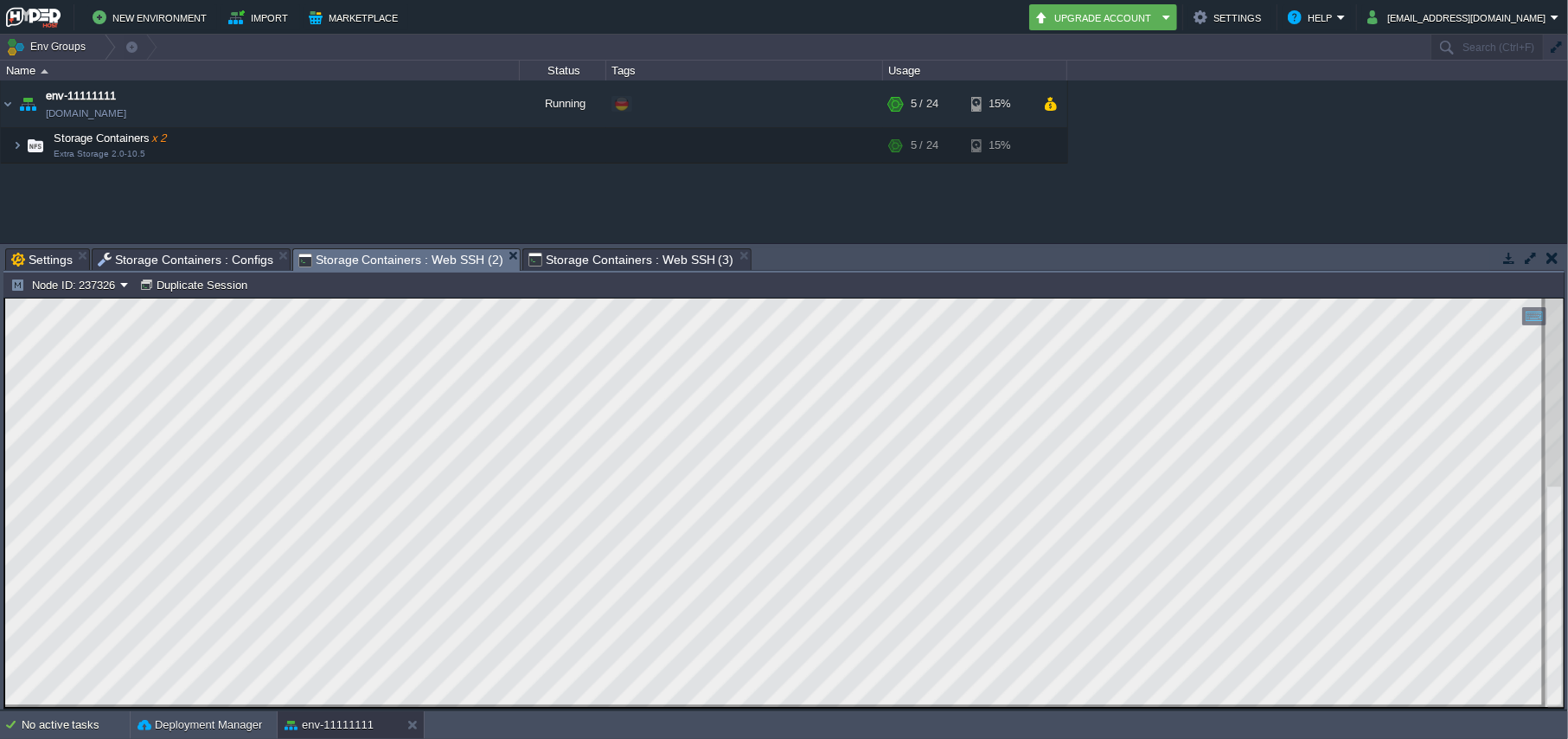 click on "Storage Containers : Web SSH (3)" at bounding box center (630, 260) 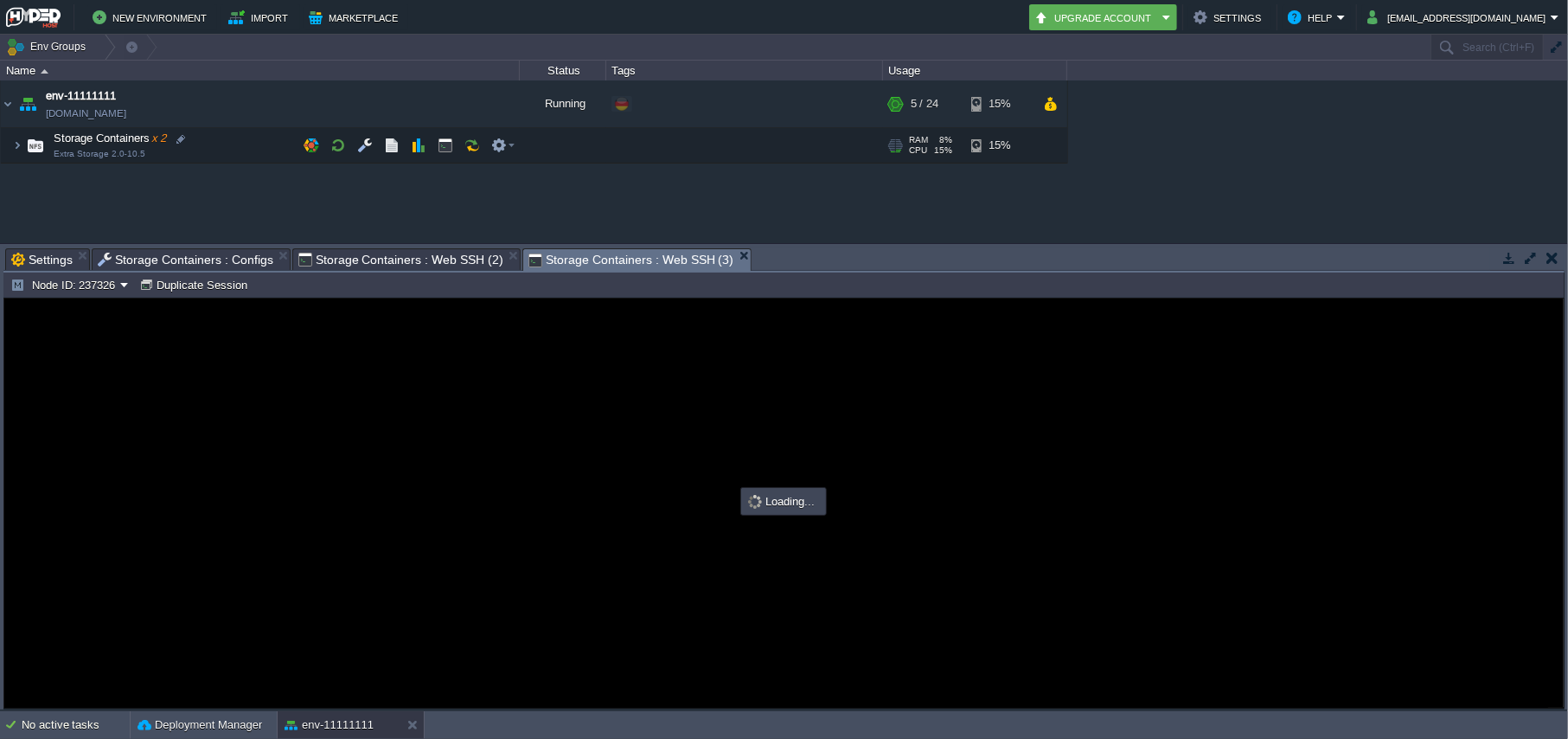 click on "Duplicate Session" at bounding box center (195, 285) 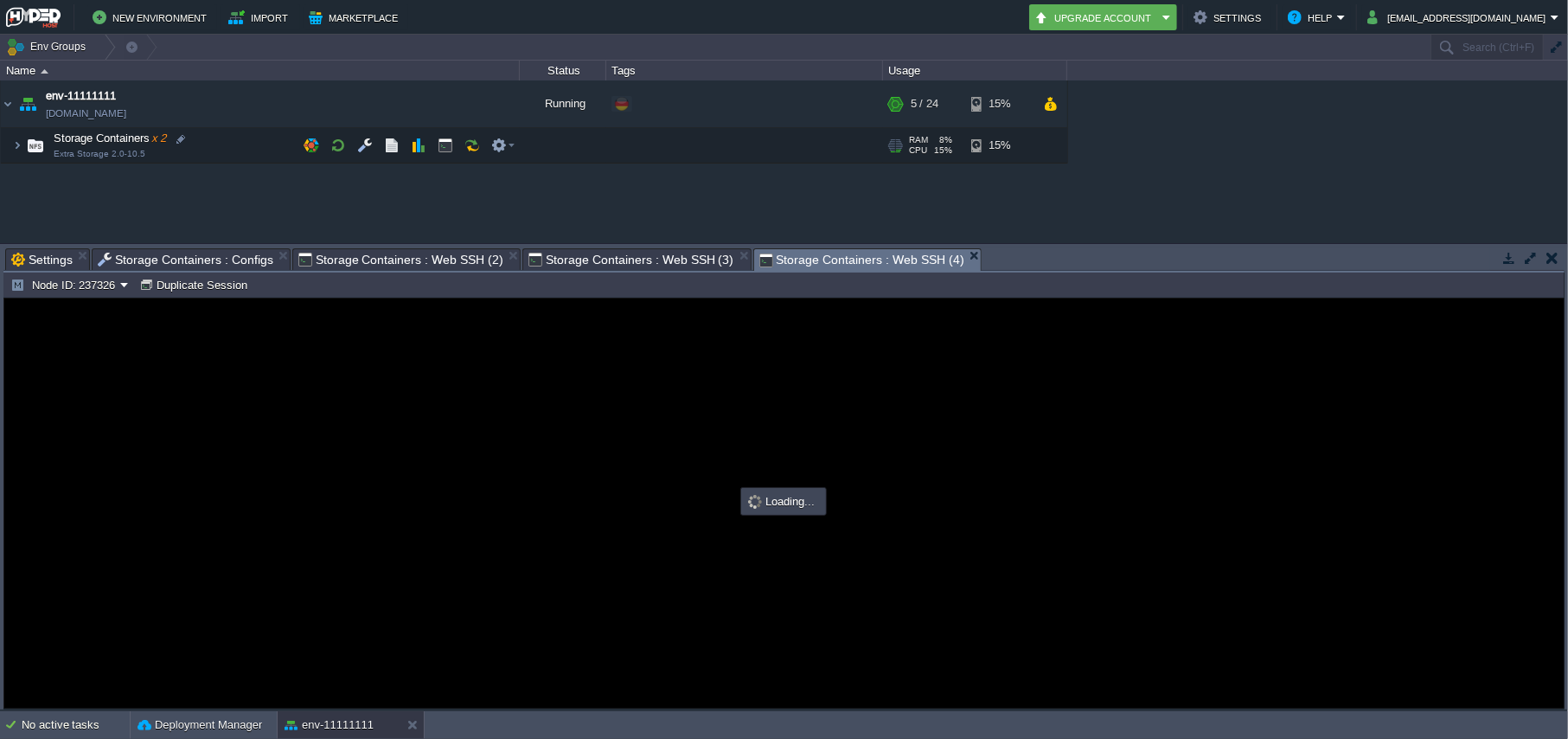 click on "Storage Containers : Web SSH (3)" at bounding box center [630, 260] 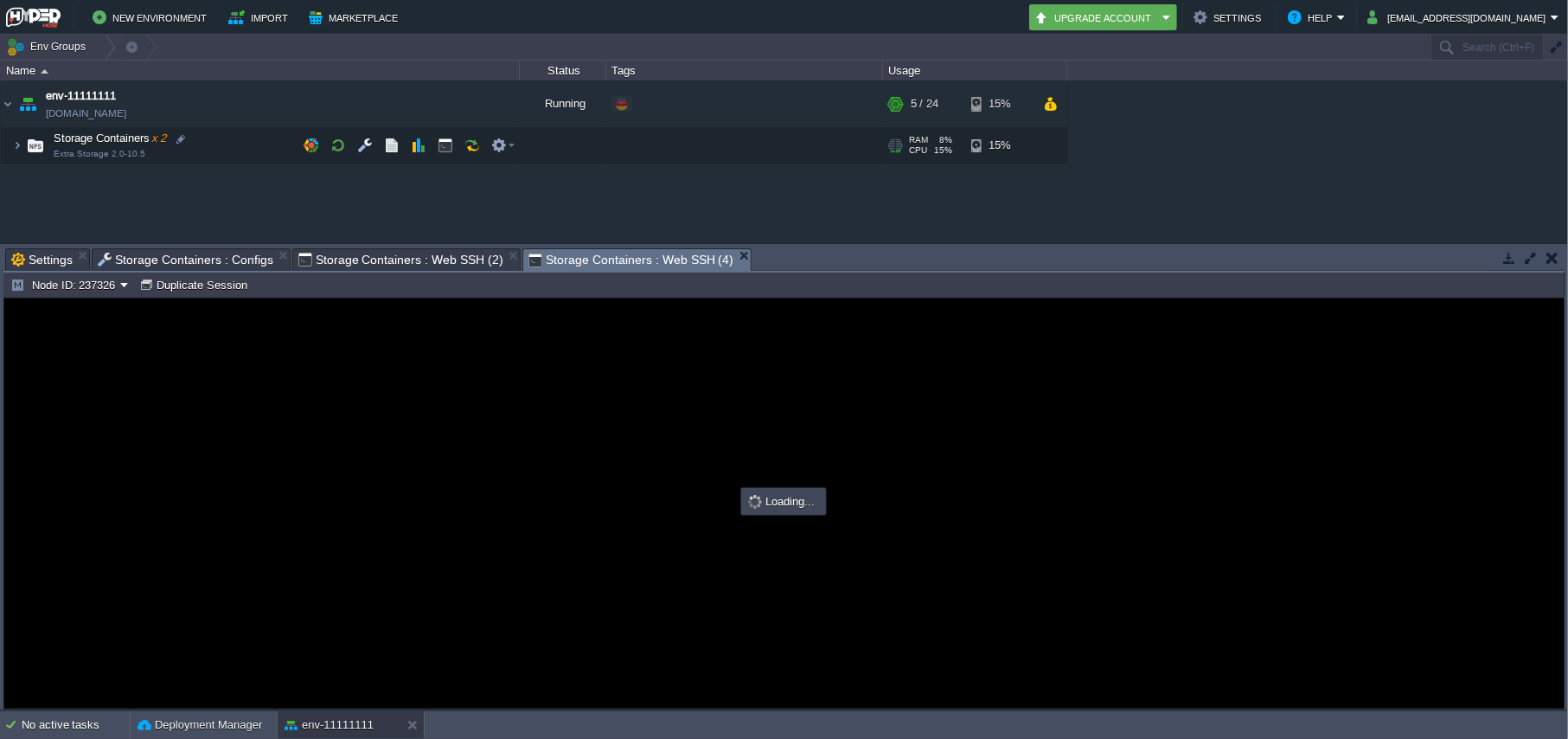 click on "Tasks Activity Log Archive Git / SVN Settings Storage Containers : Configs Storage Containers : Web SSH (2) Storage Containers : Web SSH (4)   Upload Delete Deploy to ... Custom application packages that can be deployed to your environments.  Learn More   Name Comment Size Upload Date   HelloWorld.zip Sample package which you can deploy to your environment. Feel free to delete and upload a package of your own. 575 KB 15:02   |   [DATE]         No items to display   id Date Environment Name Duration day [DATE]   10432631 15:53 env-11111111  Saving ips.txt file         20s 1753758000000   10432630 15:53 env-11111111  Saving ips.txt file         21s 1753758000000   10432611 15:52 env-11111111  Saving ips.txt file         12s 1753758000000   10432609 15:51 env-11111111  Reading ips.txt file         7s 1753758000000   10432470 15:37 env-11111111  Uploading file         7s 1753758000000   10432469 15:37 env-11111111  Uploading file         9s 1753758000000   10432468 15:37" at bounding box center [784, 477] 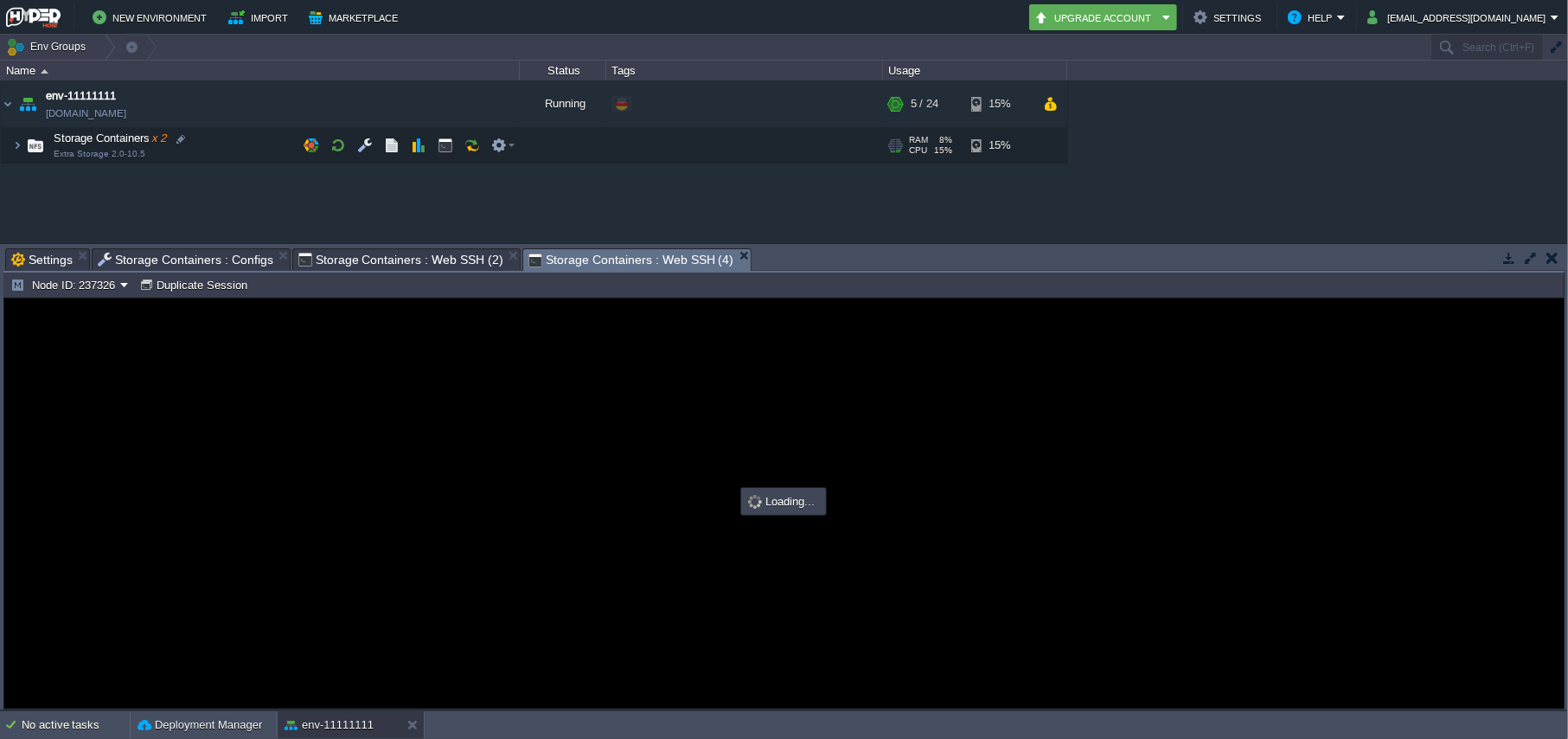 click on "Node ID: 237326 Duplicate Session" at bounding box center [784, 285] 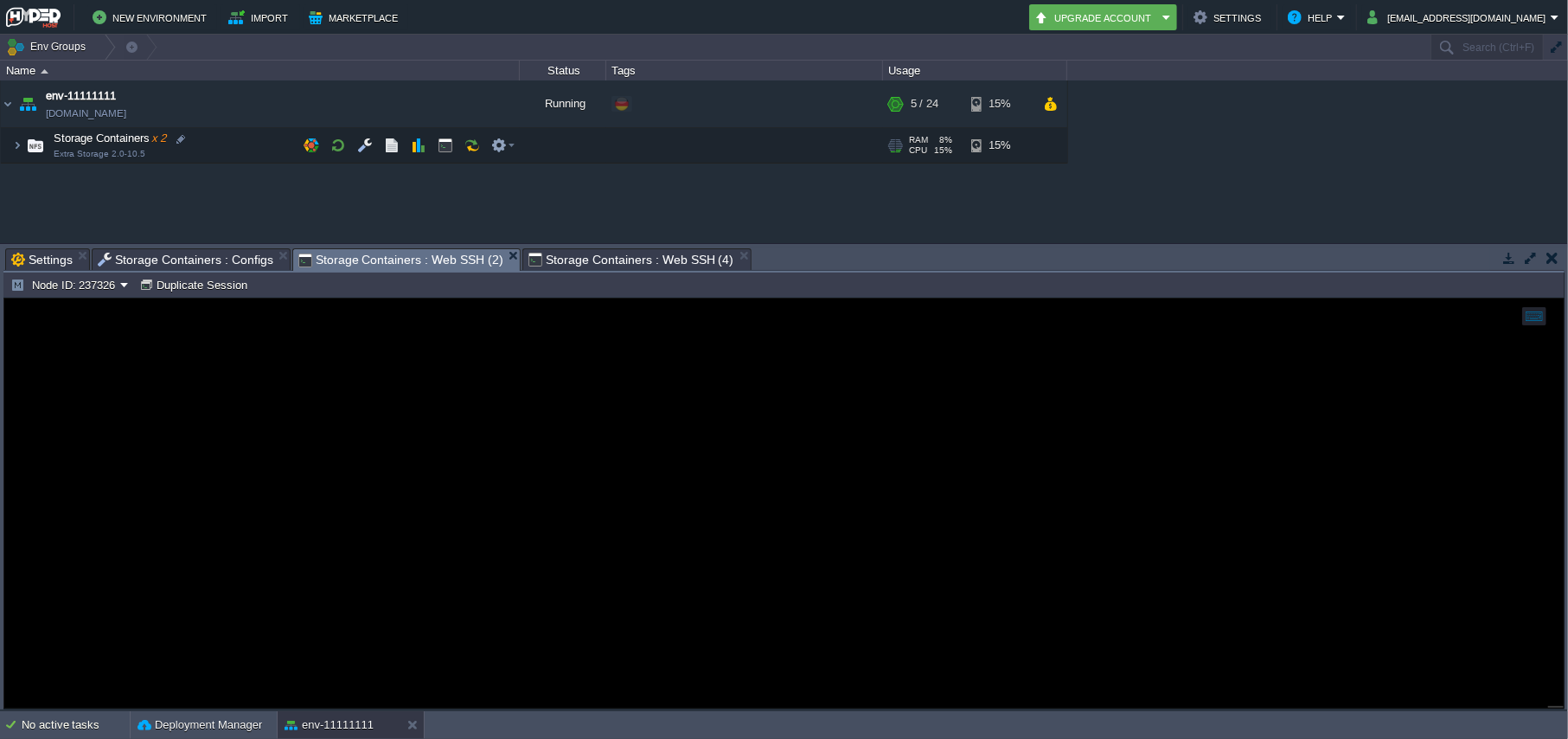 click on "Storage Containers : Web SSH (2)" at bounding box center [400, 260] 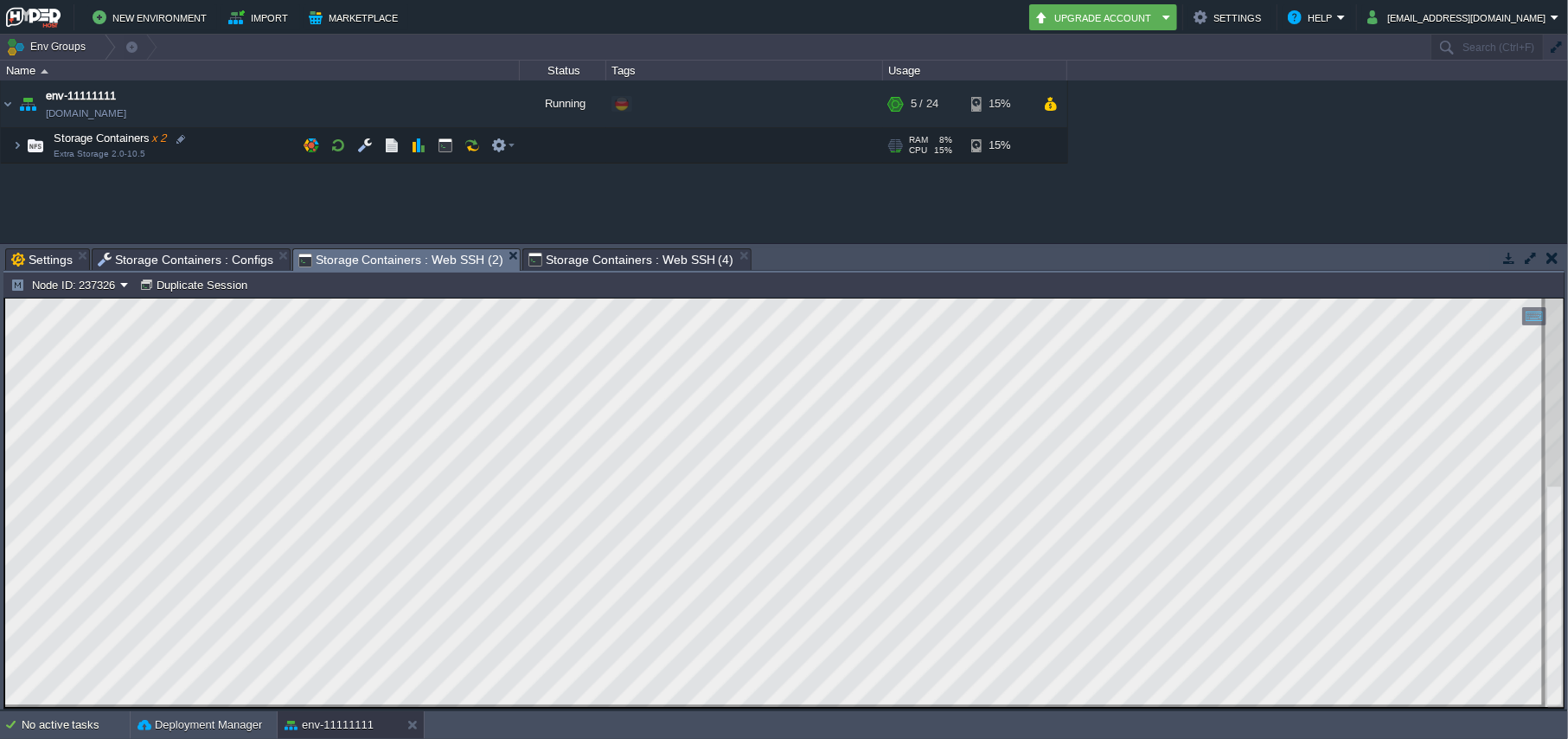scroll, scrollTop: 0, scrollLeft: 0, axis: both 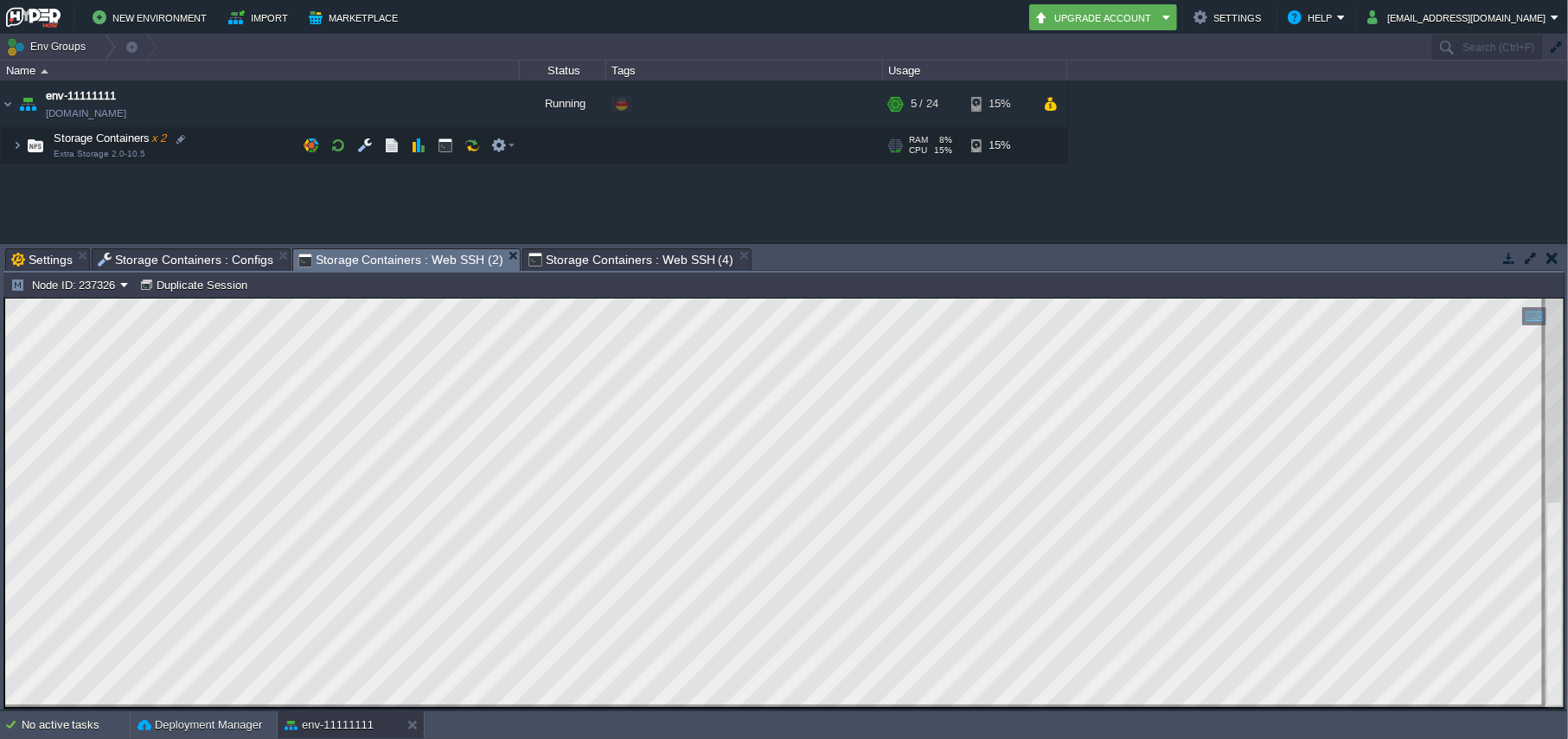 type on "#000000" 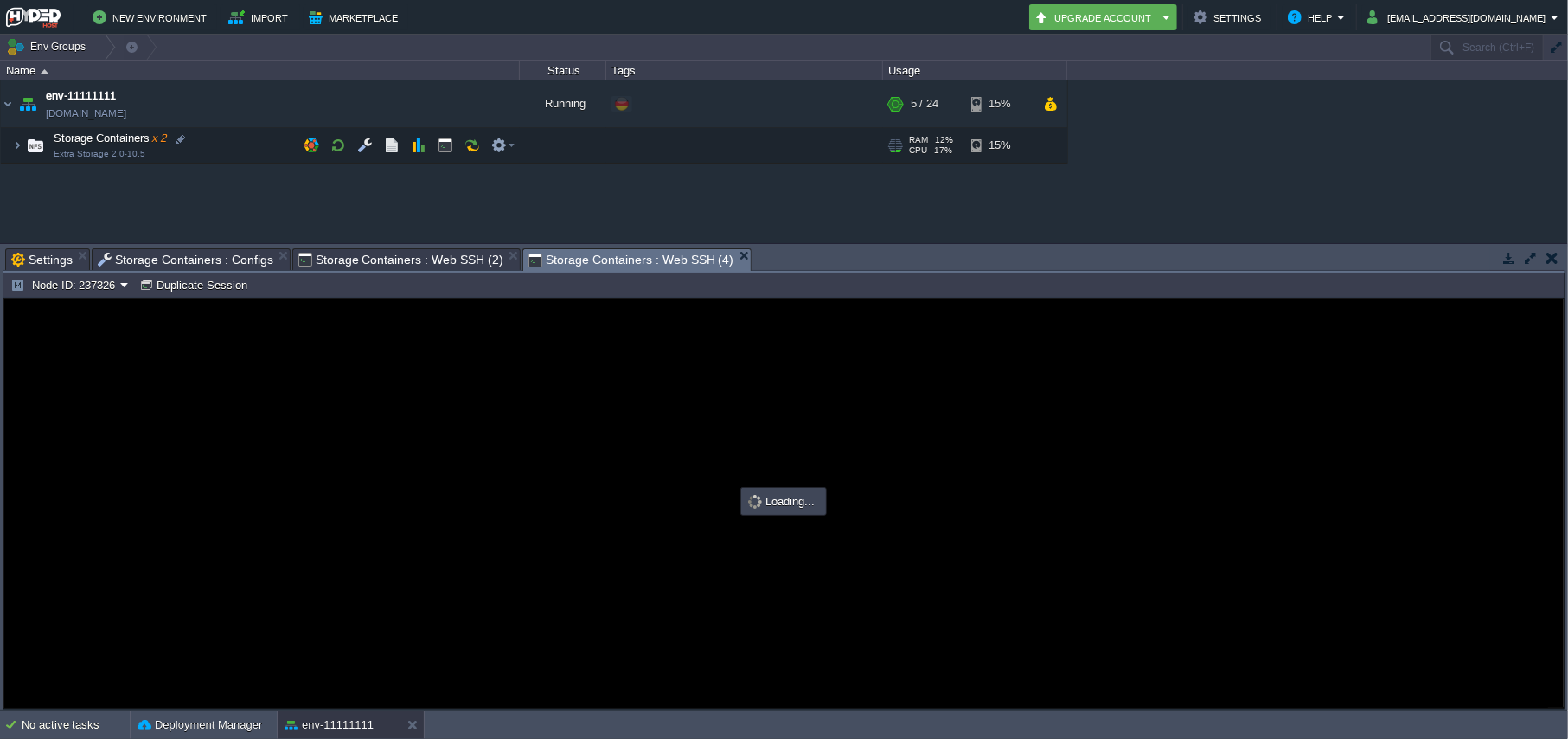 click on "Storage Containers : Web SSH (2)" at bounding box center [400, 260] 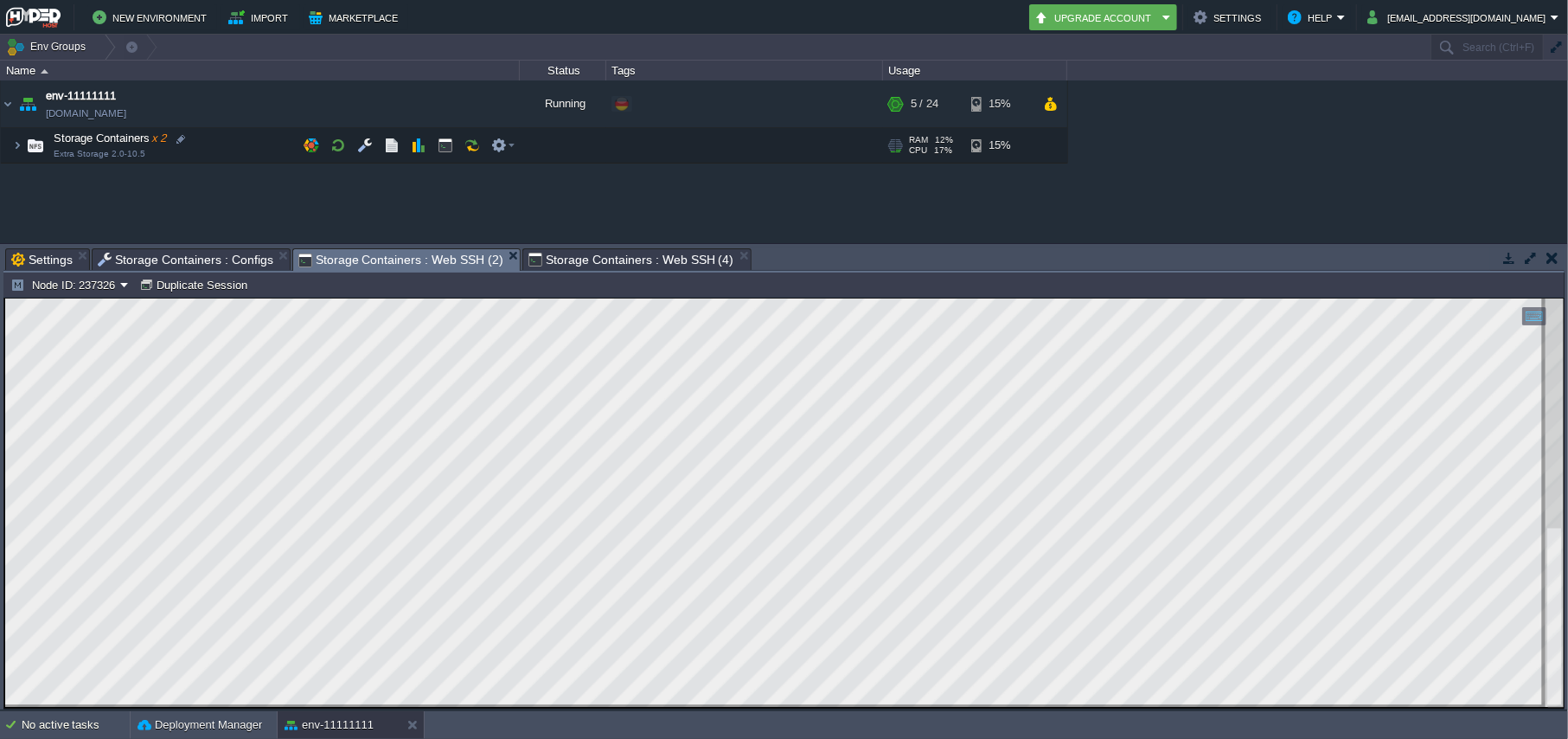 click on "Storage Containers : Web SSH (4)" at bounding box center (630, 260) 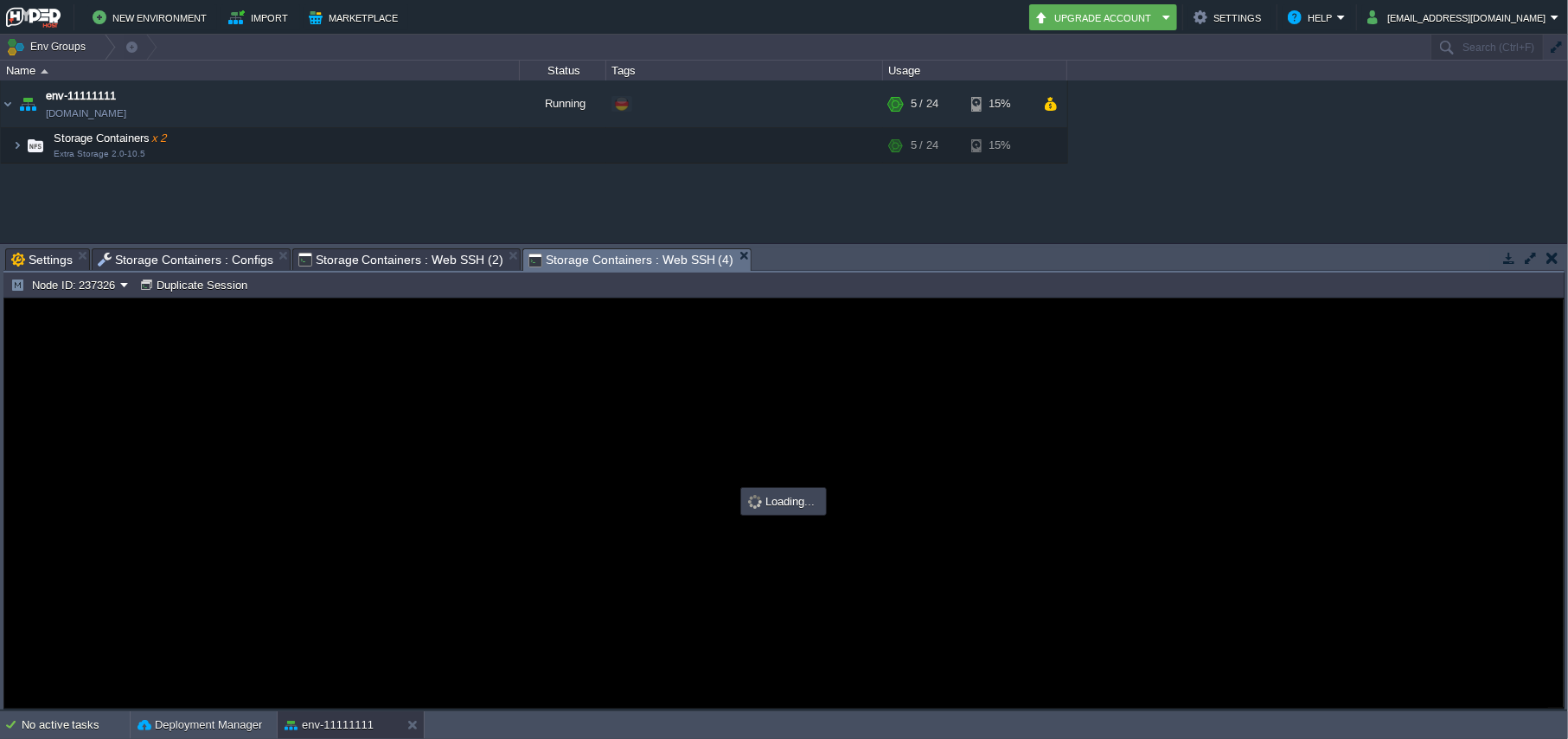 click on "Storage Containers : Web SSH (2)" at bounding box center (400, 260) 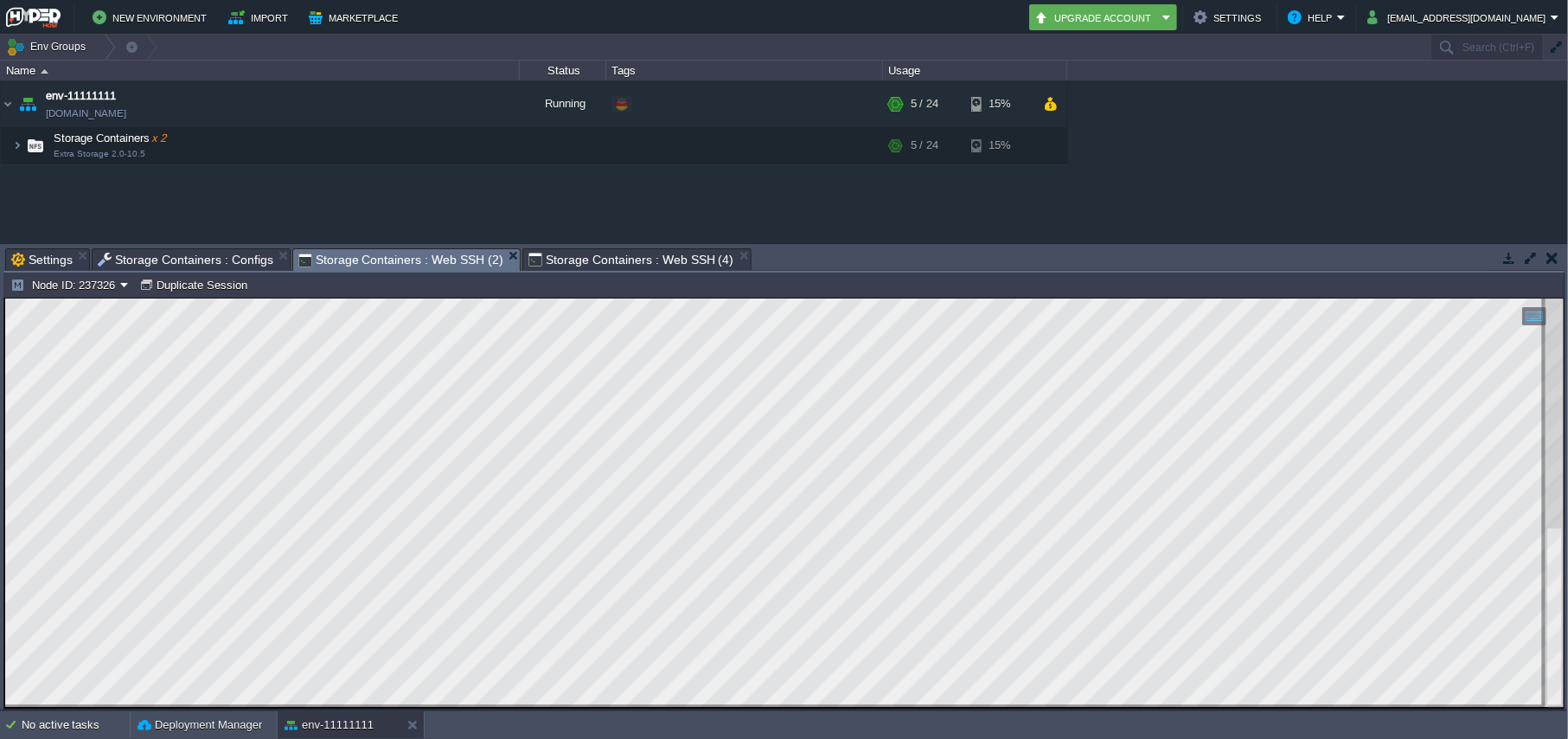 click on "Storage Containers : Web SSH (4)" at bounding box center [630, 260] 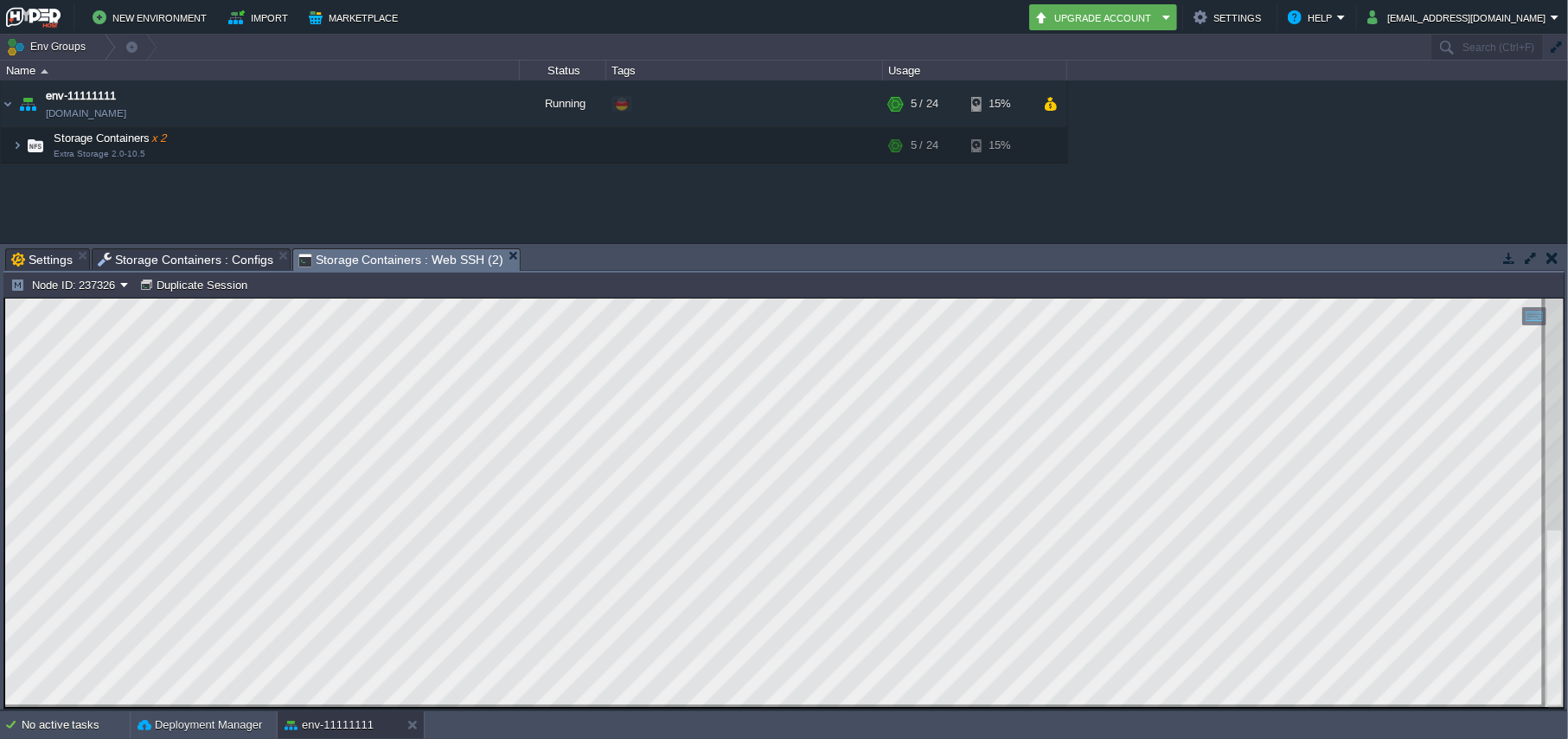 click on "Duplicate Session" at bounding box center [195, 285] 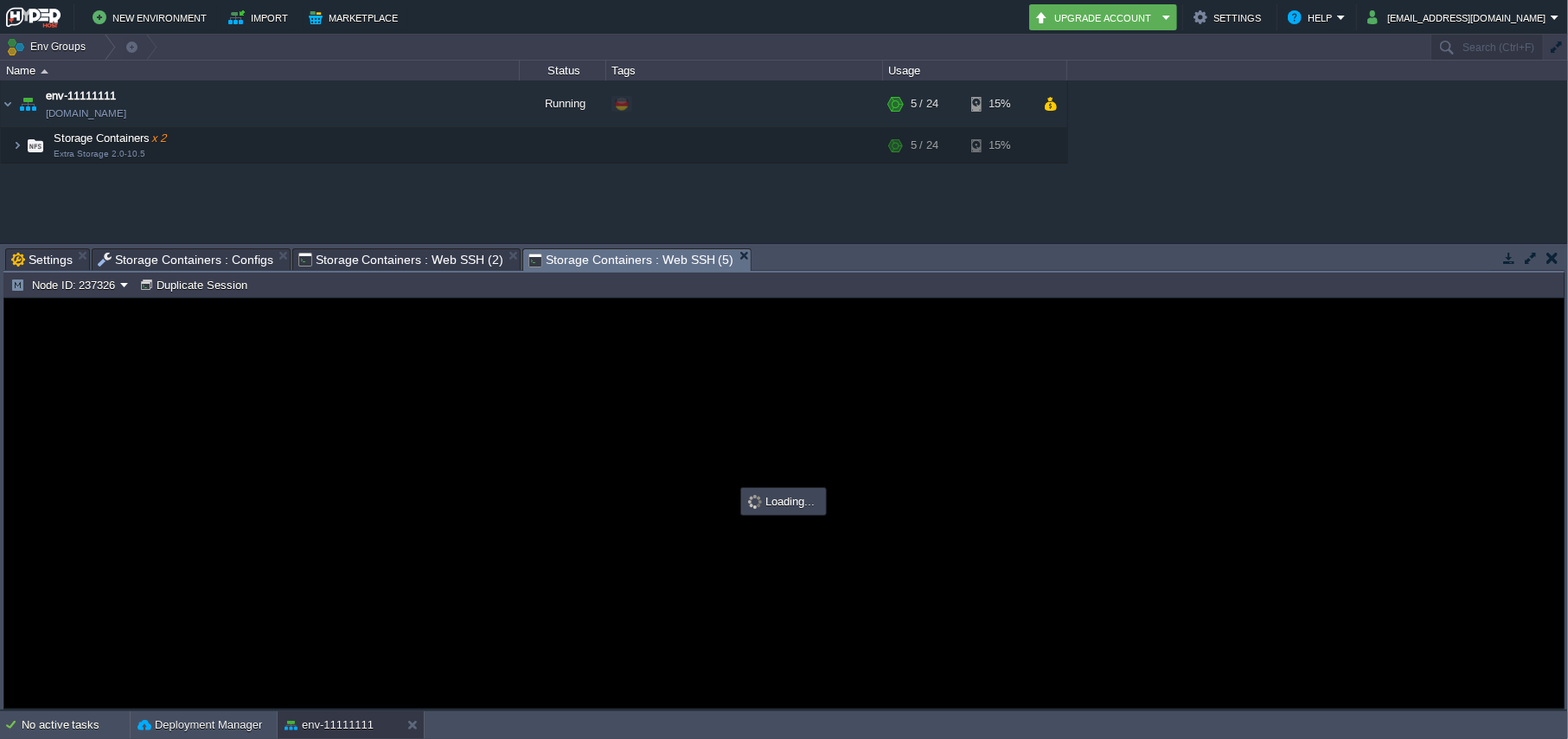 scroll, scrollTop: 0, scrollLeft: 0, axis: both 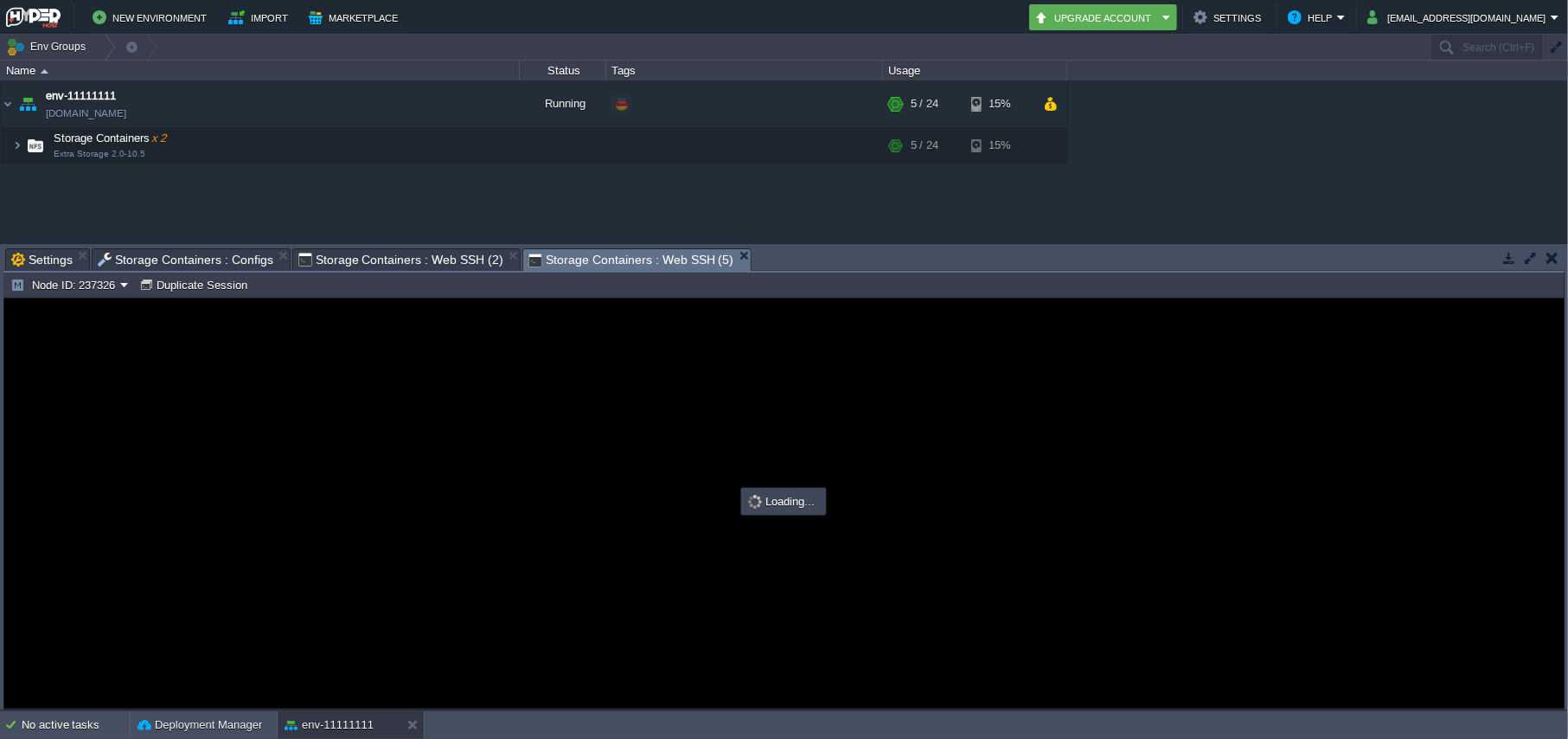click at bounding box center [784, 503] 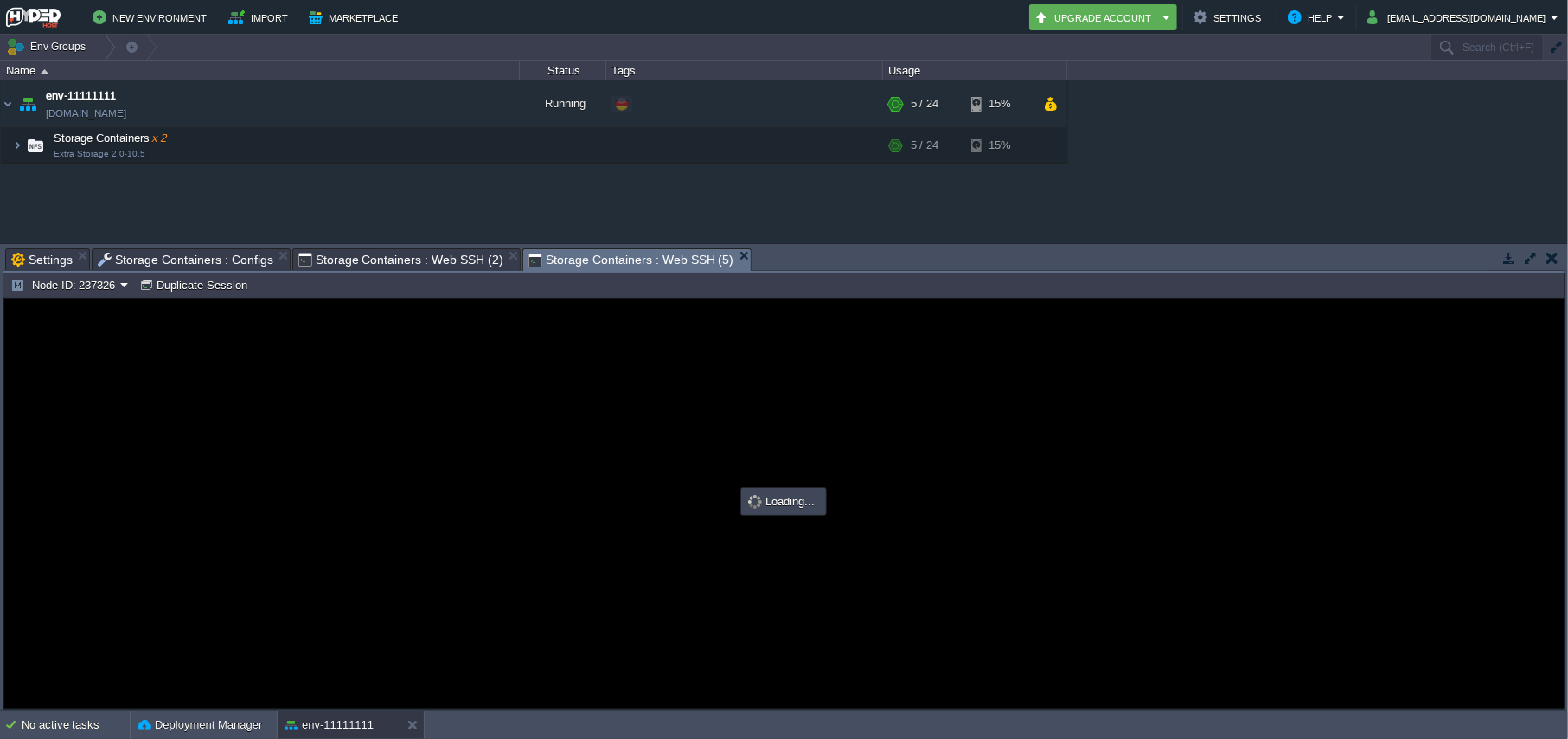 type on "#000000" 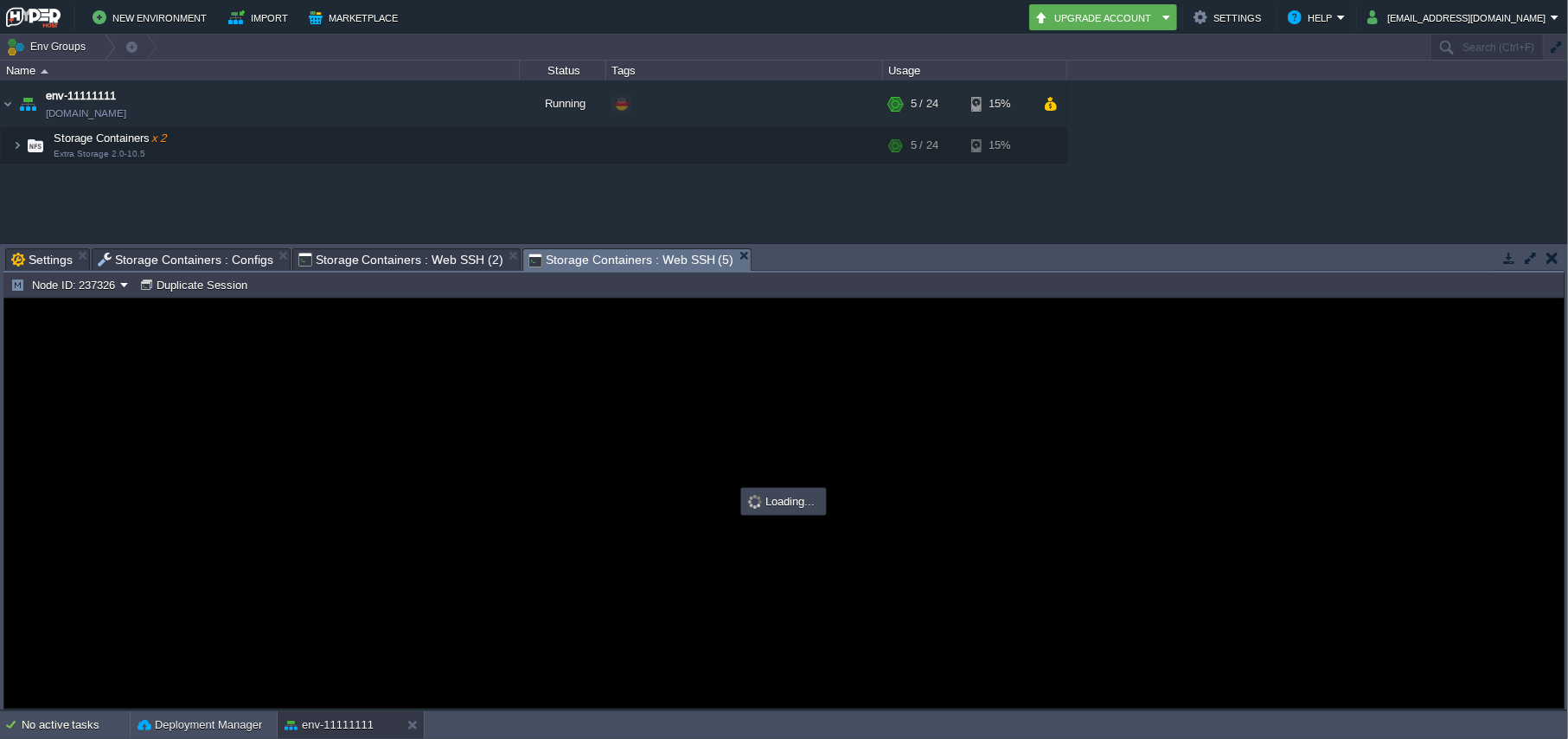 click at bounding box center (784, 503) 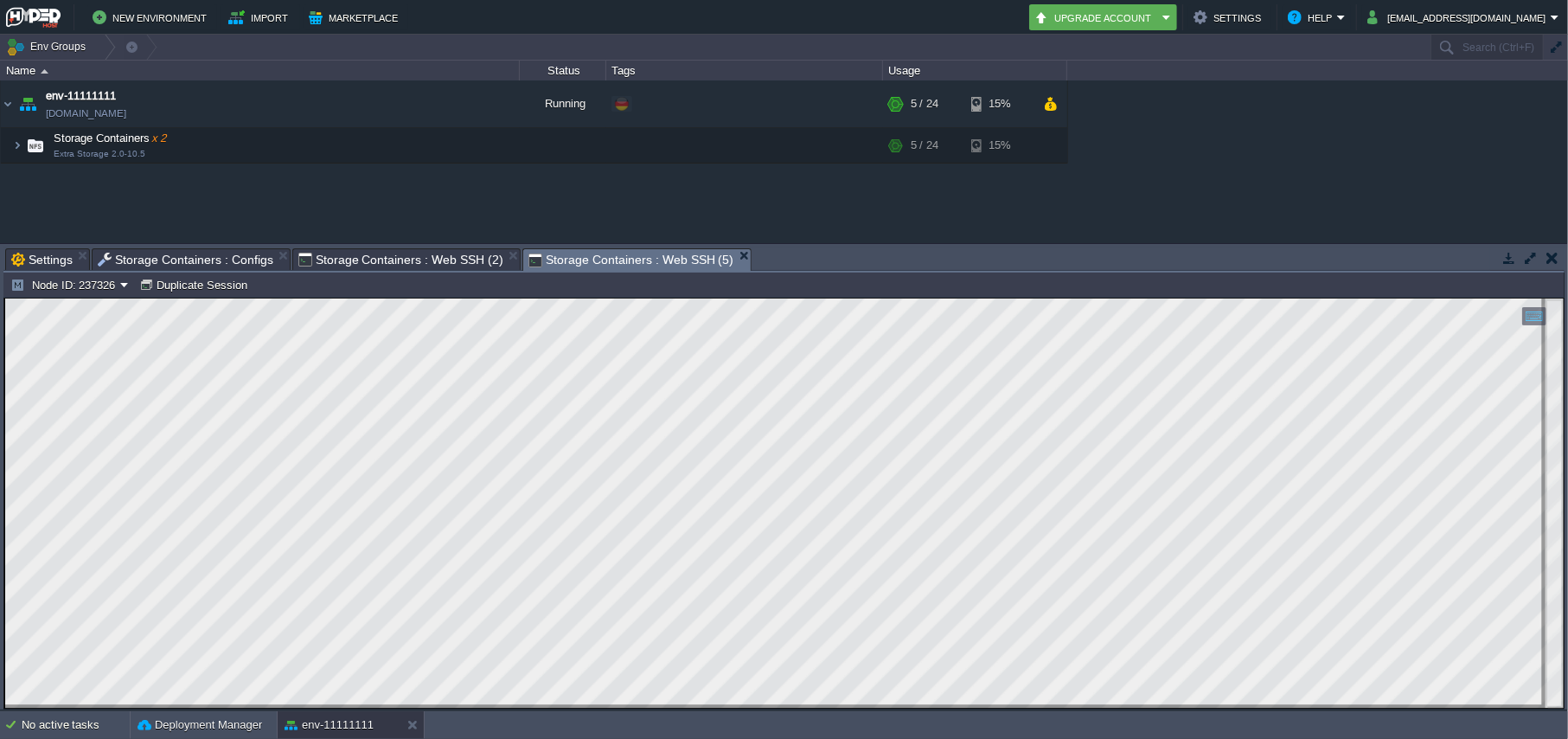 click on "Tasks Activity Log Archive Git / SVN Settings Storage Containers : Configs Storage Containers : Web SSH (2) Storage Containers : Web SSH (5)   Upload Delete Deploy to ... Custom application packages that can be deployed to your environments.  Learn More   Name Comment Size Upload Date   HelloWorld.zip Sample package which you can deploy to your environment. Feel free to delete and upload a package of your own. 575 KB 15:02   |   [DATE]         No items to display   id Date Environment Name Duration day [DATE]   10432631 15:53 env-11111111  Saving ips.txt file         20s 1753758000000   10432630 15:53 env-11111111  Saving ips.txt file         21s 1753758000000   10432611 15:52 env-11111111  Saving ips.txt file         12s 1753758000000   10432609 15:51 env-11111111  Reading ips.txt file         7s 1753758000000   10432470 15:37 env-11111111  Uploading file         7s 1753758000000   10432469 15:37 env-11111111  Uploading file         9s 1753758000000   10432468 15:37" at bounding box center [784, 477] 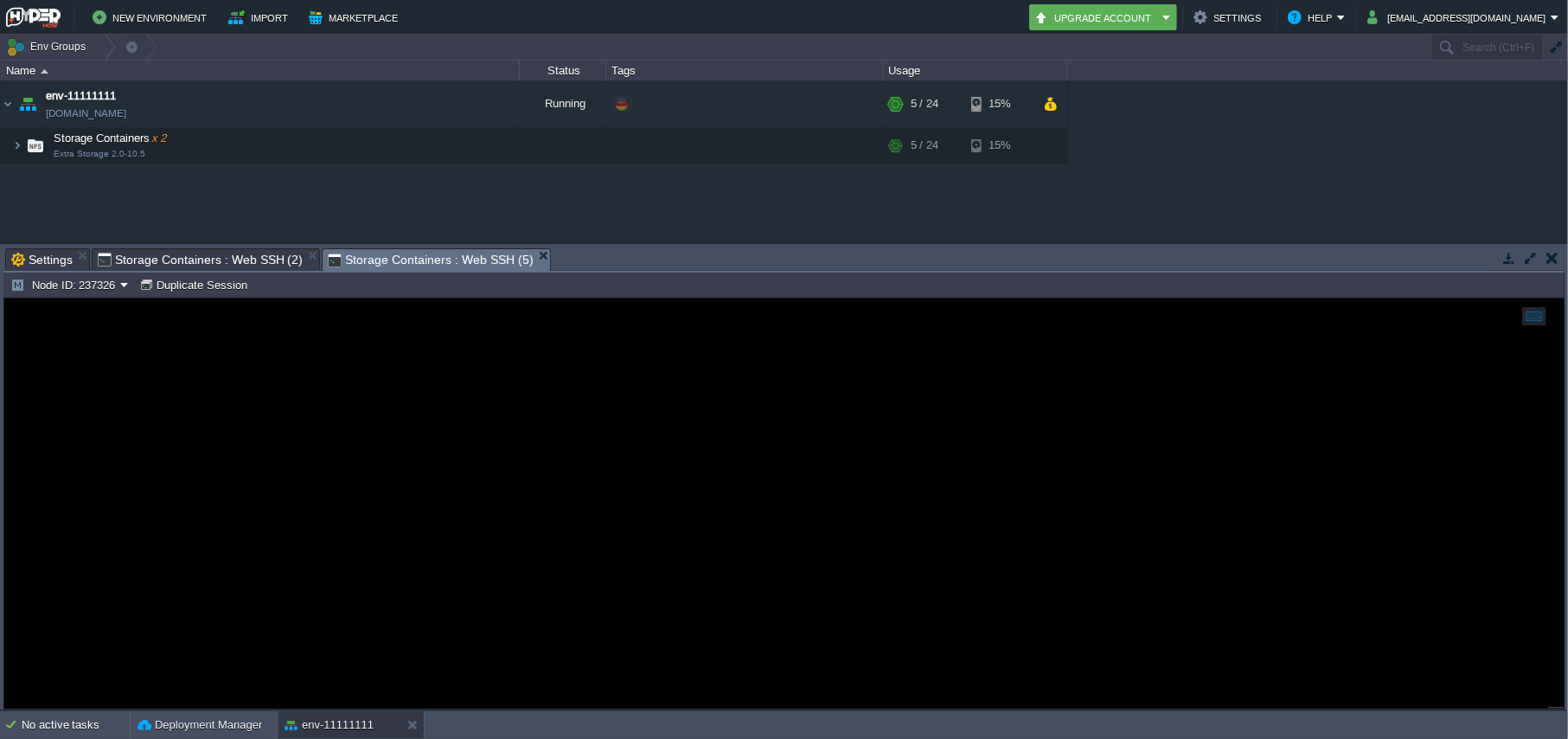 click on "Storage Containers : Web SSH (5)" at bounding box center (430, 260) 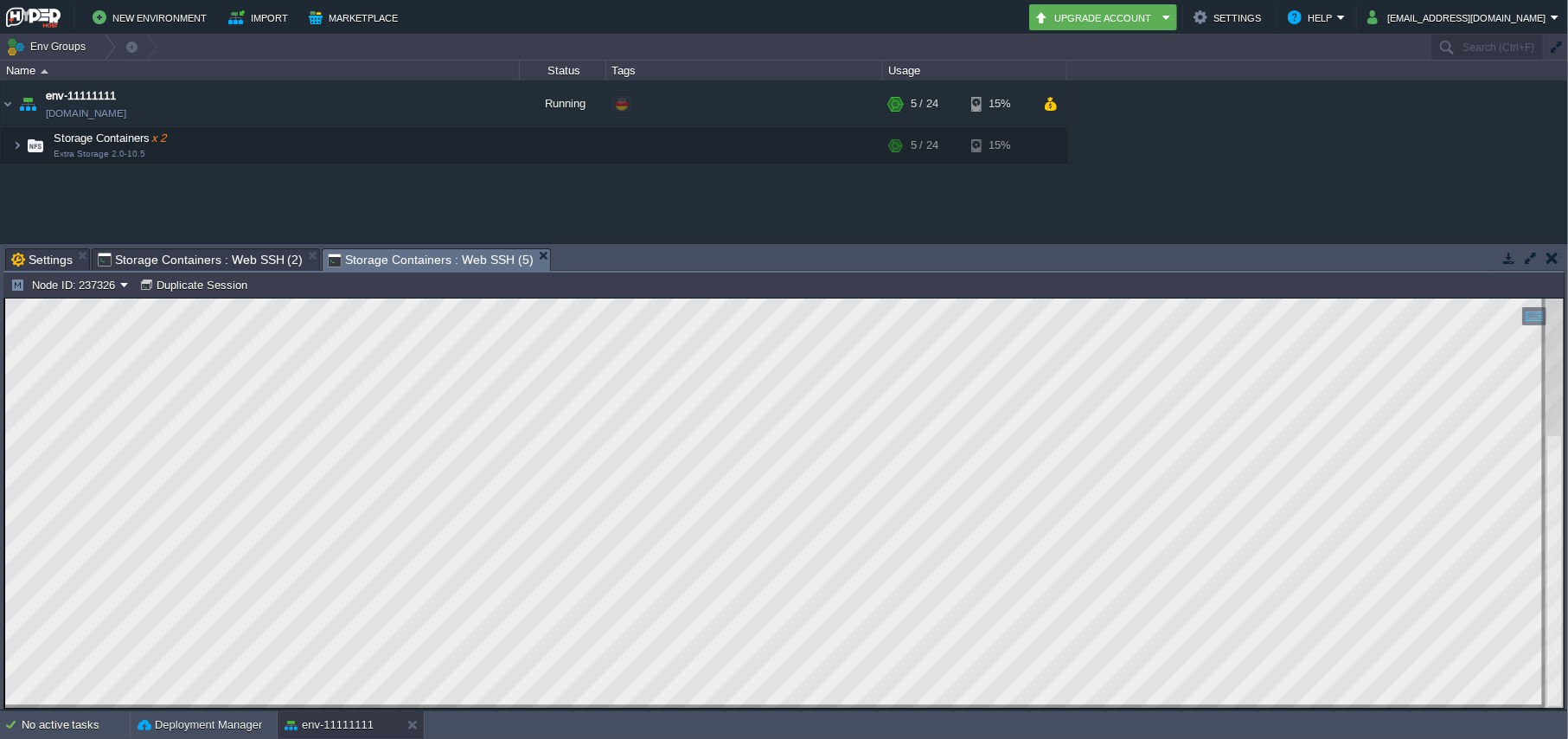 click on "Storage Containers : Web SSH (2)" at bounding box center (200, 260) 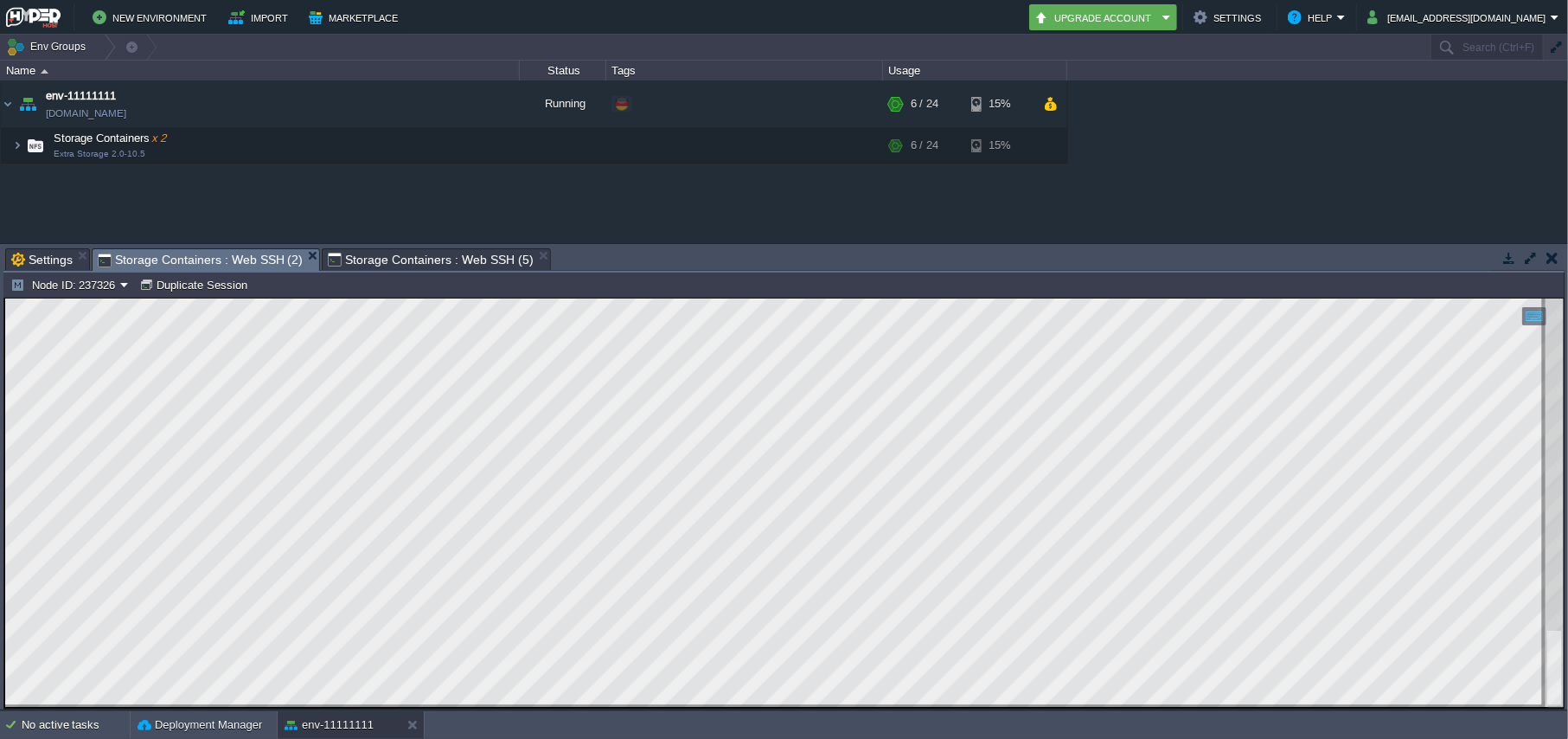 click on "Storage Containers : Web SSH (5)" at bounding box center (430, 260) 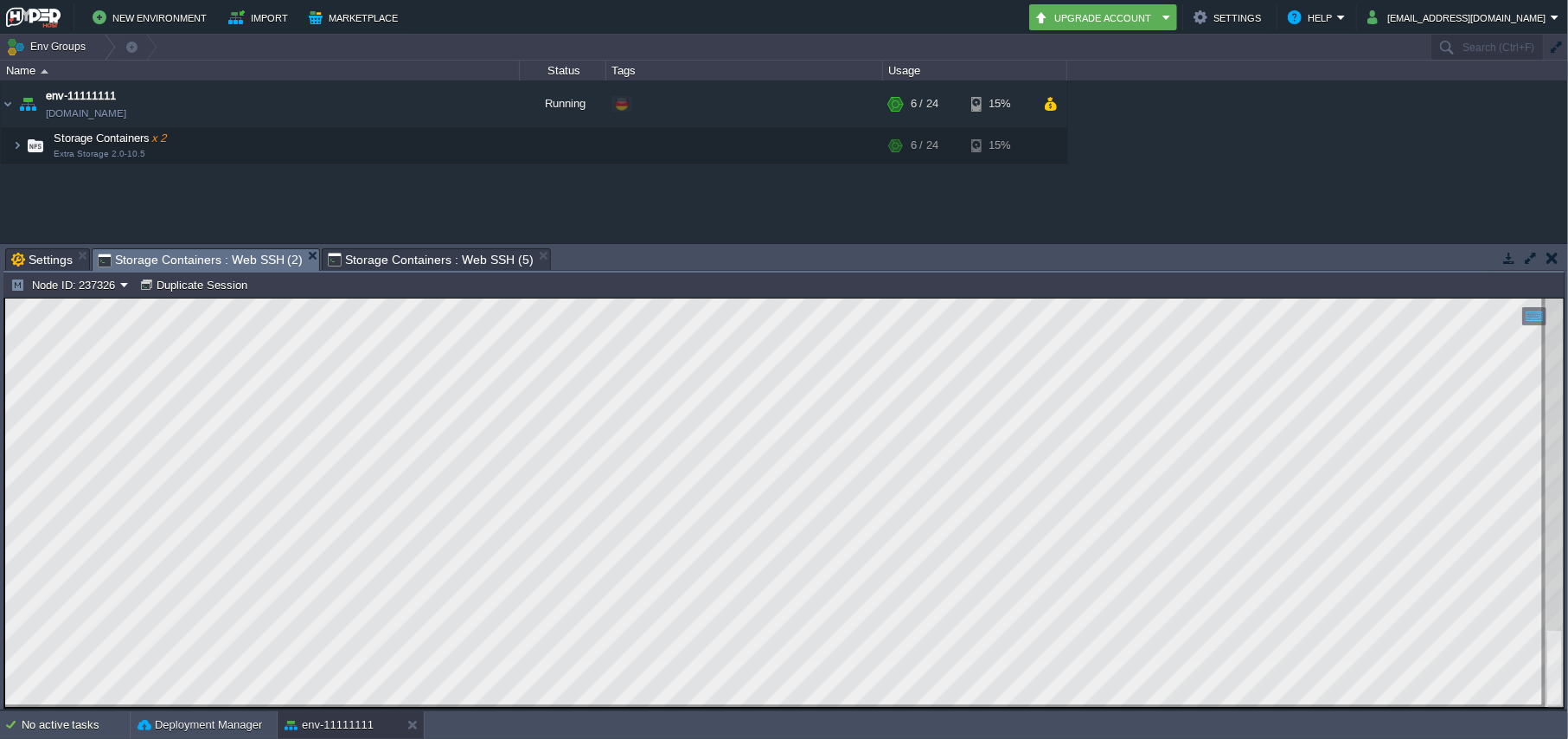 click on "Storage Containers : Web SSH (2)" at bounding box center [200, 260] 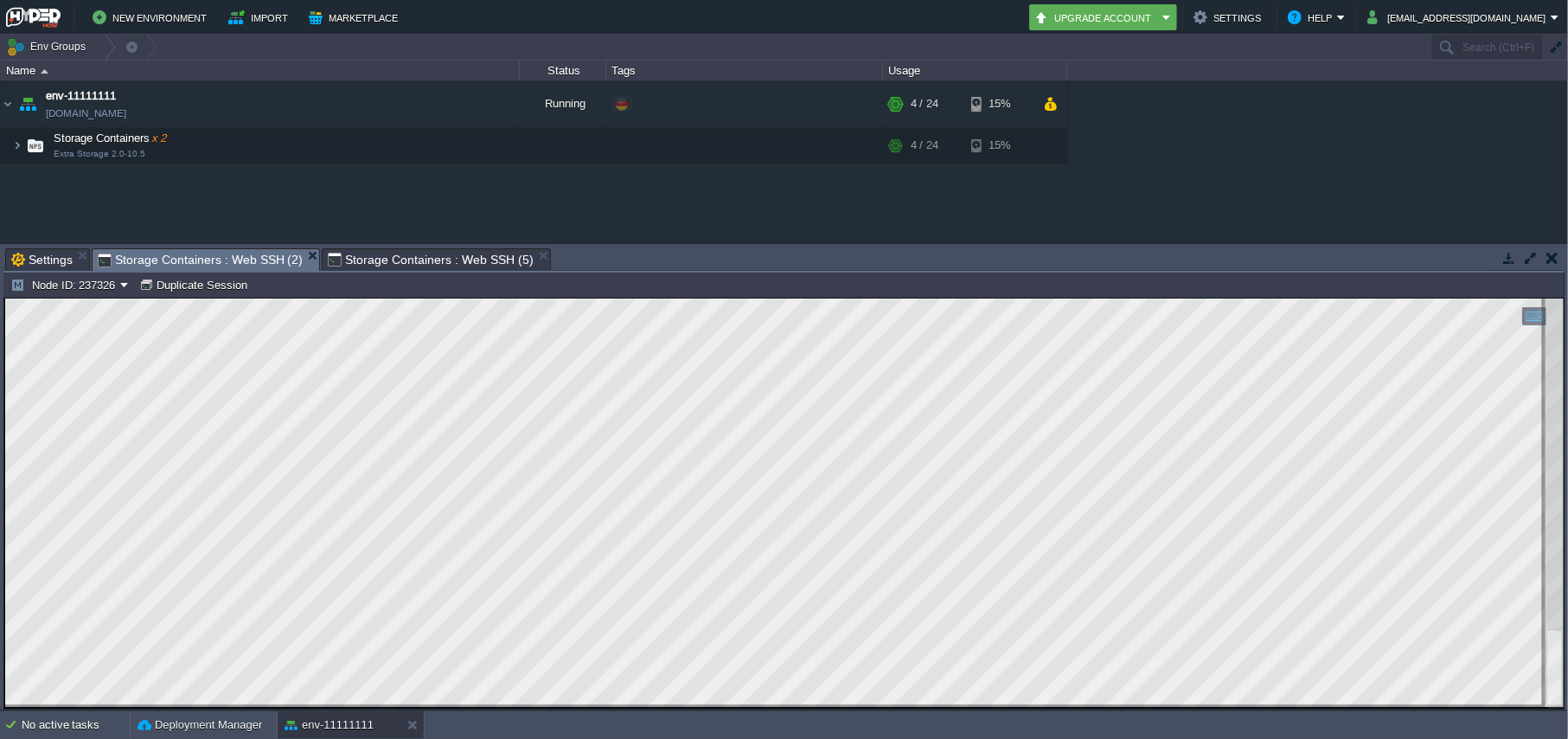 click on "Storage Containers : Web SSH (2)" at bounding box center (200, 260) 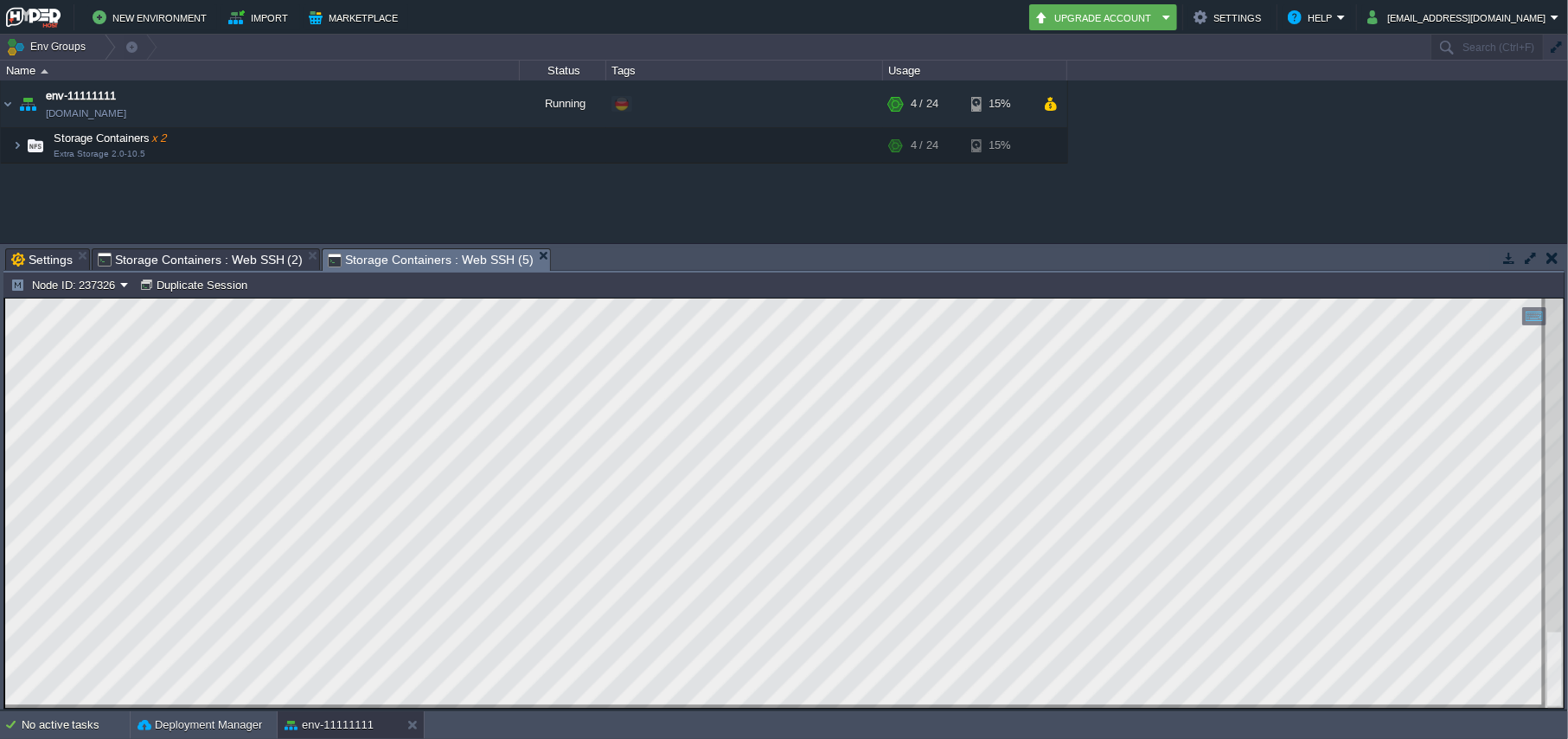 click on "Storage Containers : Web SSH (2)" at bounding box center (200, 260) 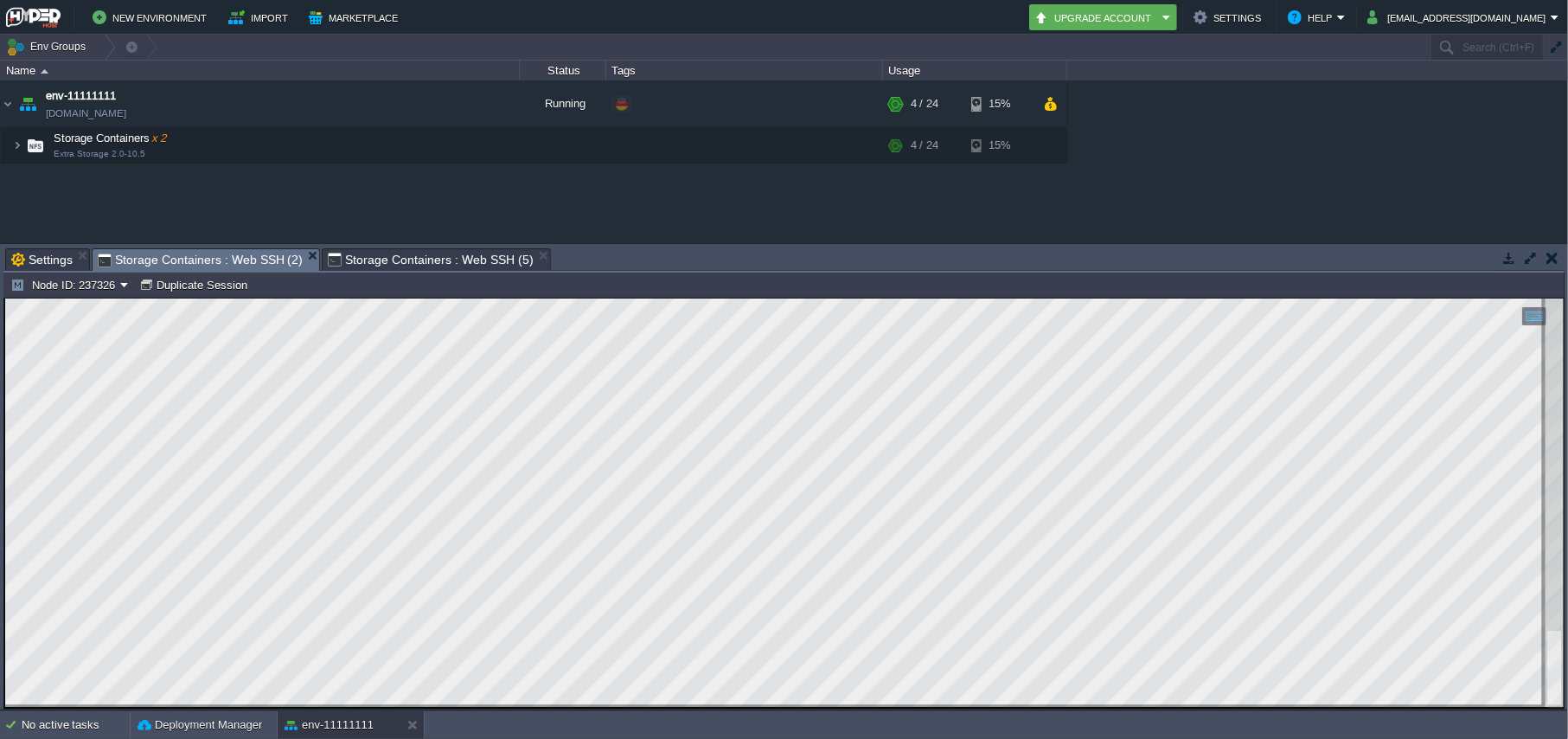 click on "Storage Containers : Web SSH (5)" at bounding box center (430, 260) 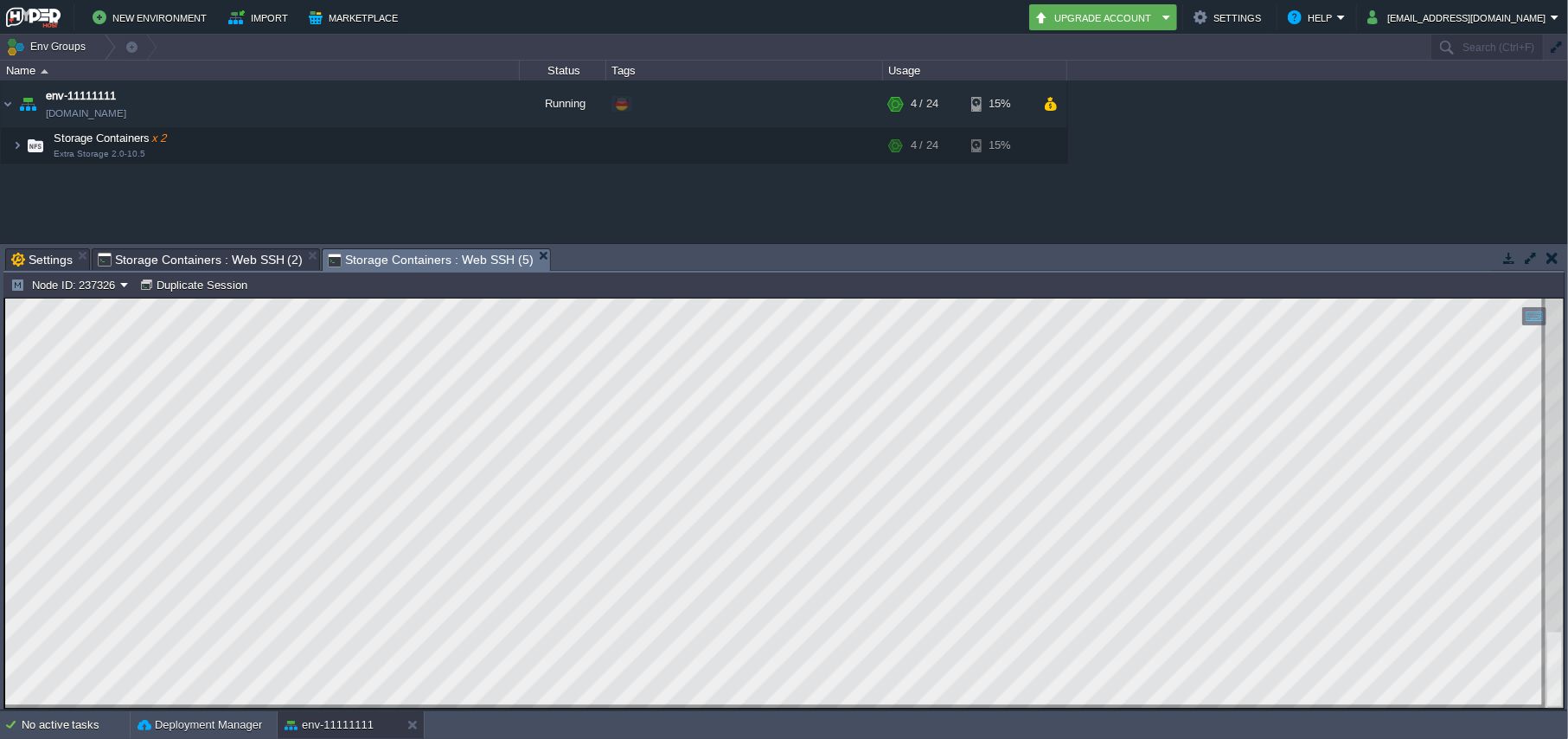 click on "Storage Containers : Web SSH (2)" at bounding box center (200, 260) 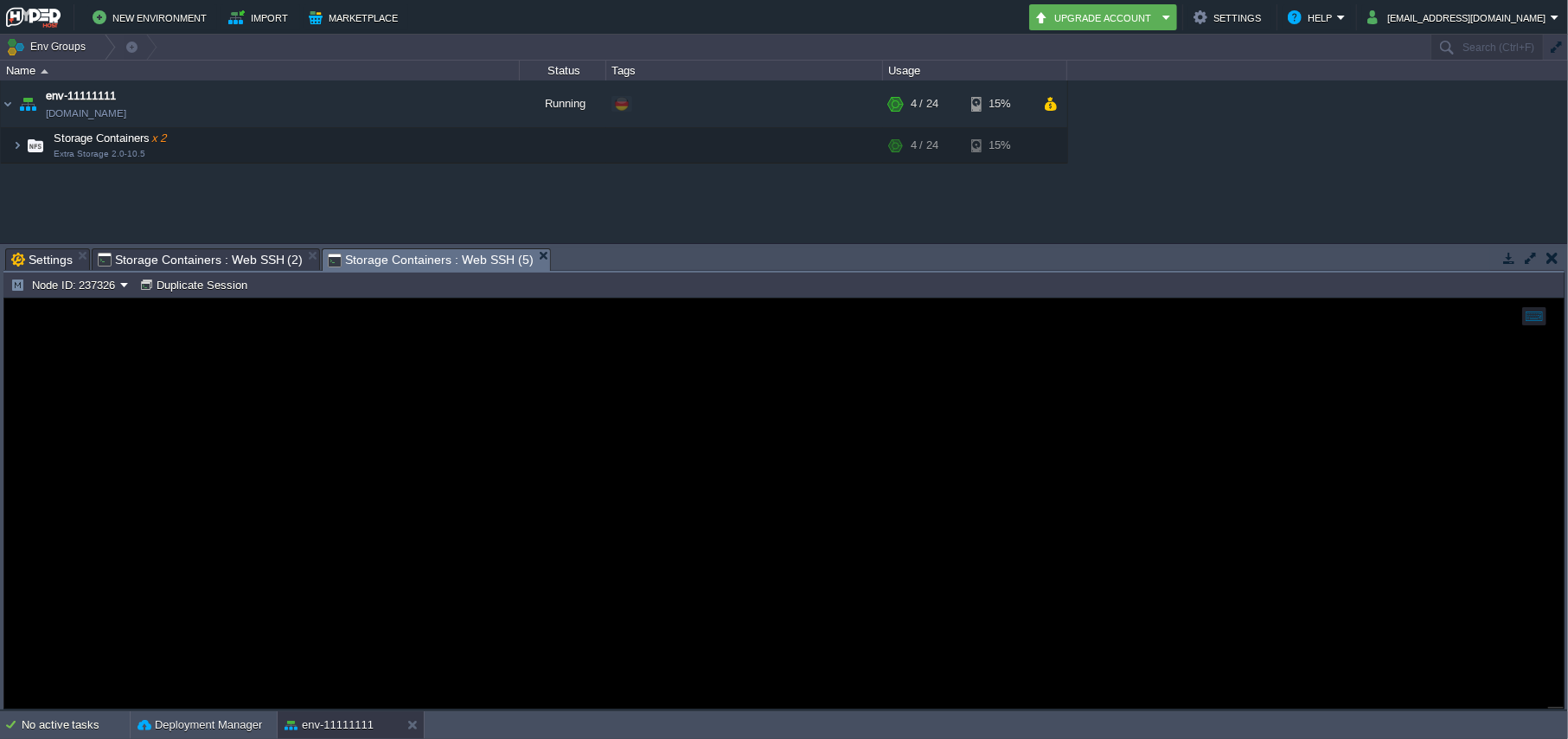 click on "Storage Containers : Web SSH (5)" at bounding box center (430, 260) 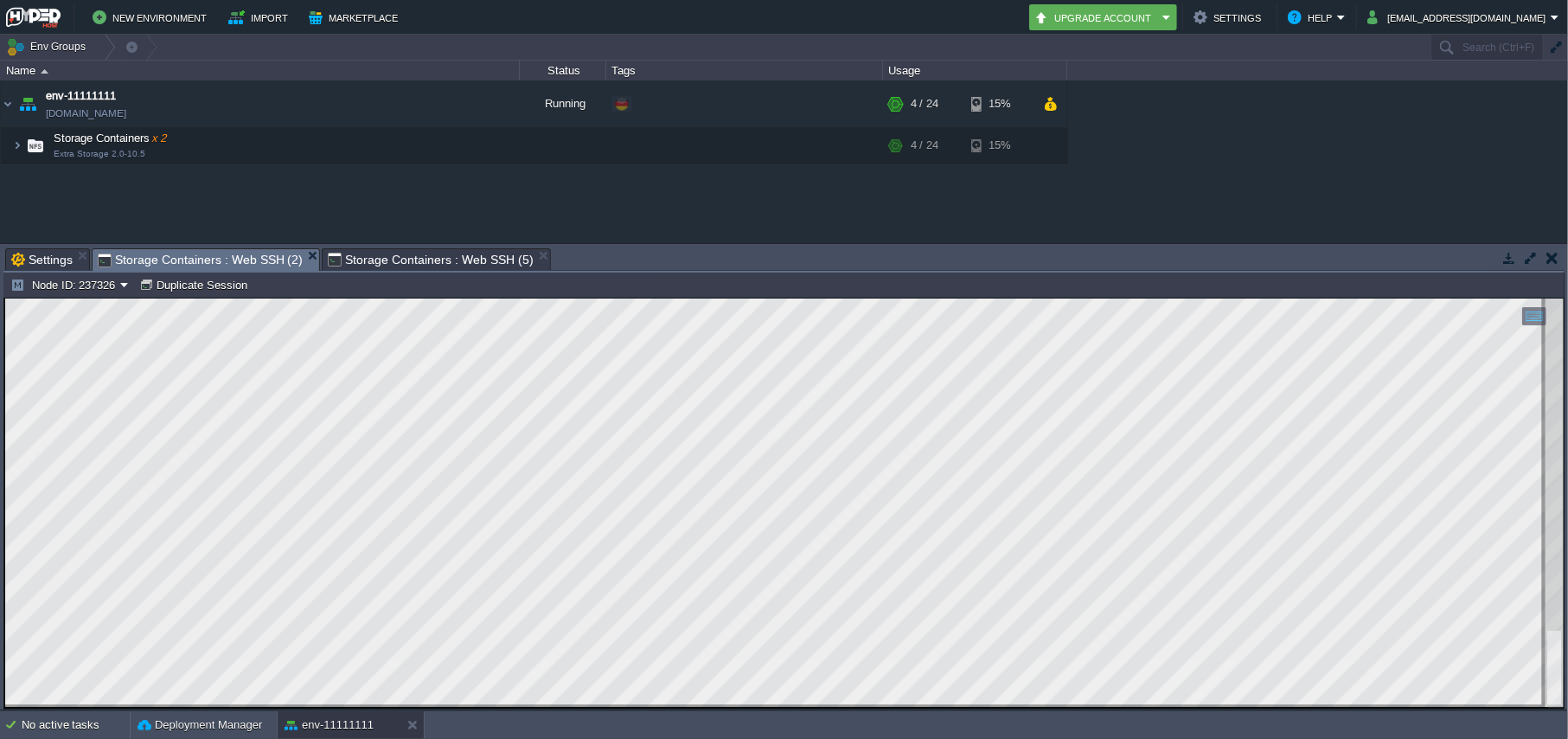 click on "Storage Containers : Web SSH (2)" at bounding box center [200, 260] 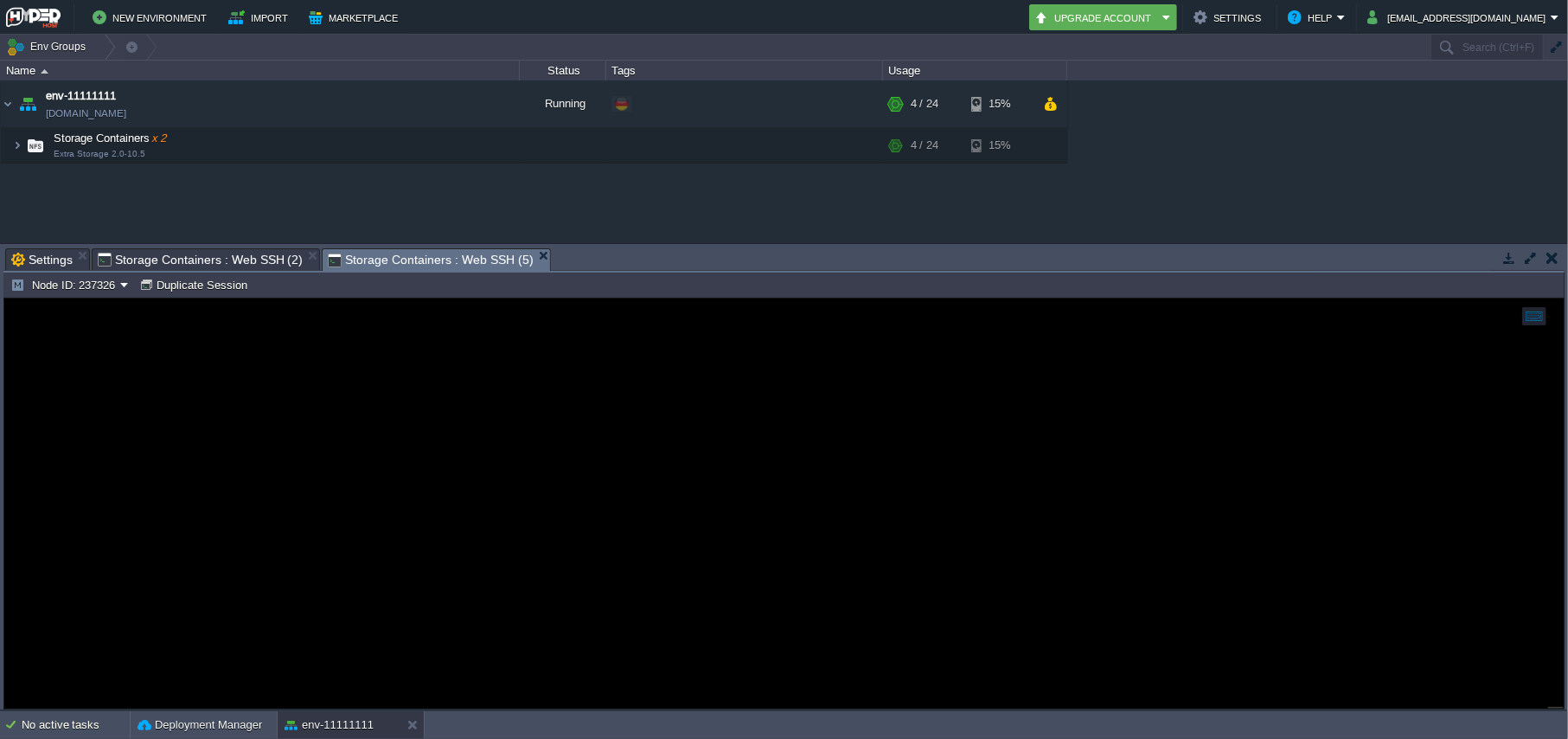 drag, startPoint x: 374, startPoint y: 260, endPoint x: 319, endPoint y: 265, distance: 55.22681 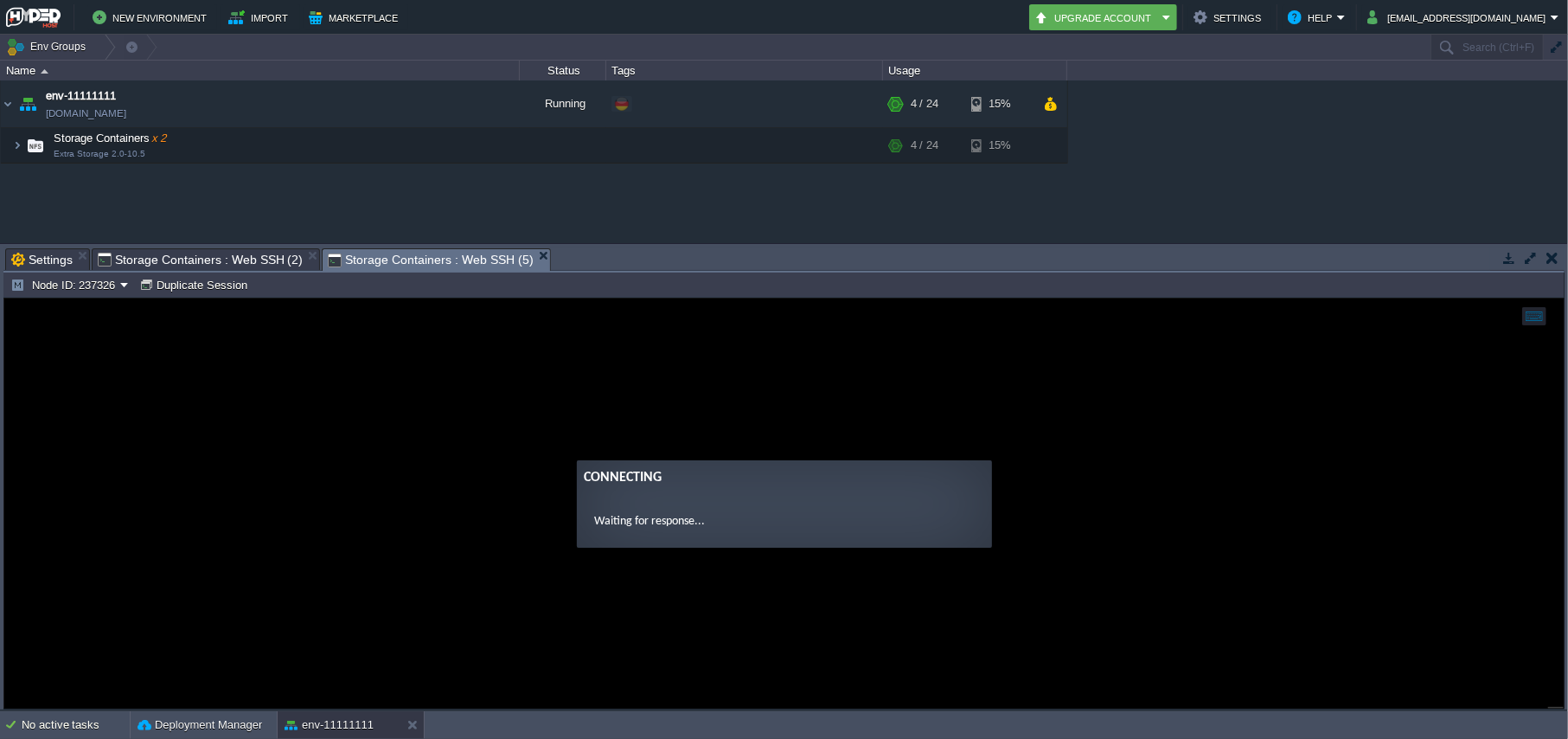 click on "Storage Containers : Web SSH (2)" at bounding box center [200, 260] 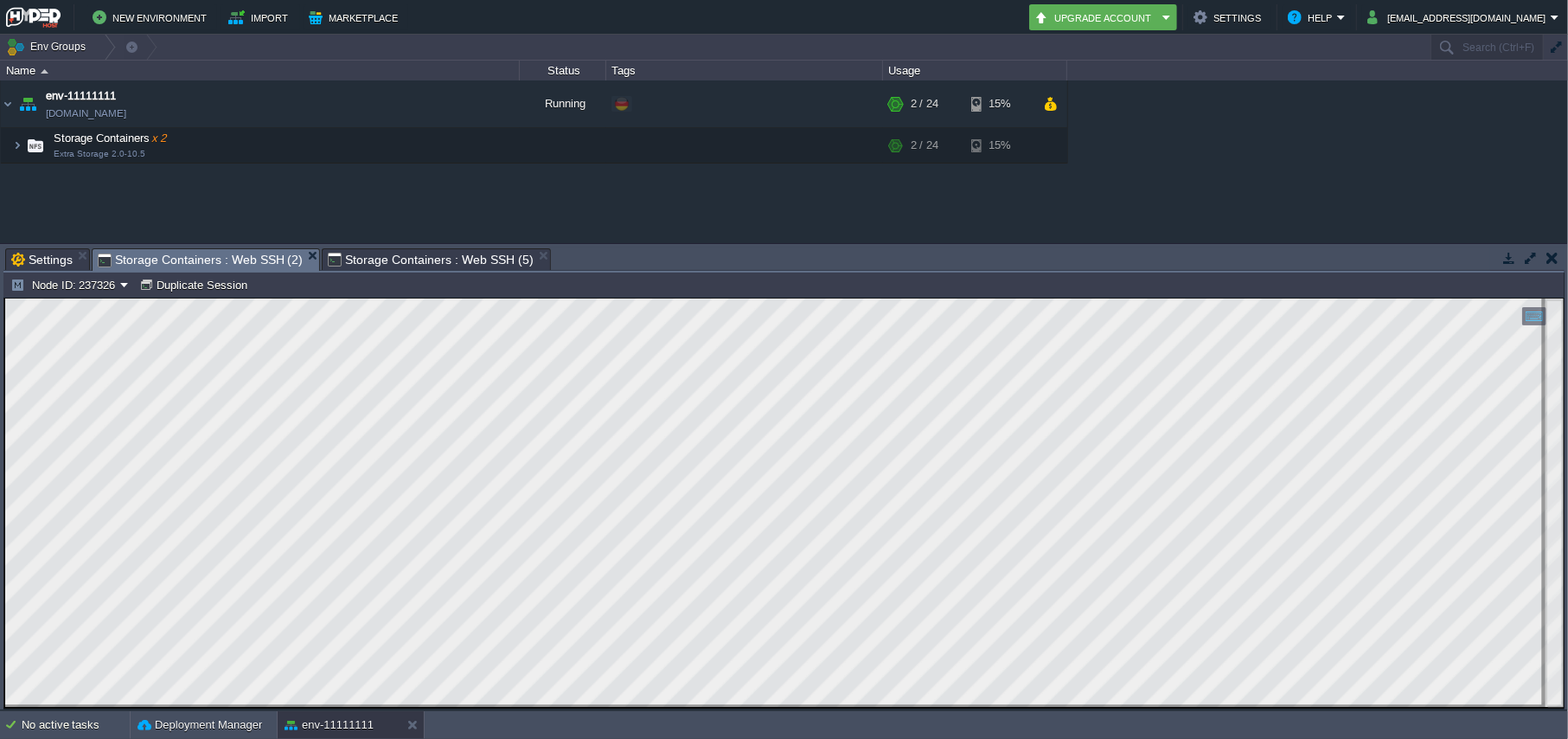 click on "Storage Containers : Web SSH (5)" at bounding box center (430, 260) 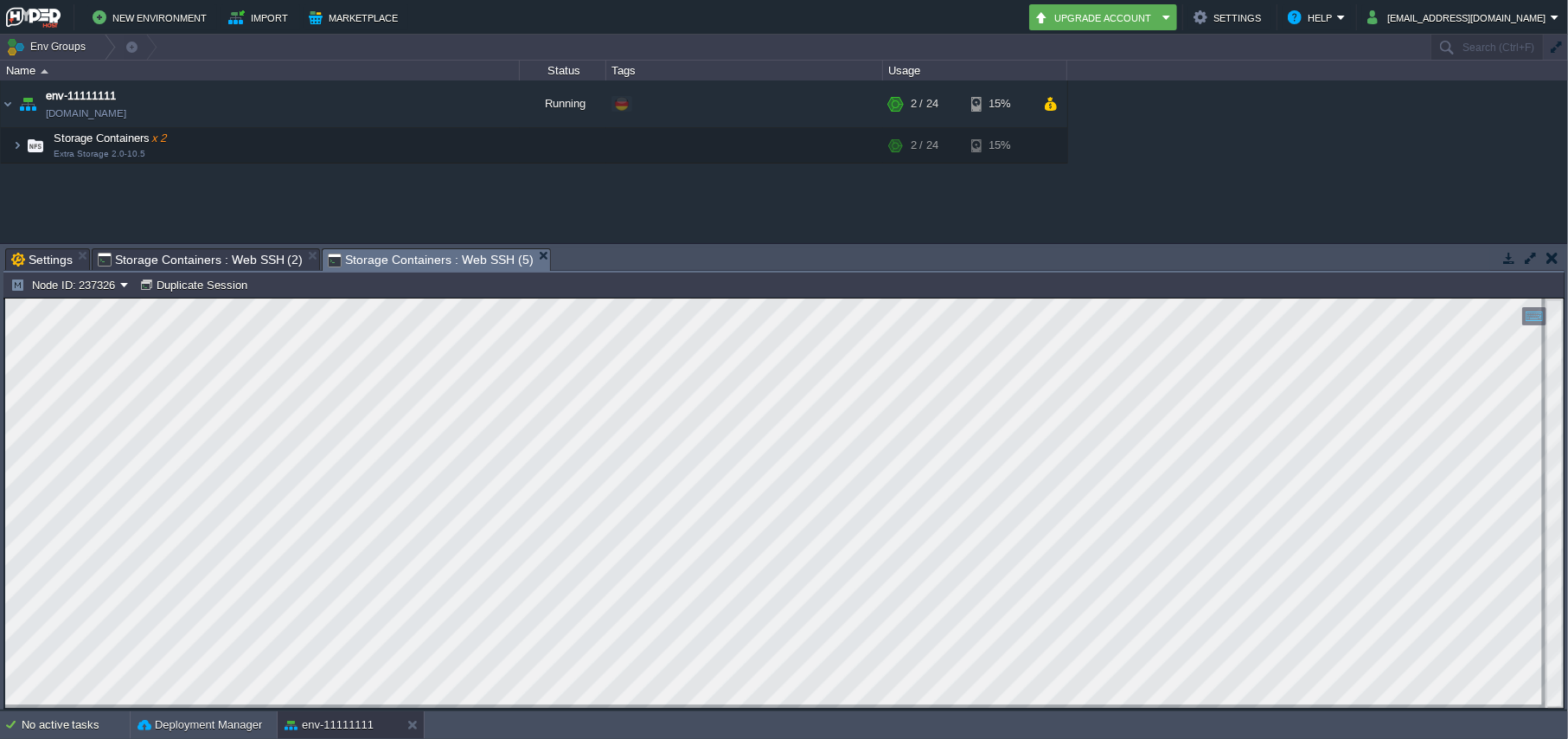 click on "Storage Containers : Web SSH (2)" at bounding box center [200, 260] 